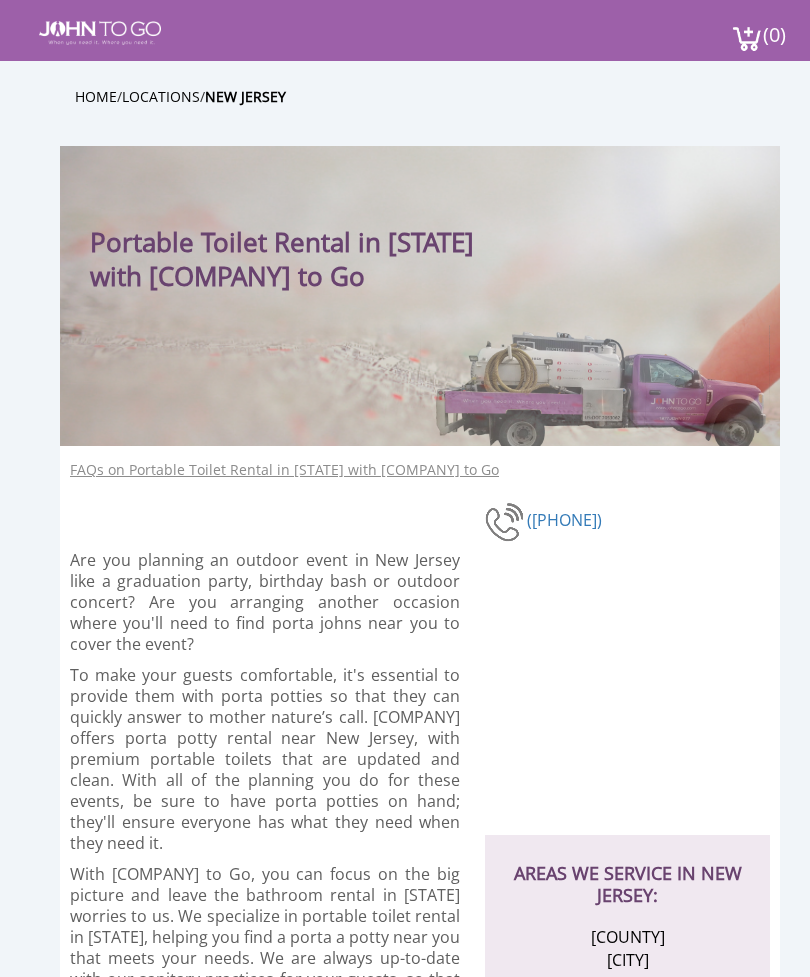 scroll, scrollTop: 0, scrollLeft: 0, axis: both 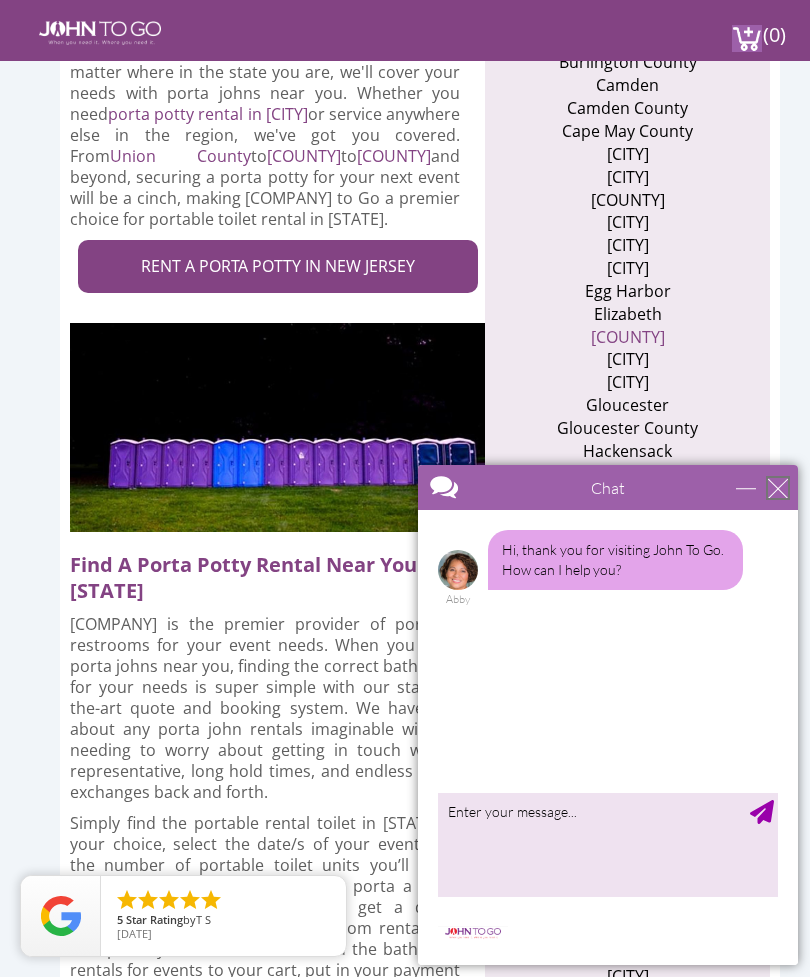click at bounding box center (778, 488) 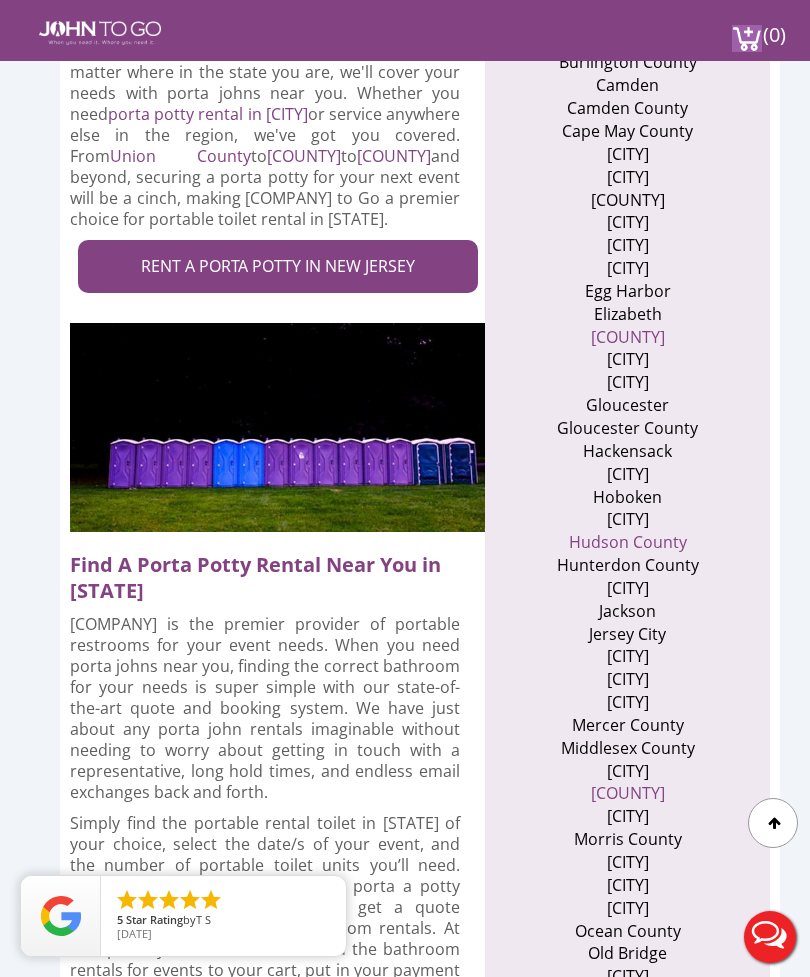 scroll, scrollTop: 0, scrollLeft: 0, axis: both 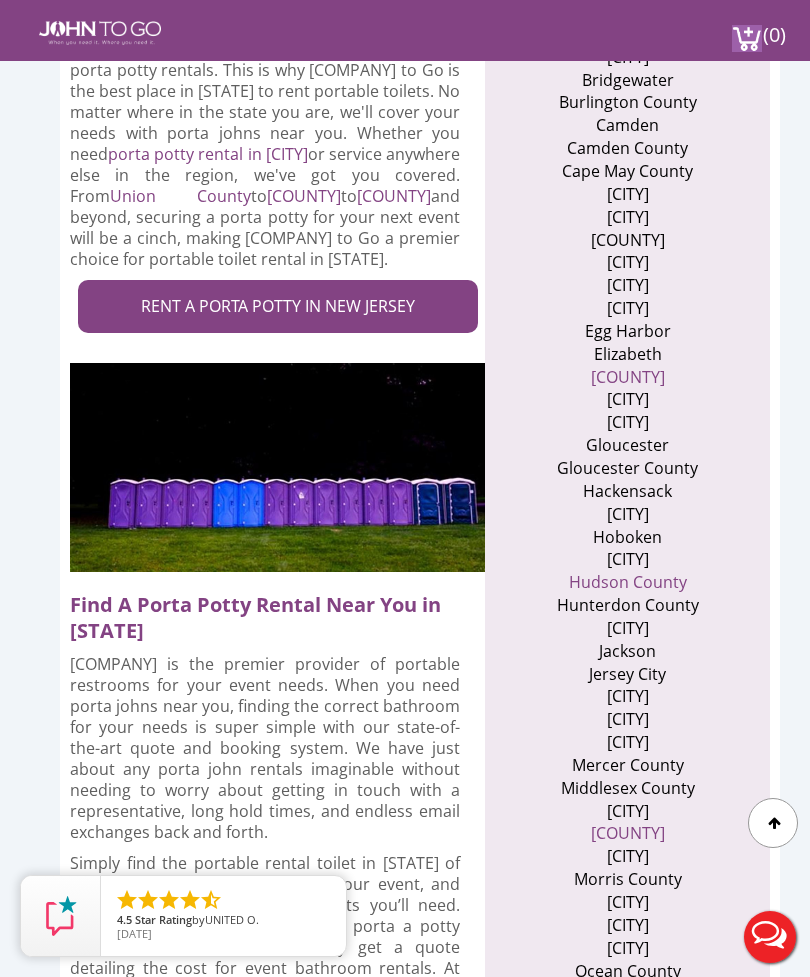 click on "RENT A PORTA POTTY IN NEW JERSEY" at bounding box center (278, 306) 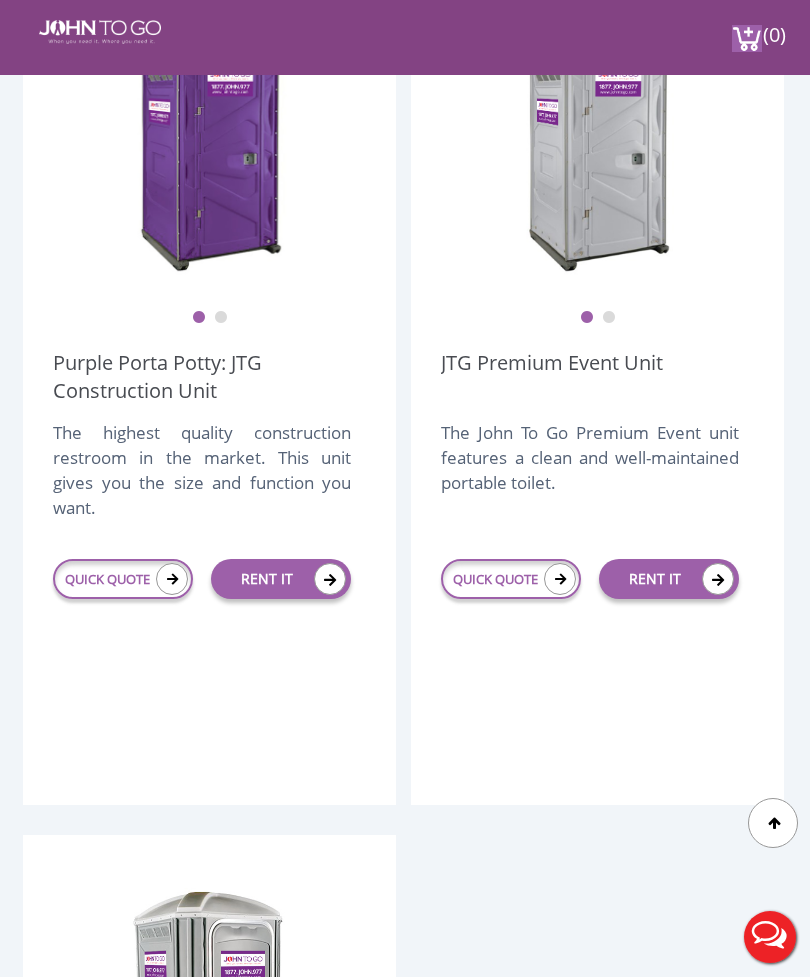 scroll, scrollTop: 938, scrollLeft: 0, axis: vertical 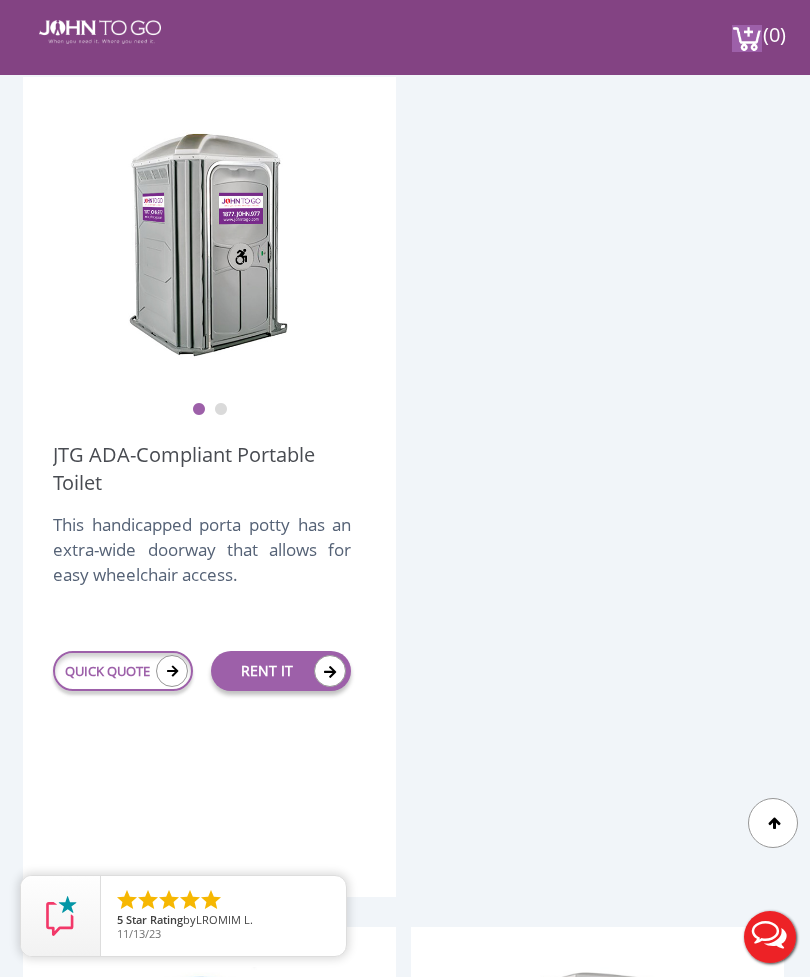 click at bounding box center (172, 671) 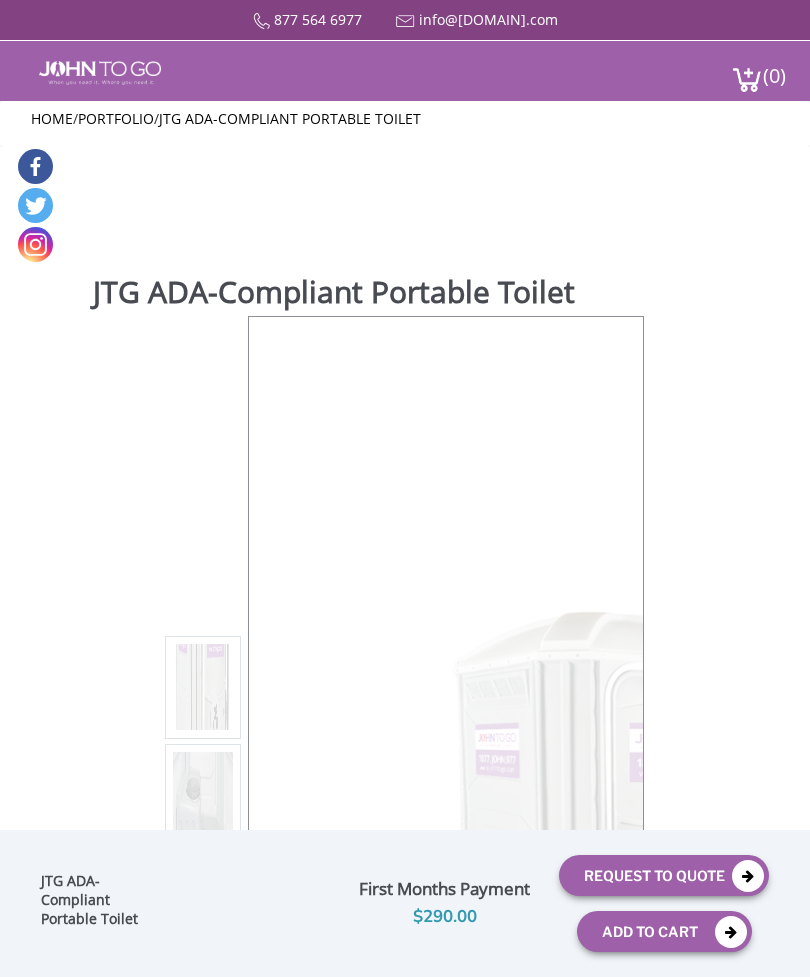 scroll, scrollTop: 0, scrollLeft: 0, axis: both 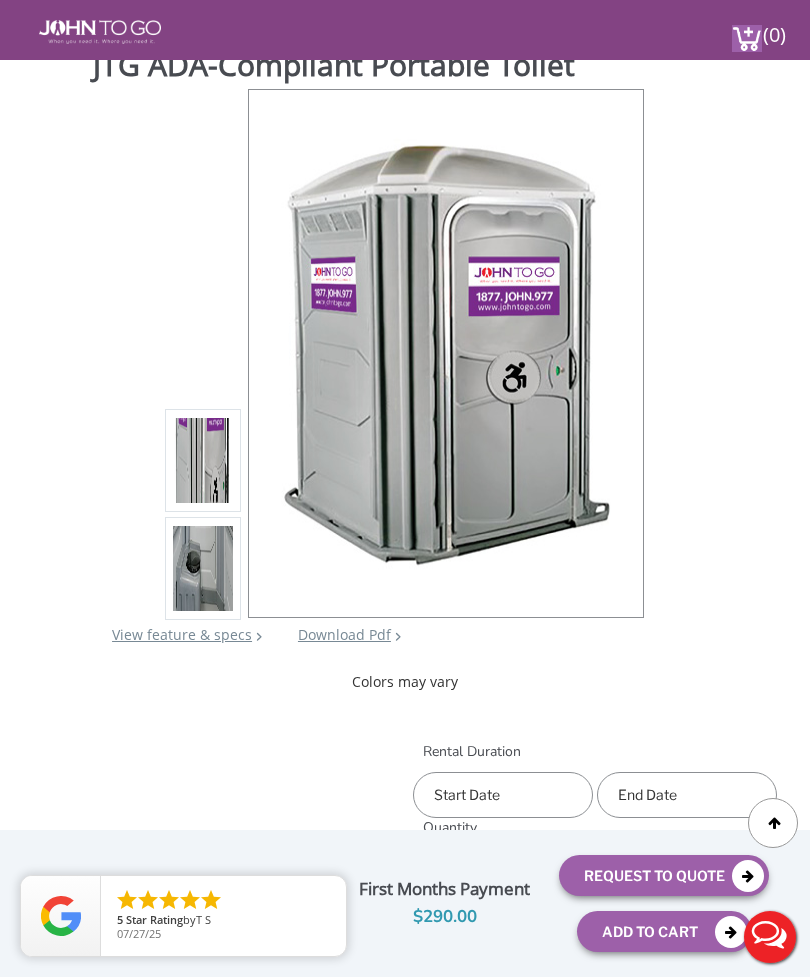 click at bounding box center [503, 795] 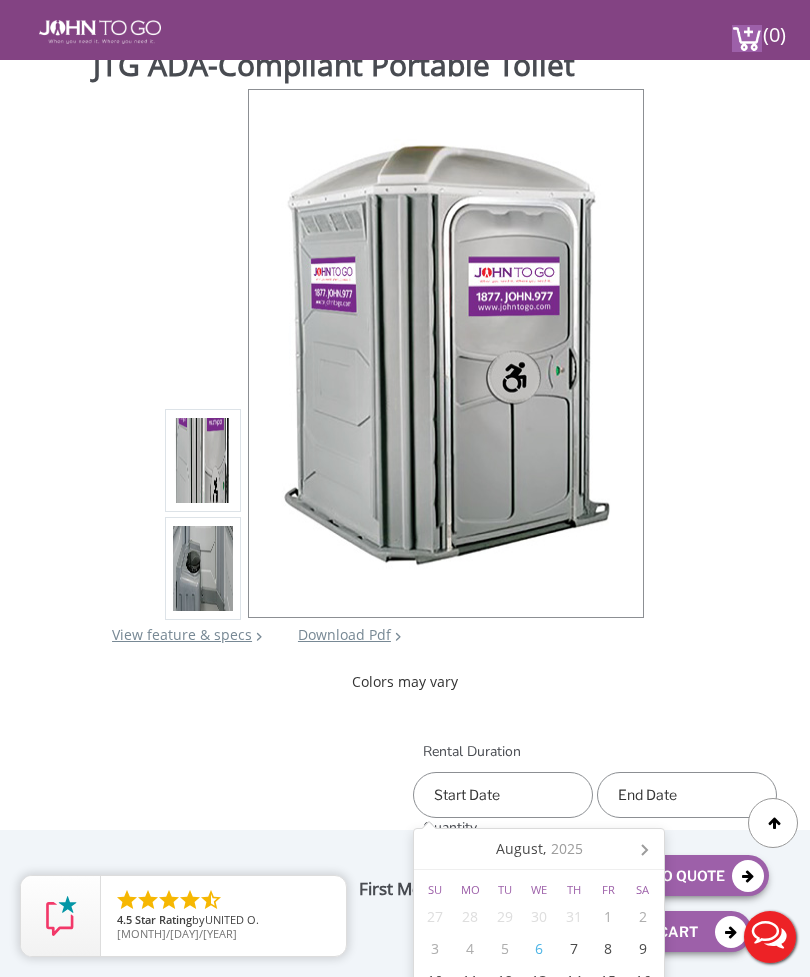 click 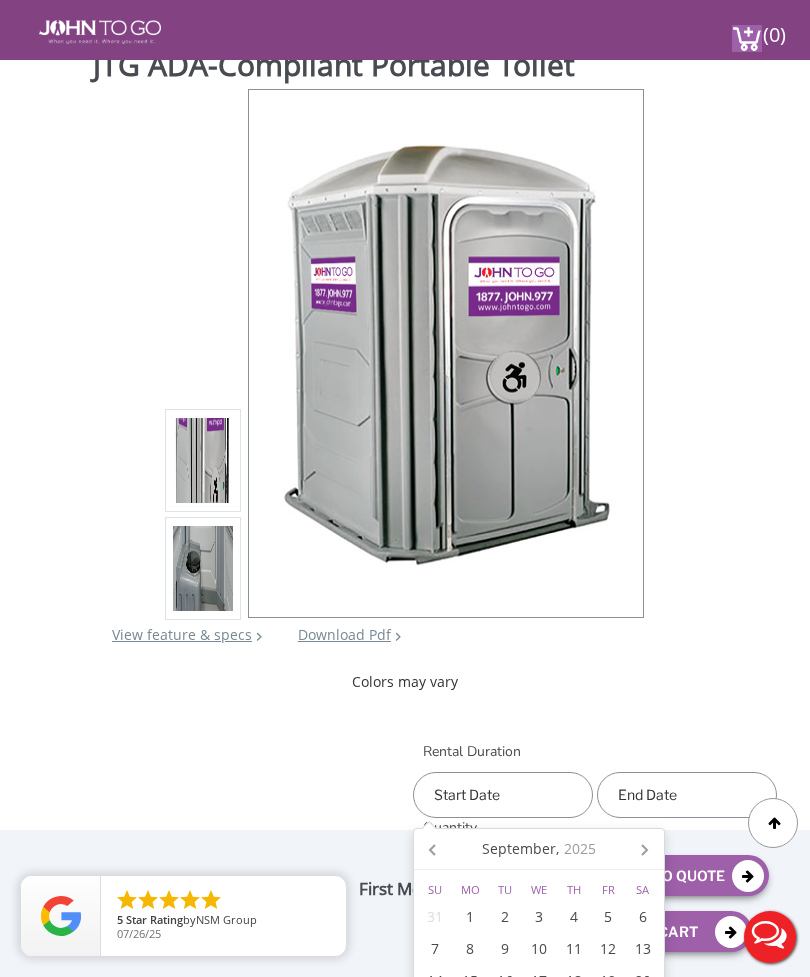 click on "1" at bounding box center (470, 917) 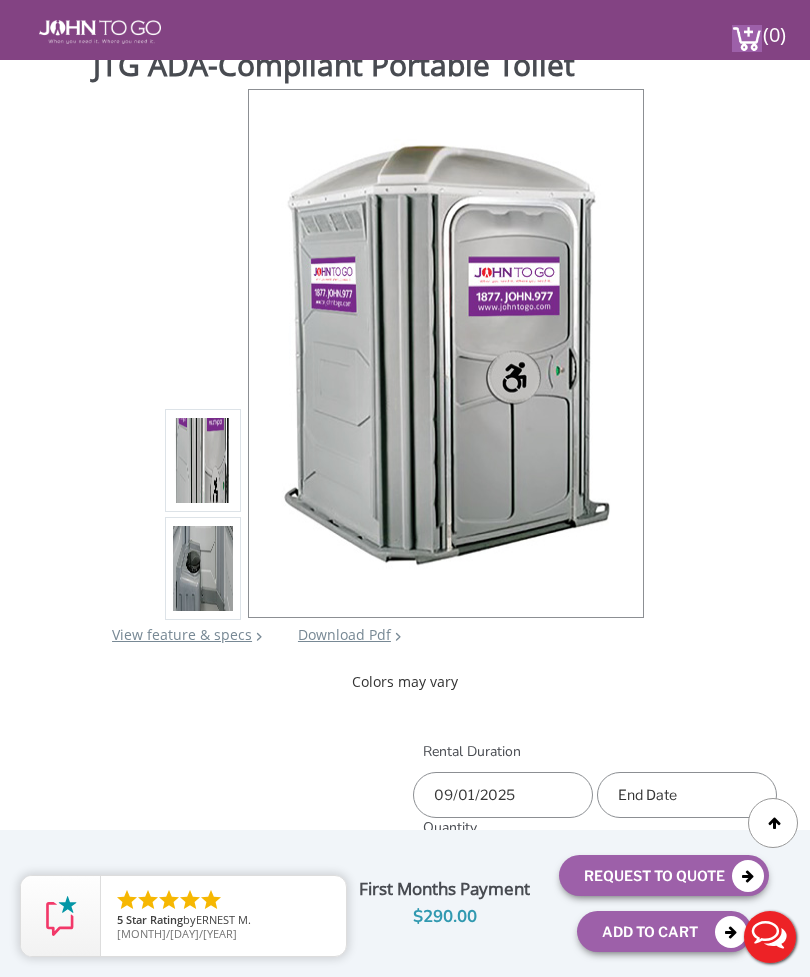 click at bounding box center [687, 795] 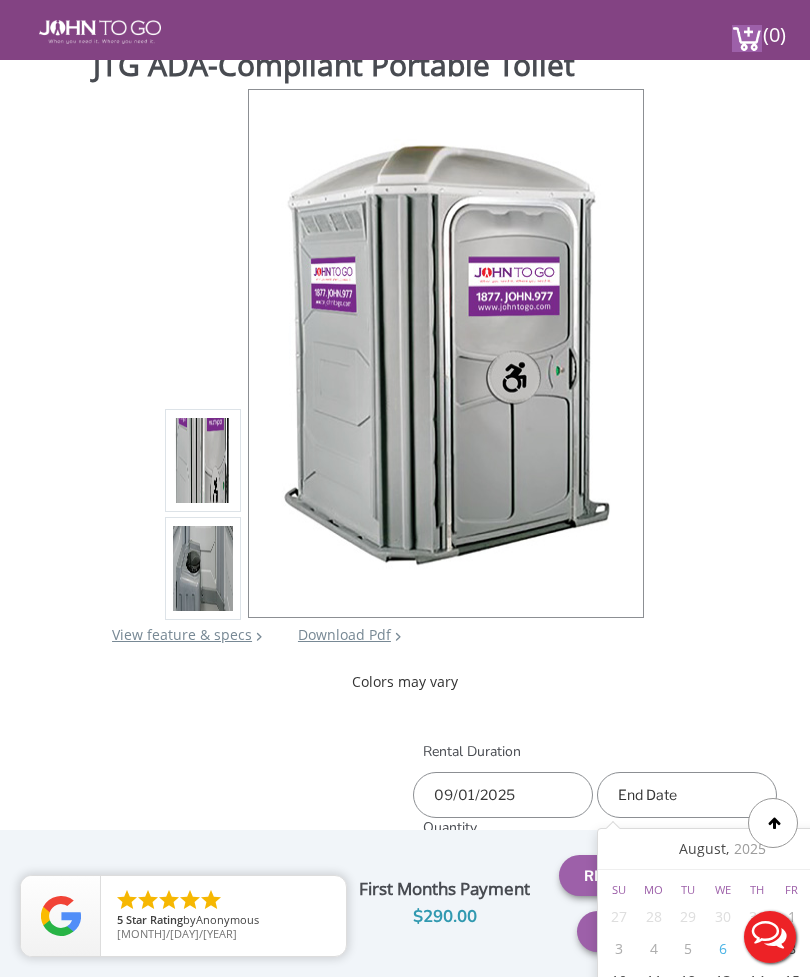 click on "August,  2025" at bounding box center (723, 849) 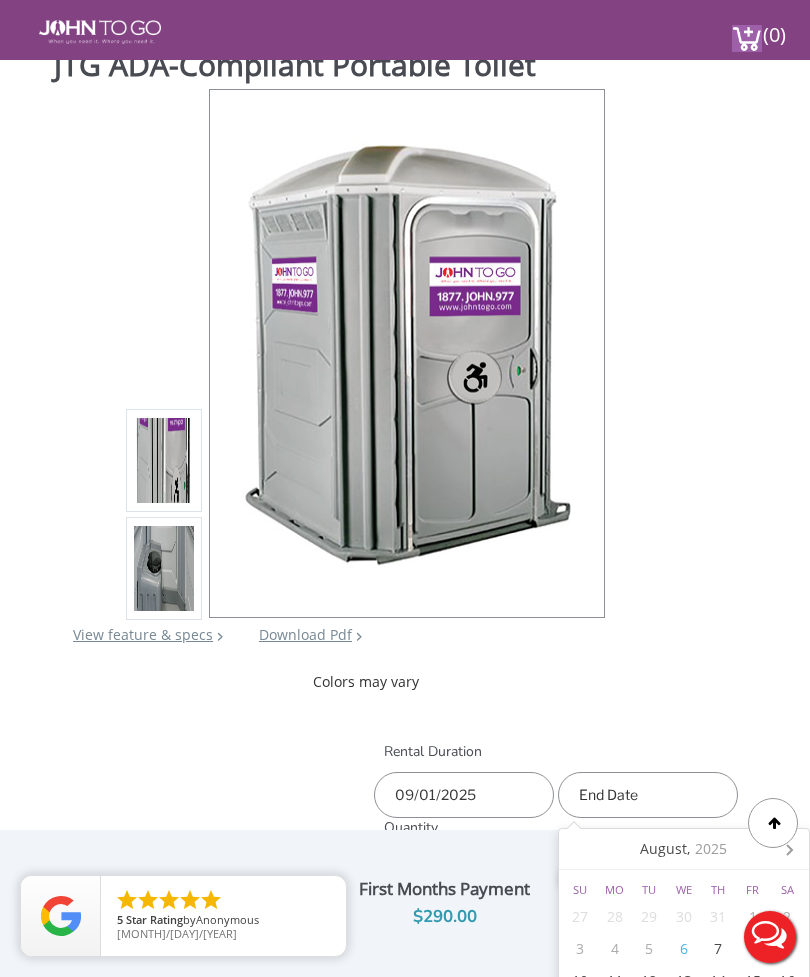 click on "August,  2025" at bounding box center [683, 849] 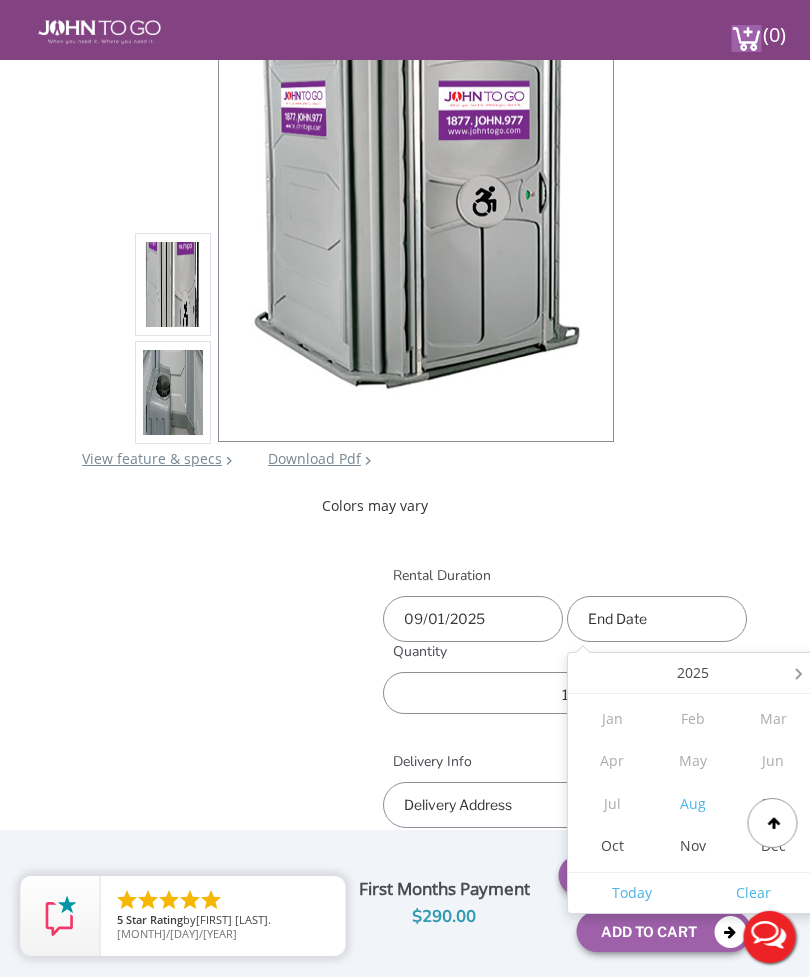 scroll, scrollTop: 359, scrollLeft: 29, axis: both 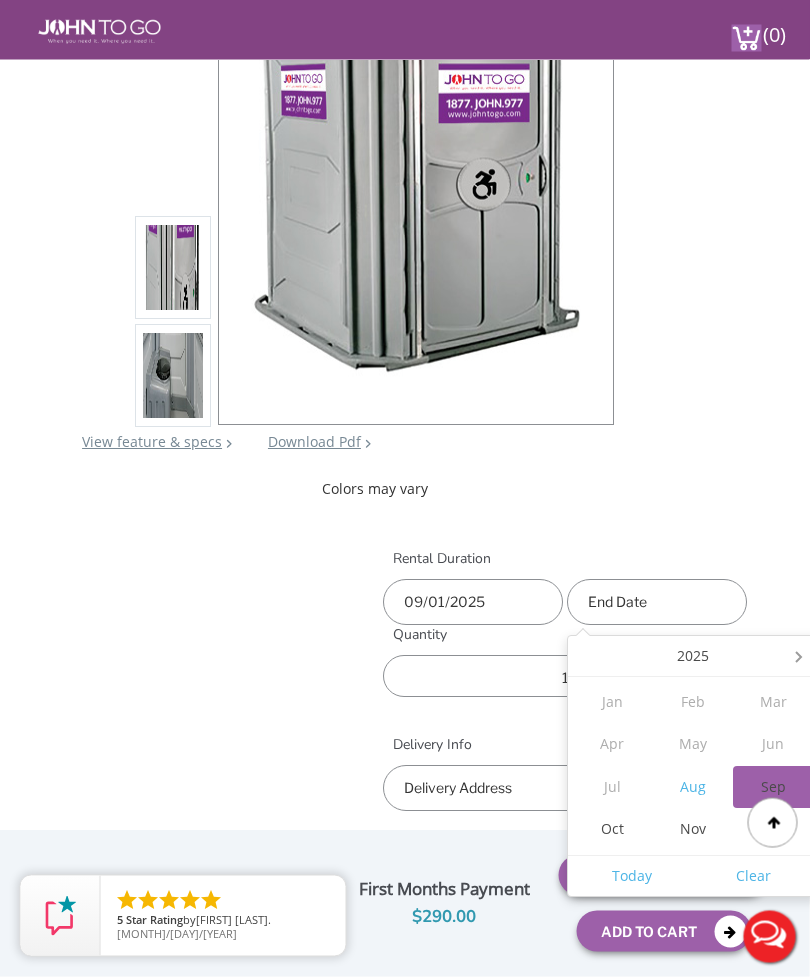 click on "Sep" at bounding box center [774, 788] 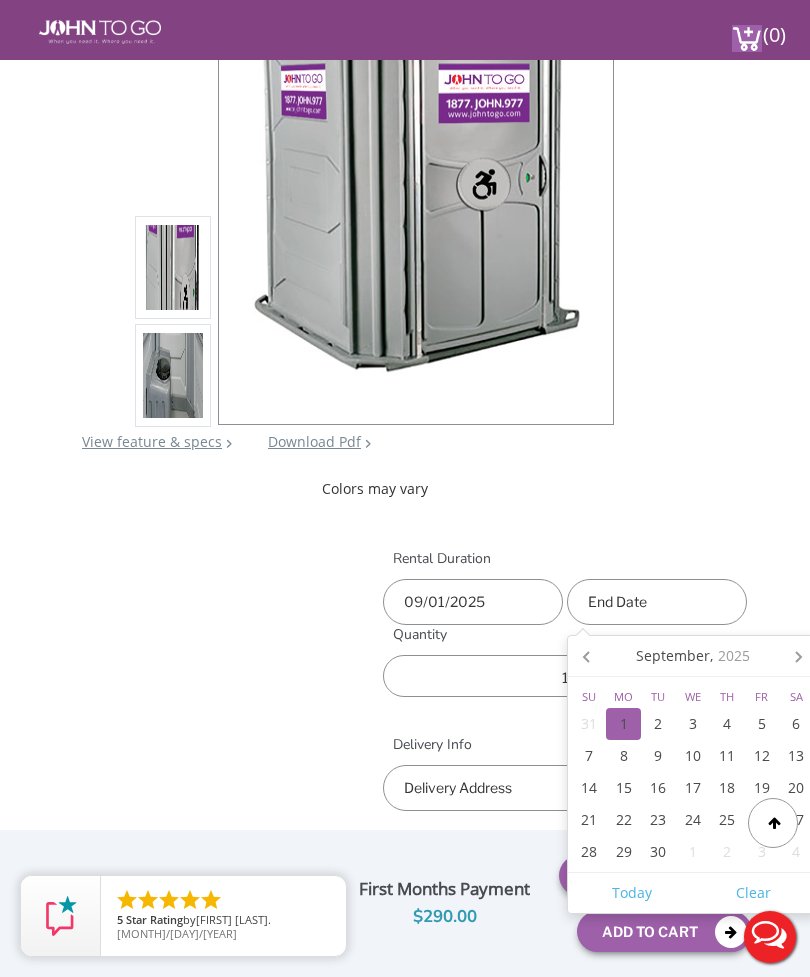 click on "29" at bounding box center [623, 852] 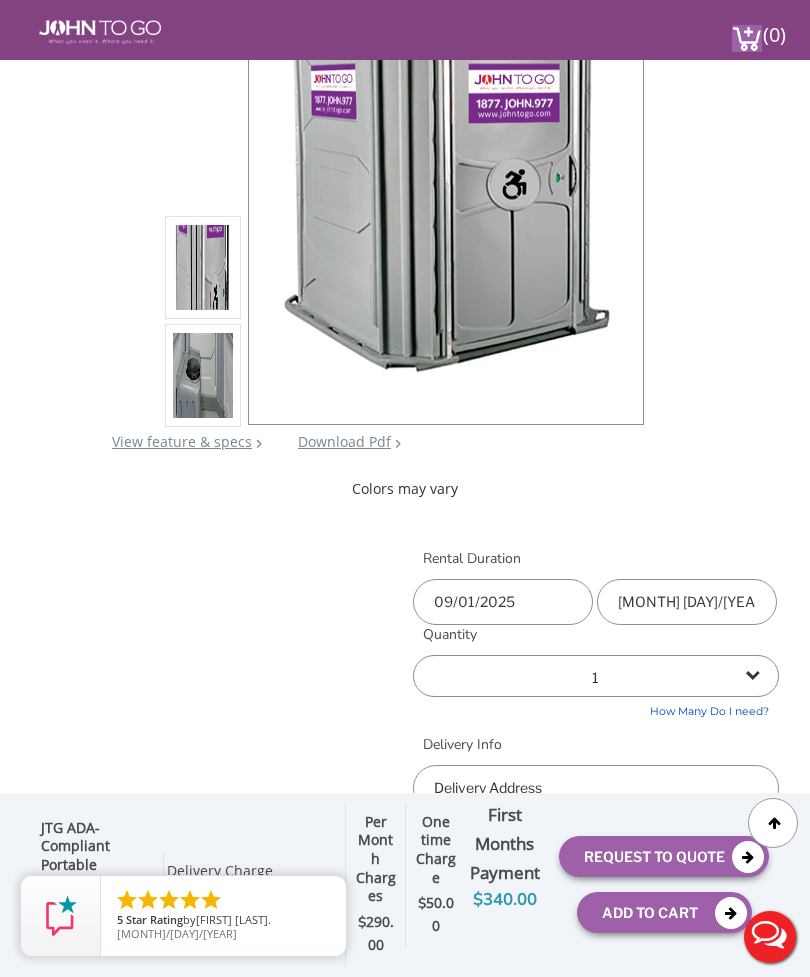 scroll, scrollTop: 360, scrollLeft: 0, axis: vertical 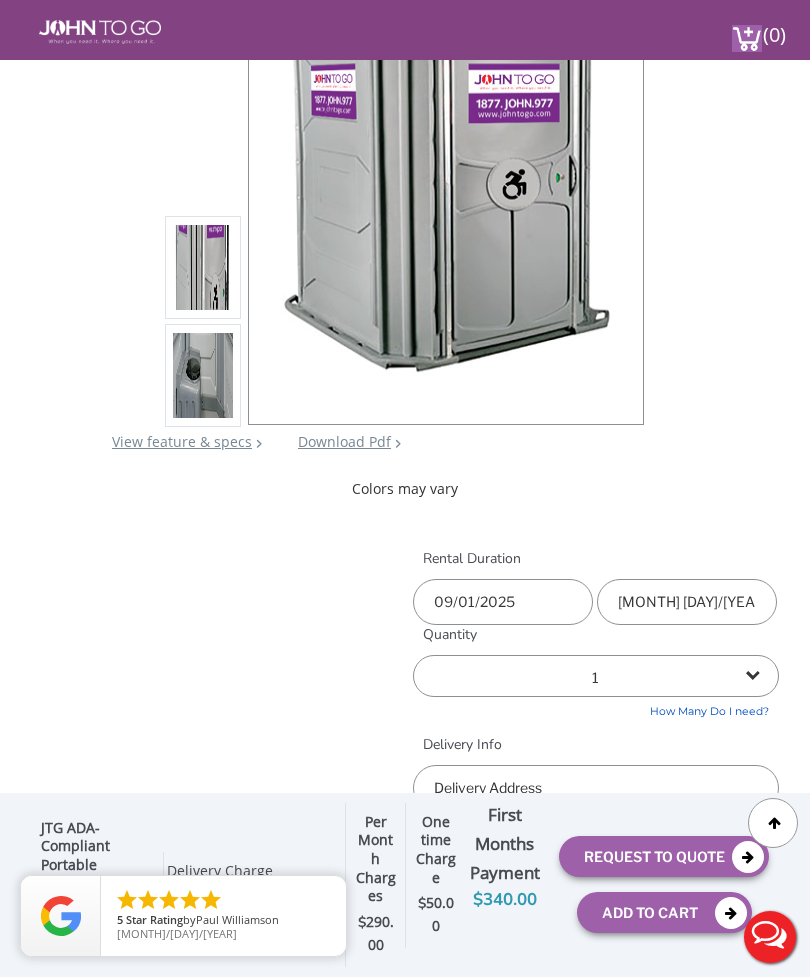 click on "1
2 (5% discount)
3 (8% discount)
4 (10% discount)
5 (12% discount)
6 (12% discount)
7 (12% discount)
8 (12% discount)
9 (12% discount)
10 (12% discount)
11 (12% discount)
12 (12% discount)
13 (12% discount)
14 (12% discount)
15 (12% discount)
16 (12% discount)
17 (12% discount)
18 (12% discount)
19 (12% discount)
20 (12% discount)
21 (12% discount)
22 (12% discount)
23 (12% discount)
24 (12% discount)
25 (12% discount)" at bounding box center (596, 676) 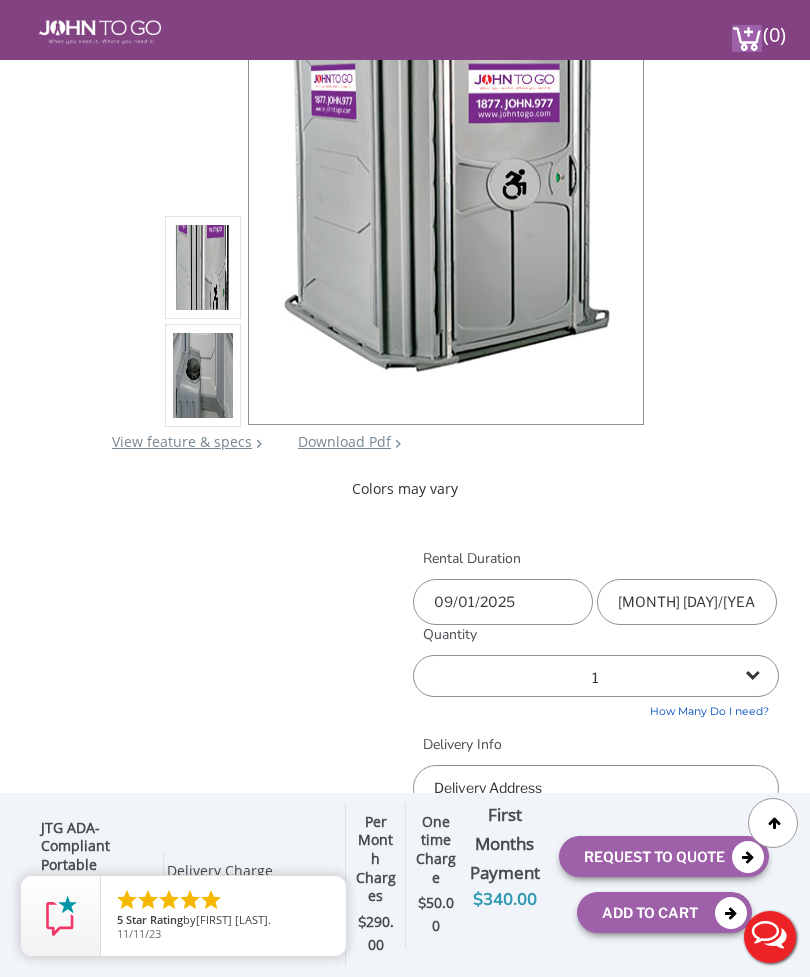 select on "12" 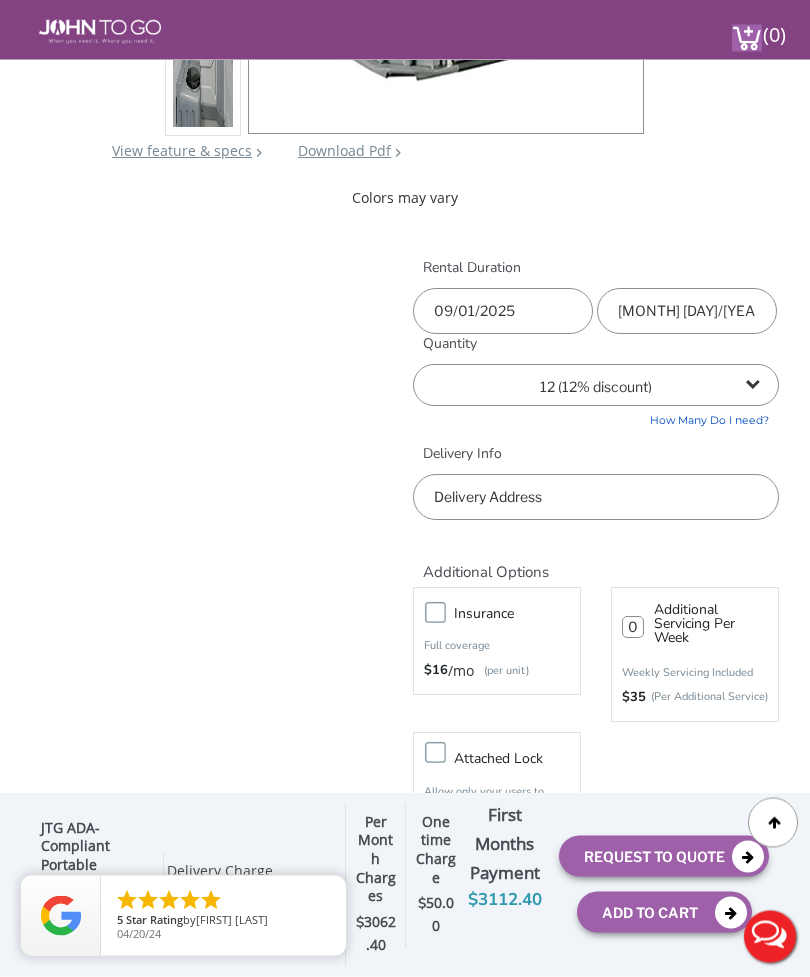 scroll, scrollTop: 651, scrollLeft: 0, axis: vertical 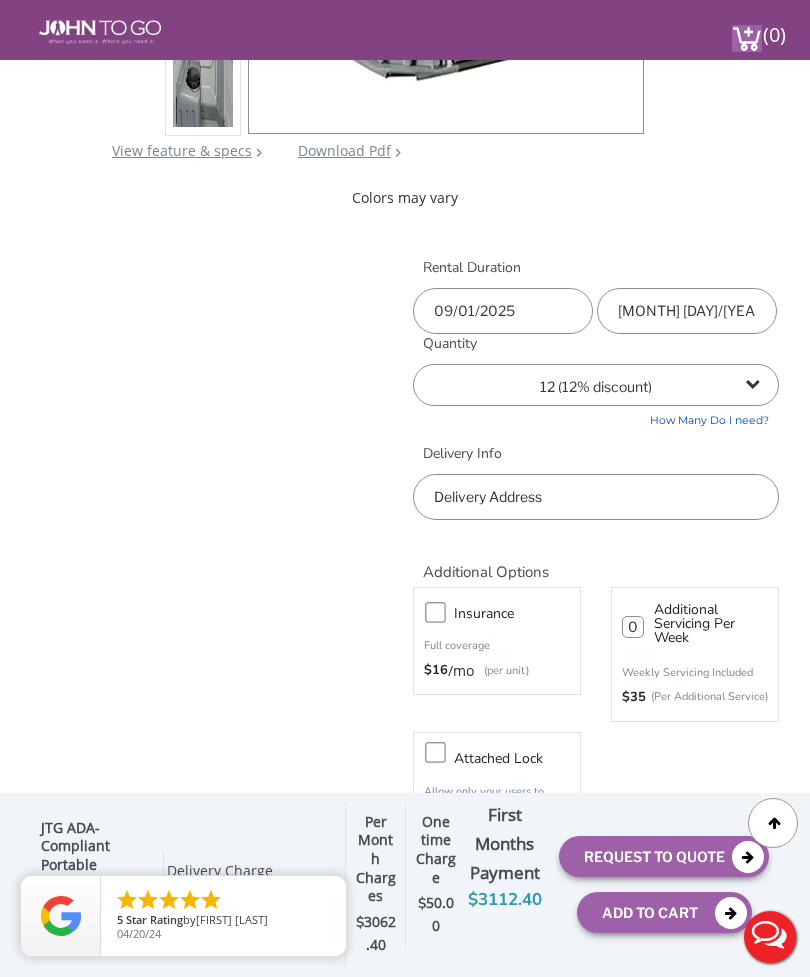 click at bounding box center (596, 497) 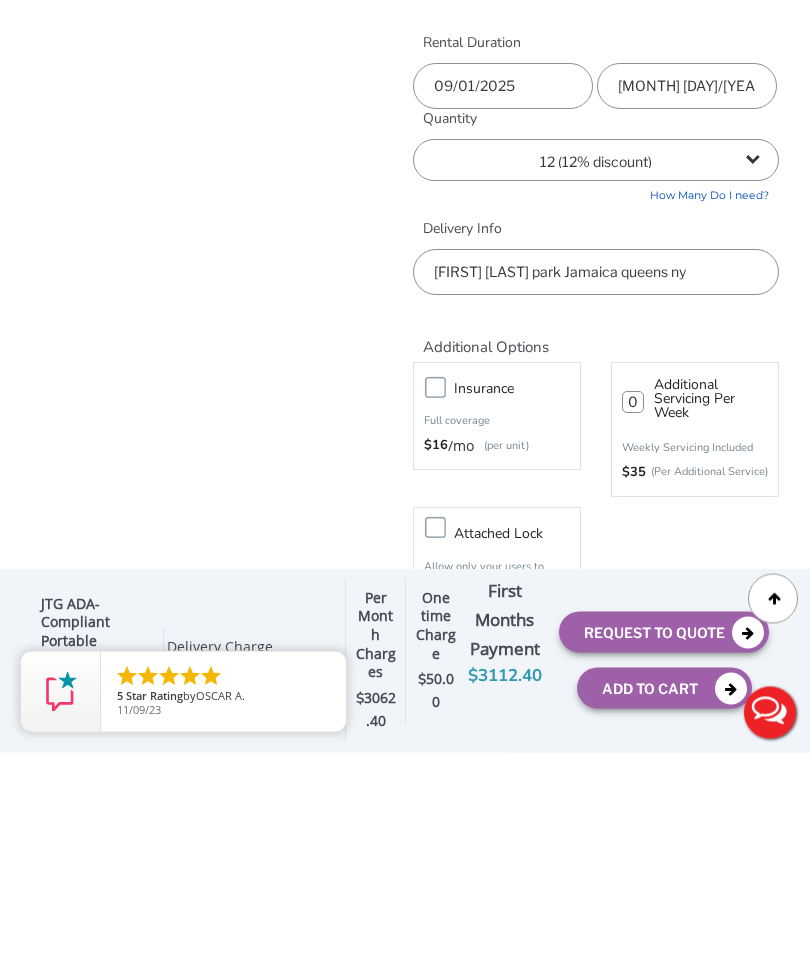 type on "Roy Wilkins park  Jamaica queens ny" 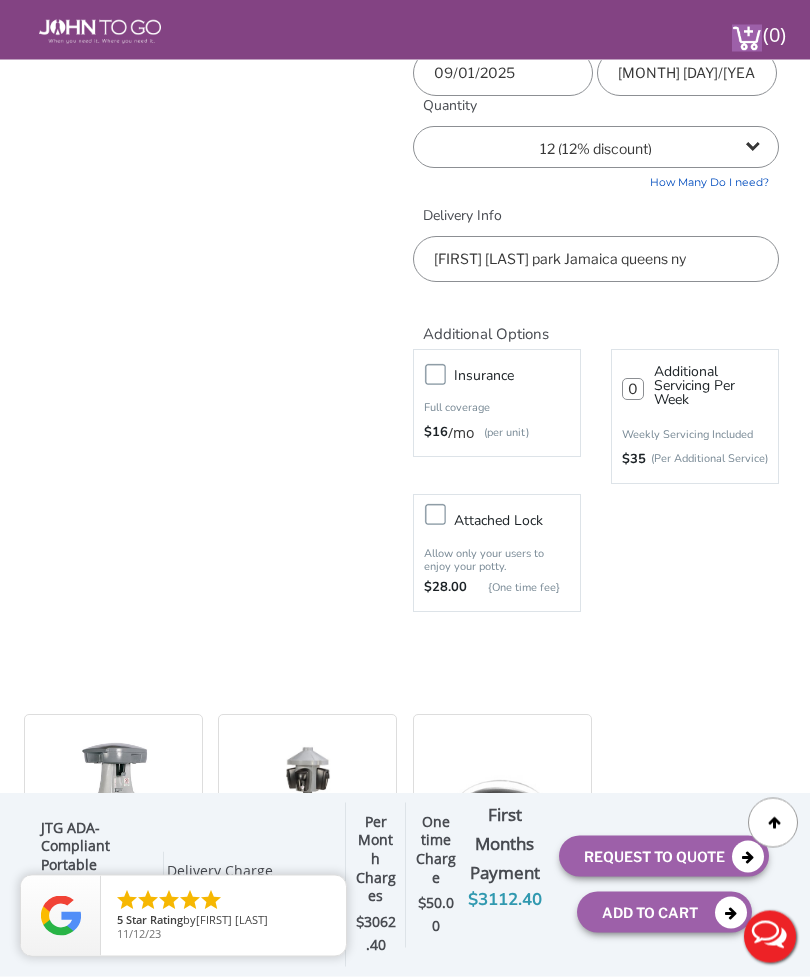scroll, scrollTop: 889, scrollLeft: 0, axis: vertical 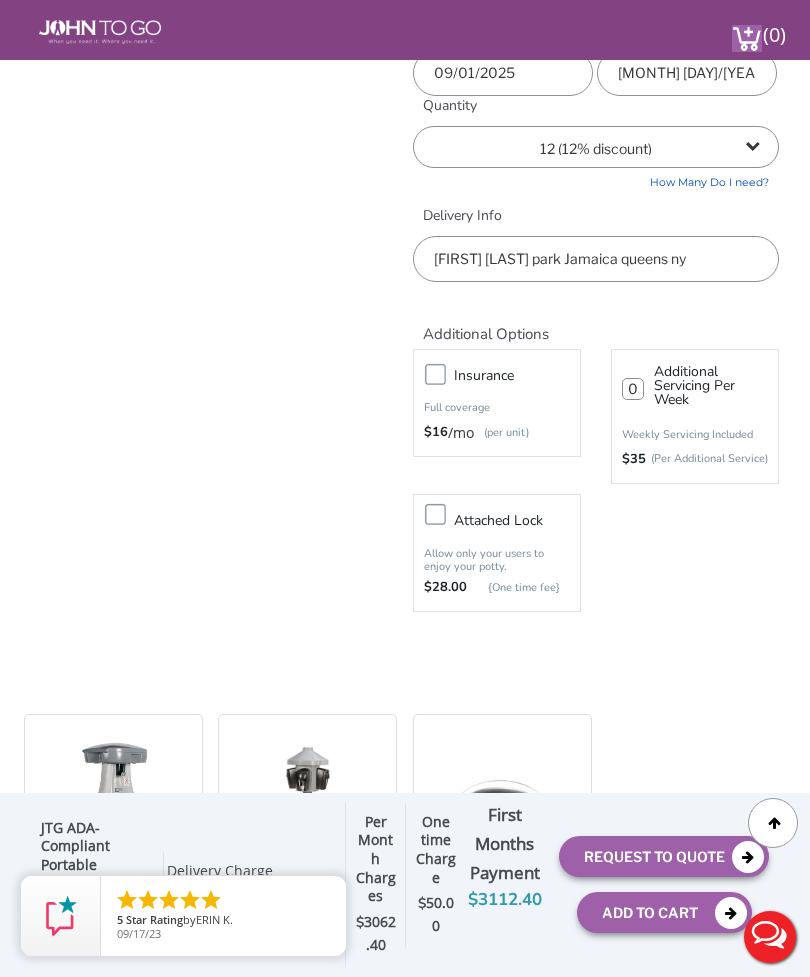 click at bounding box center [633, 389] 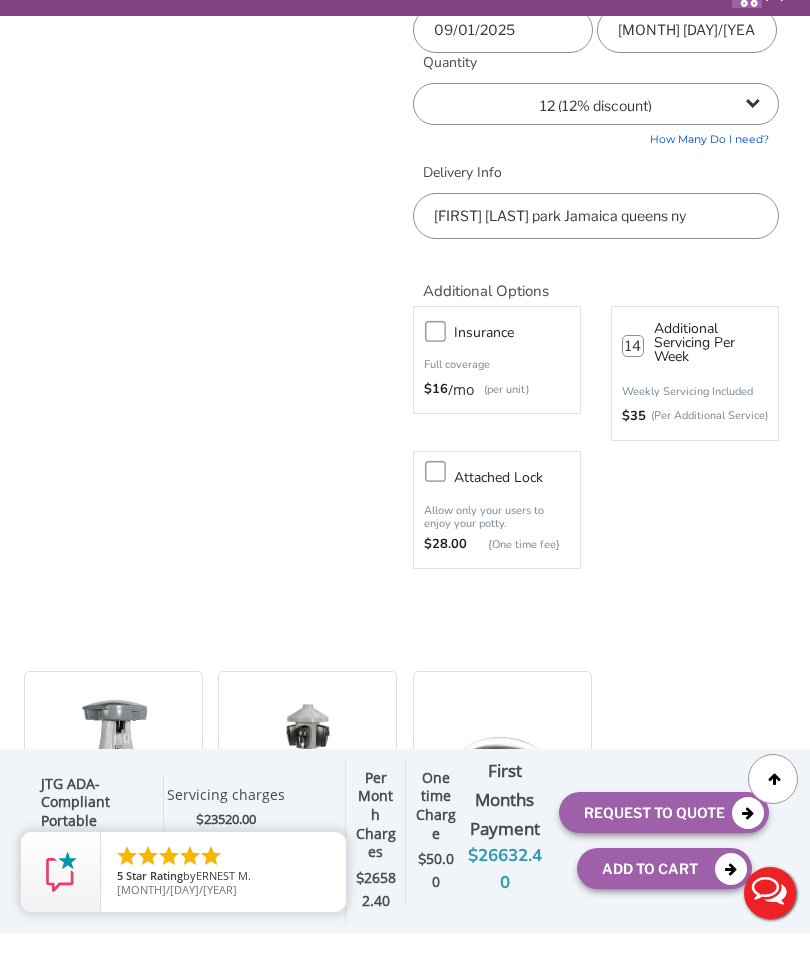 type on "14" 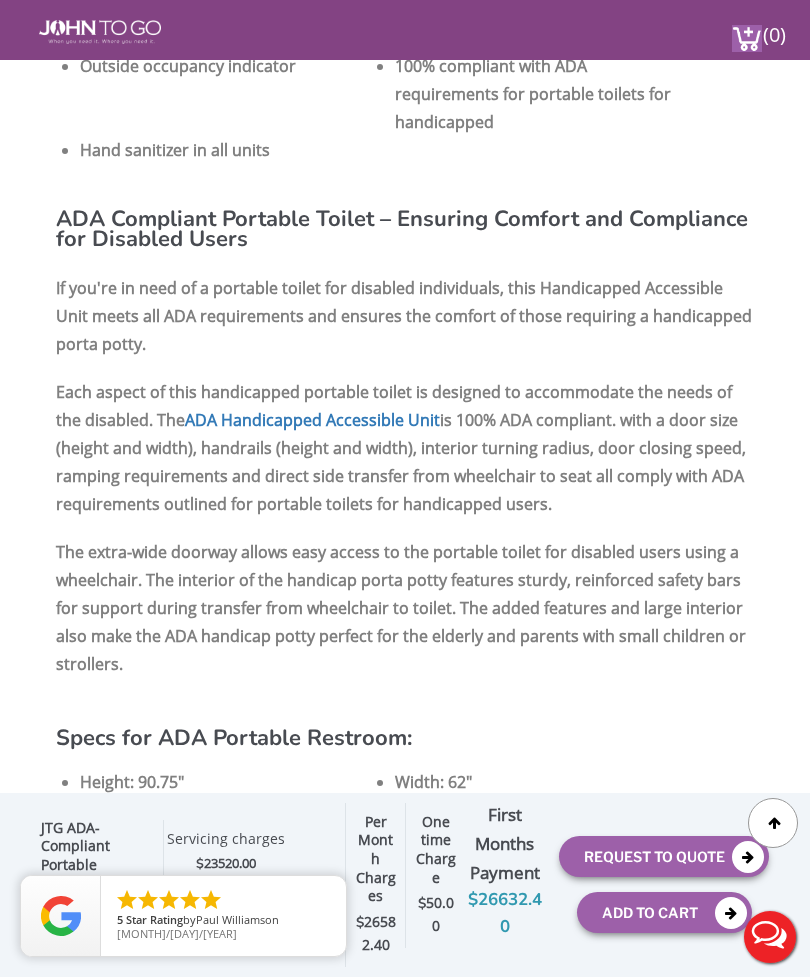 scroll, scrollTop: 2372, scrollLeft: 0, axis: vertical 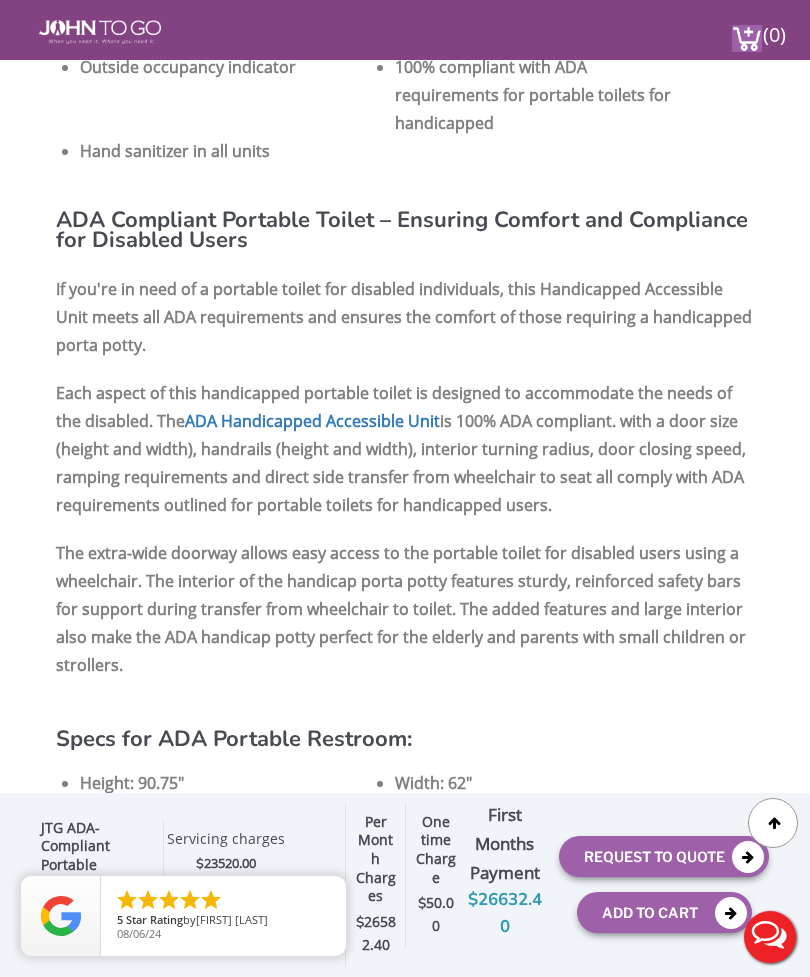 click on "Request To Quote" at bounding box center [664, 856] 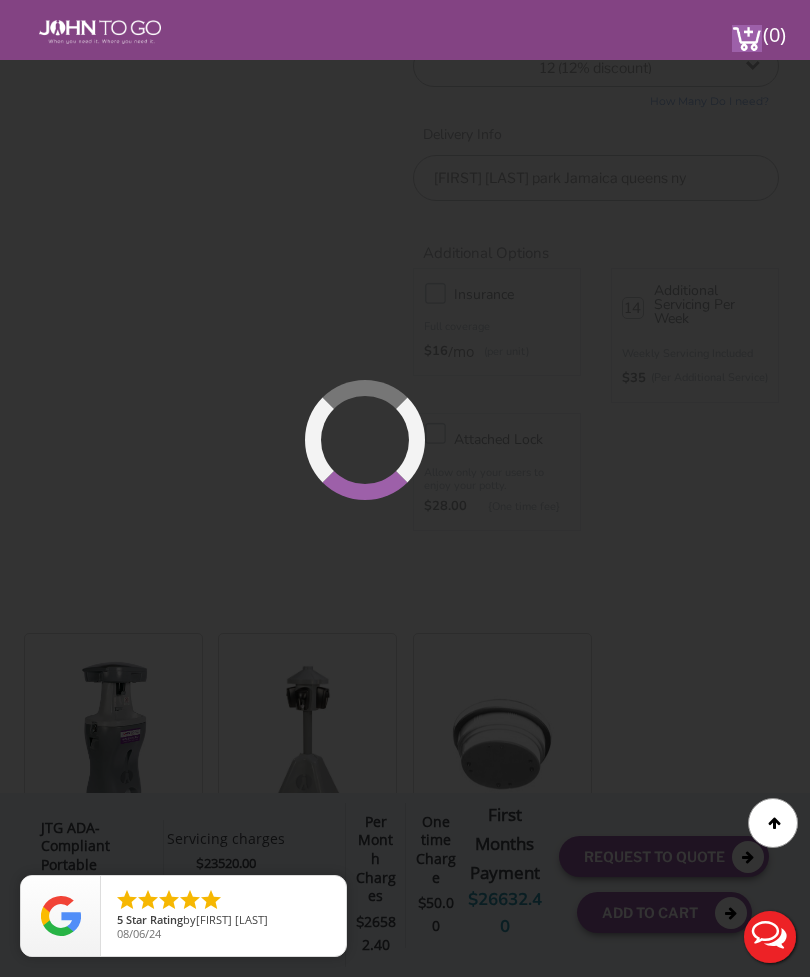 scroll, scrollTop: 908, scrollLeft: 0, axis: vertical 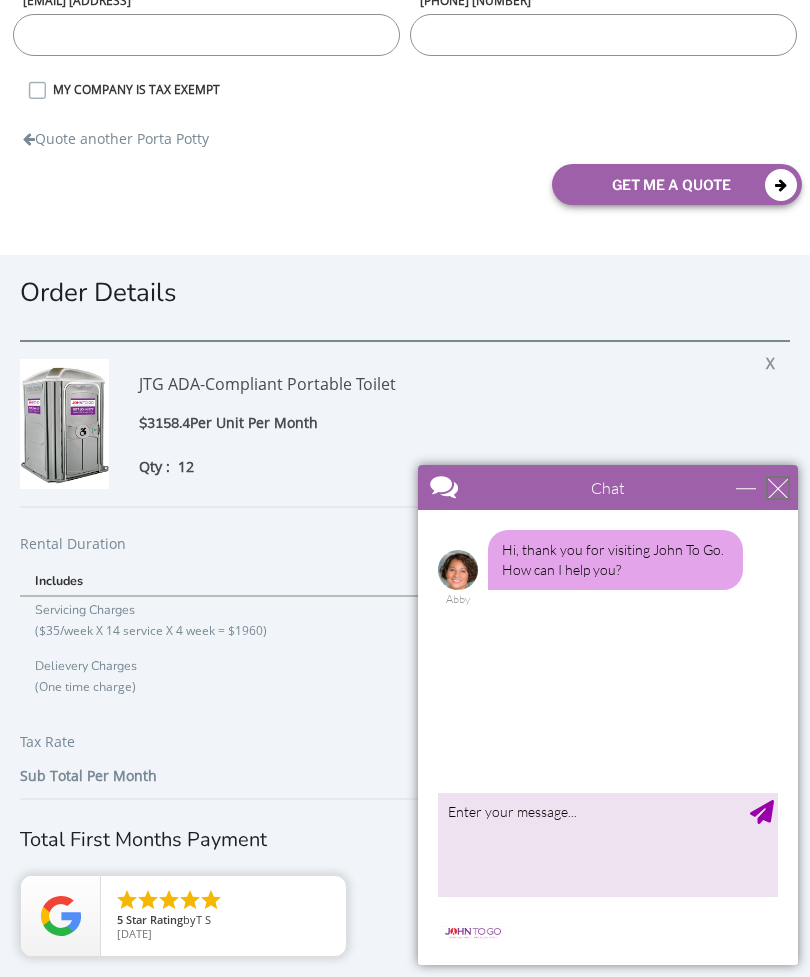 click at bounding box center [778, 488] 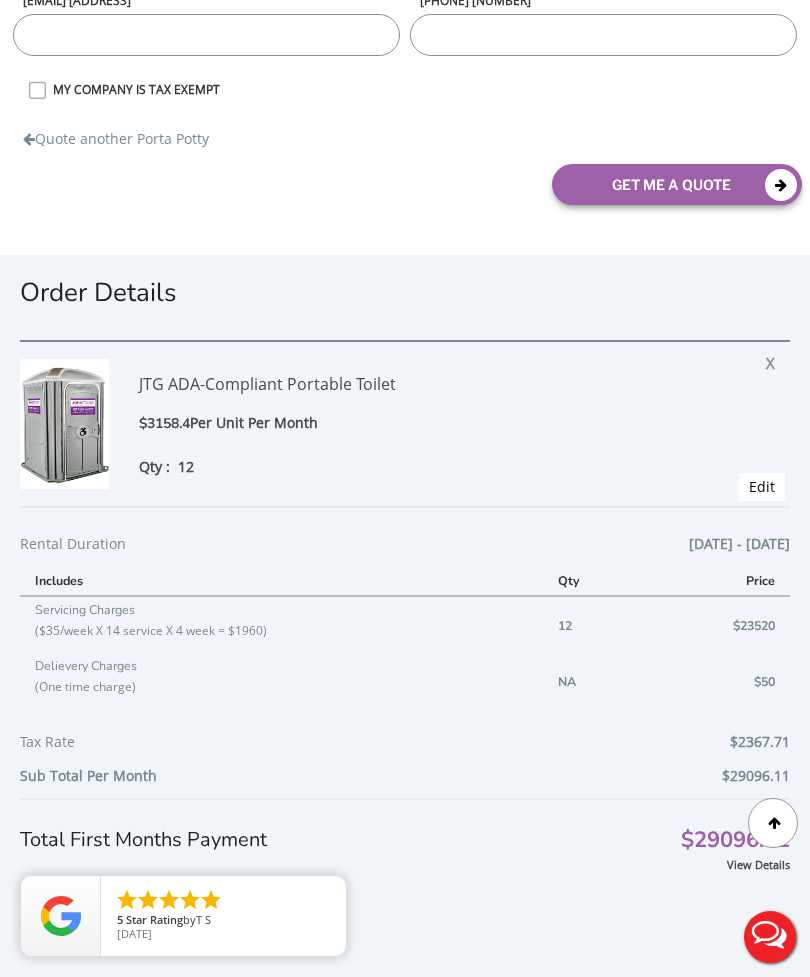 scroll, scrollTop: 0, scrollLeft: 0, axis: both 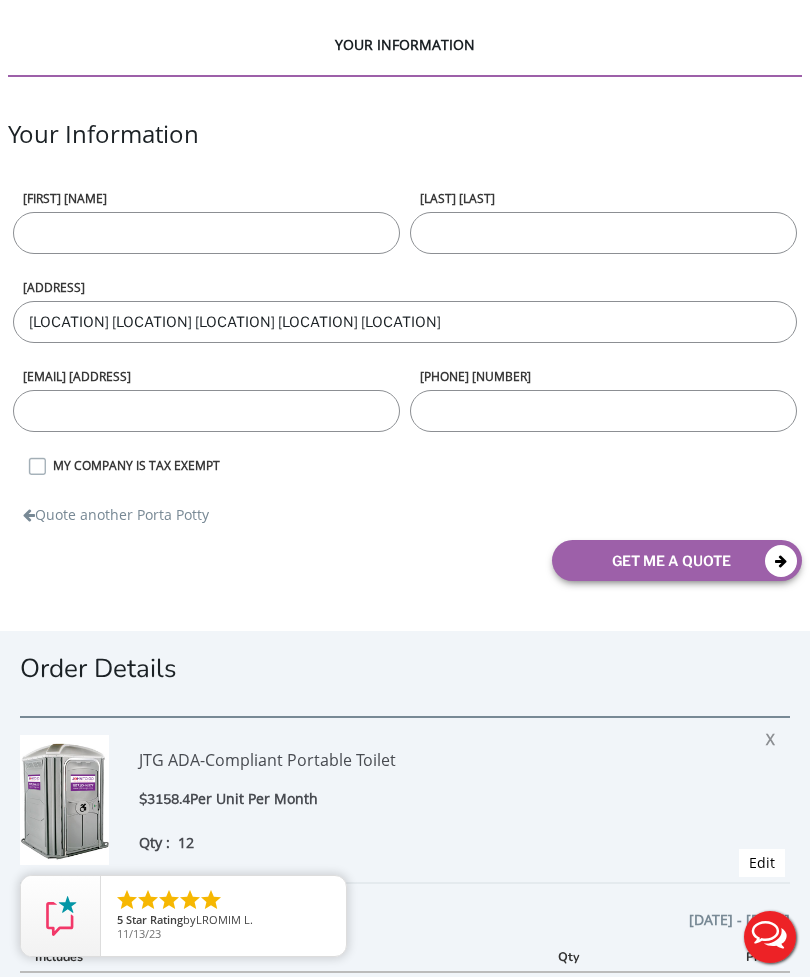 click on "Quote another Porta Potty" at bounding box center [116, 510] 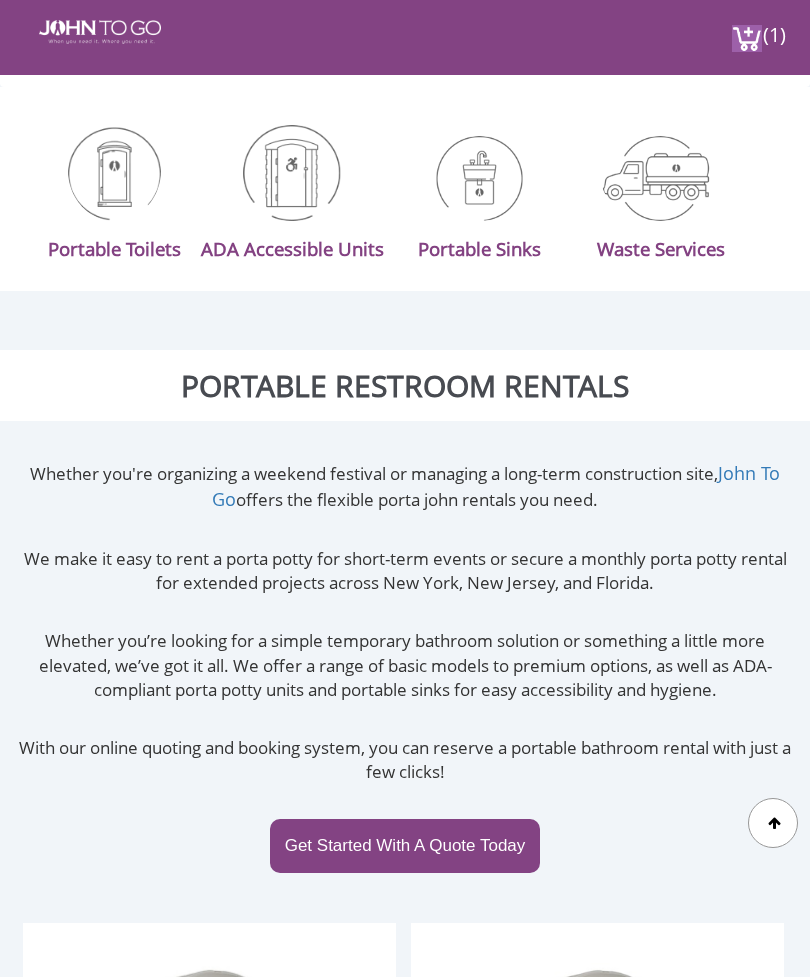 scroll, scrollTop: 914, scrollLeft: 0, axis: vertical 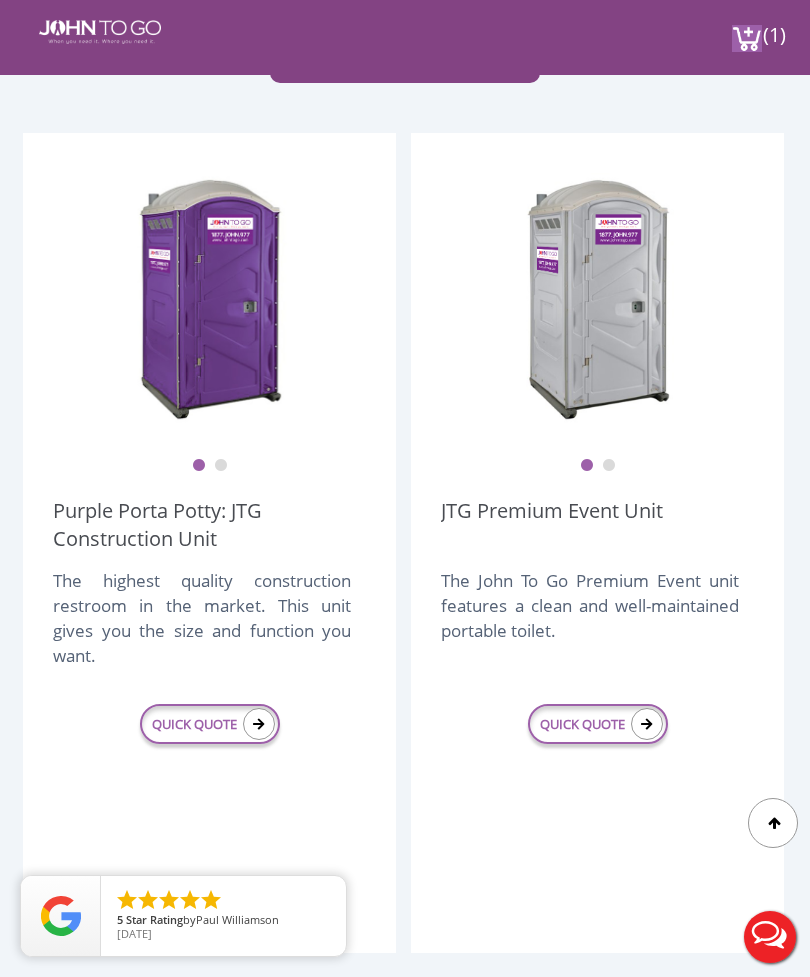 click on "QUICK QUOTE" at bounding box center (210, 724) 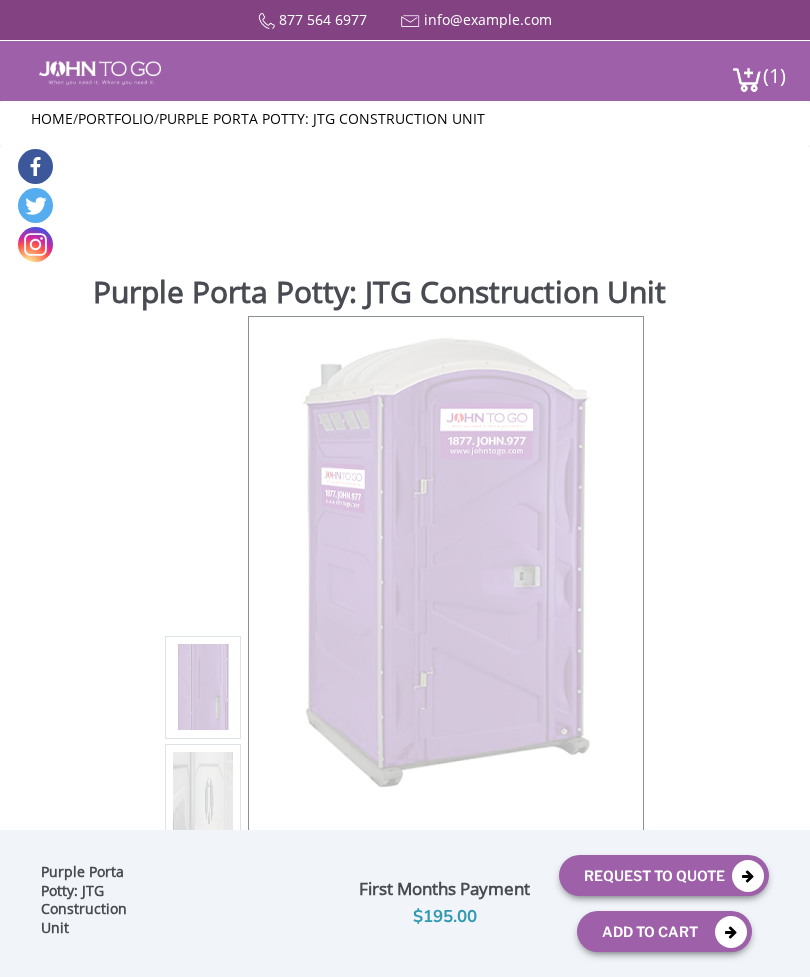 scroll, scrollTop: 0, scrollLeft: 0, axis: both 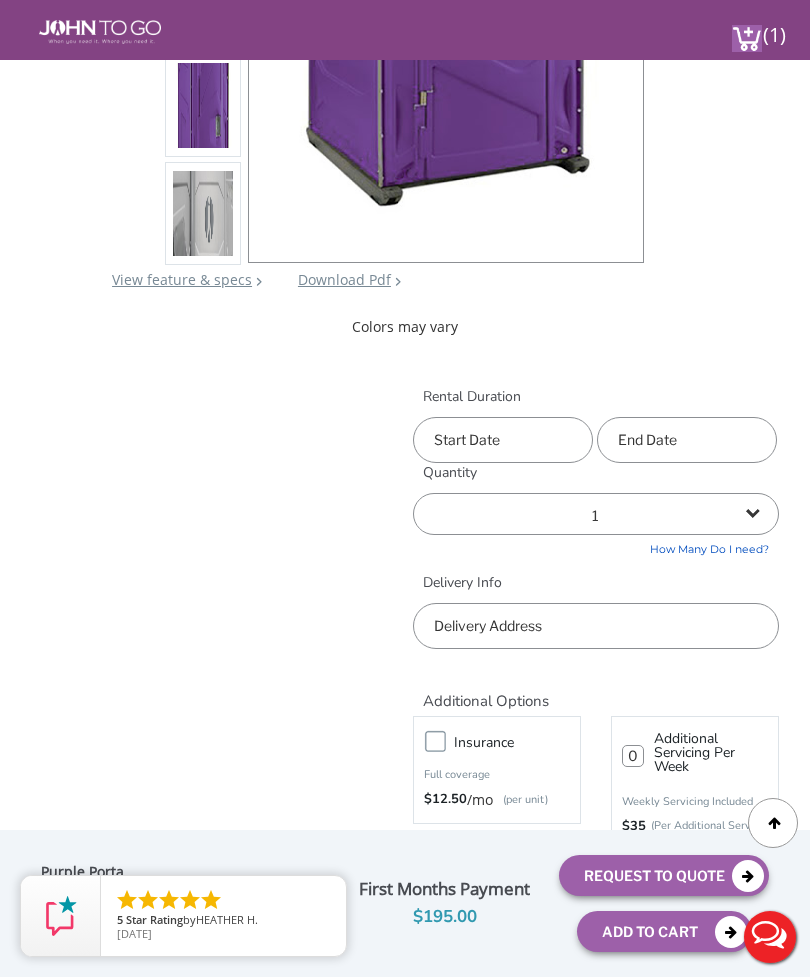 click at bounding box center (503, 440) 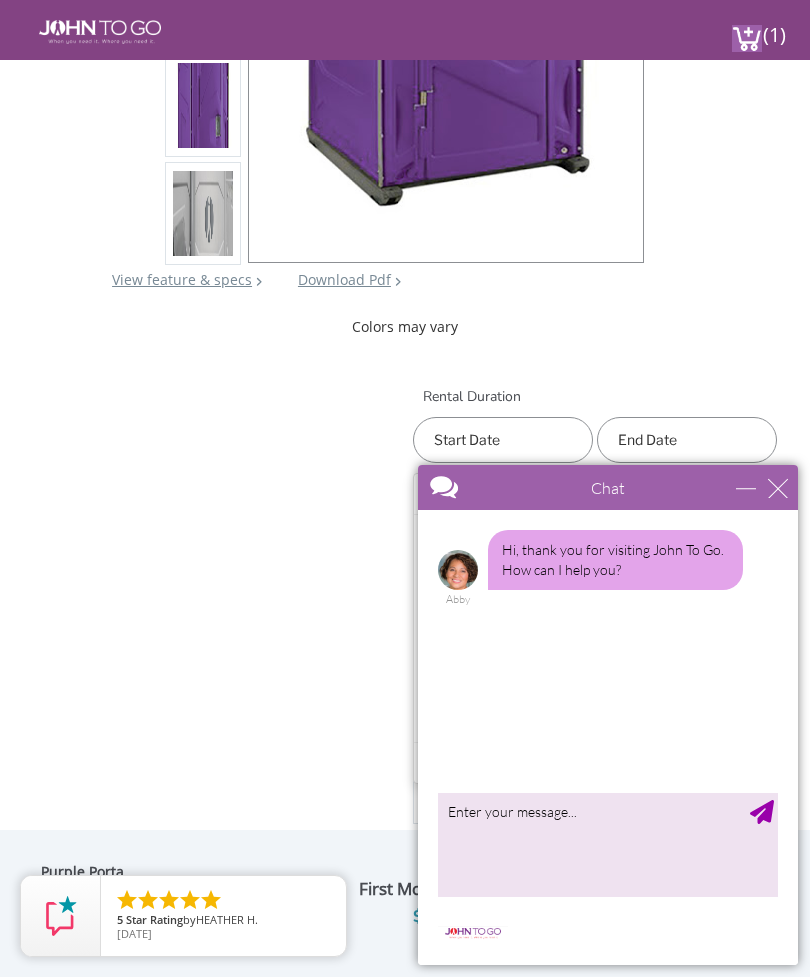 scroll, scrollTop: 0, scrollLeft: 0, axis: both 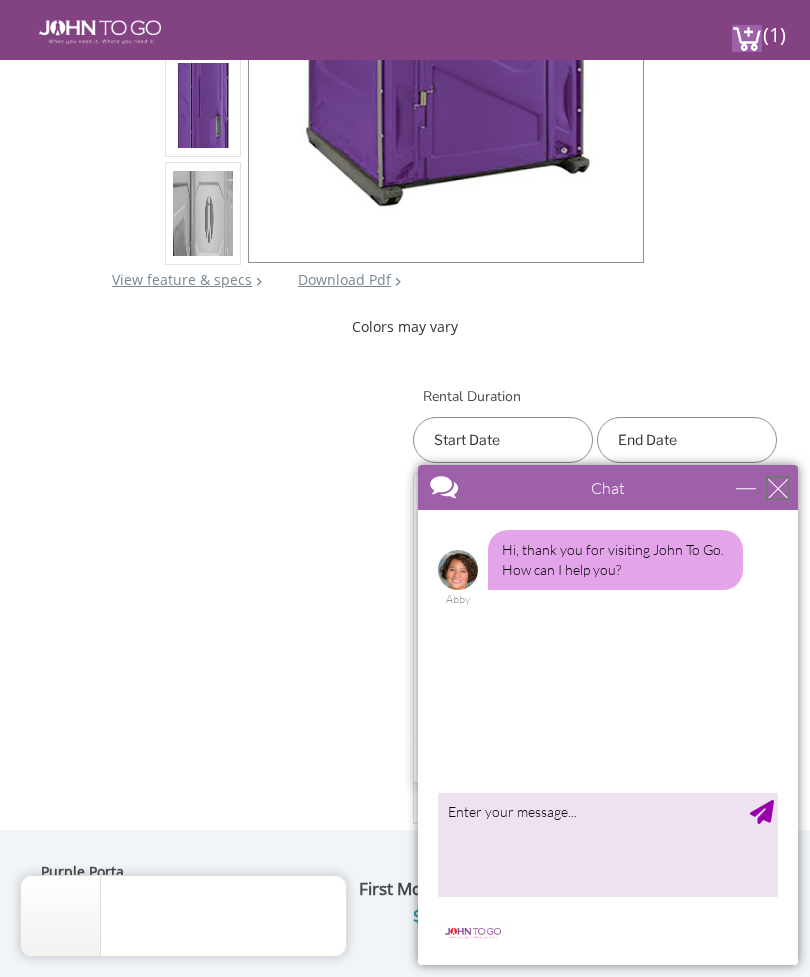 click at bounding box center [778, 488] 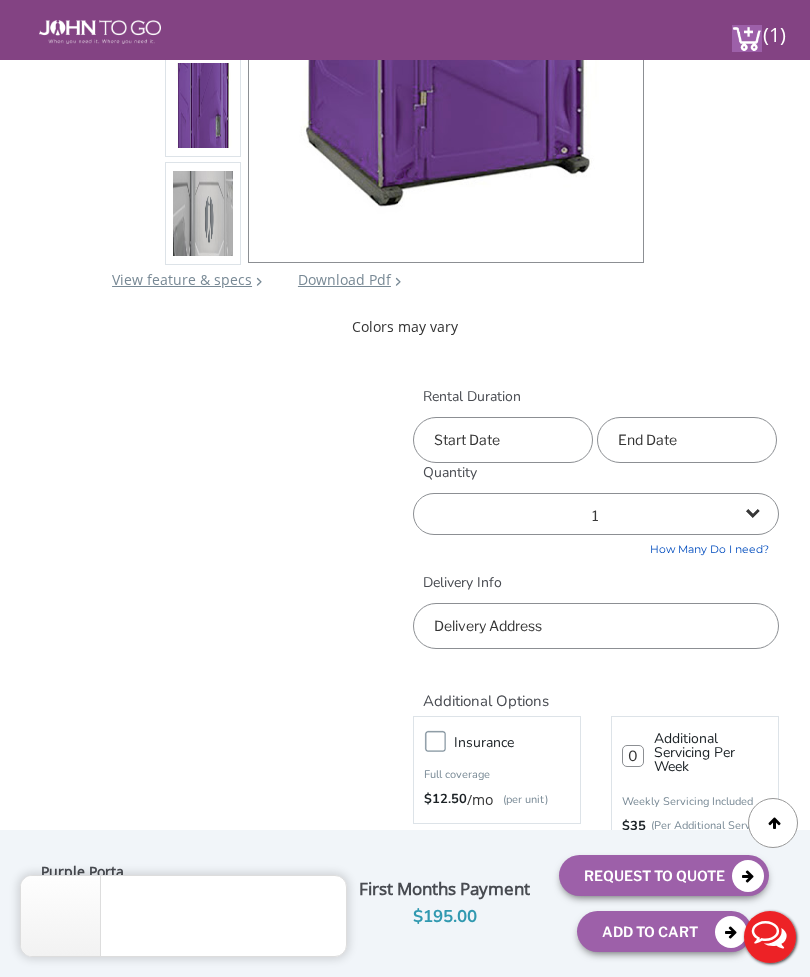scroll, scrollTop: 0, scrollLeft: 0, axis: both 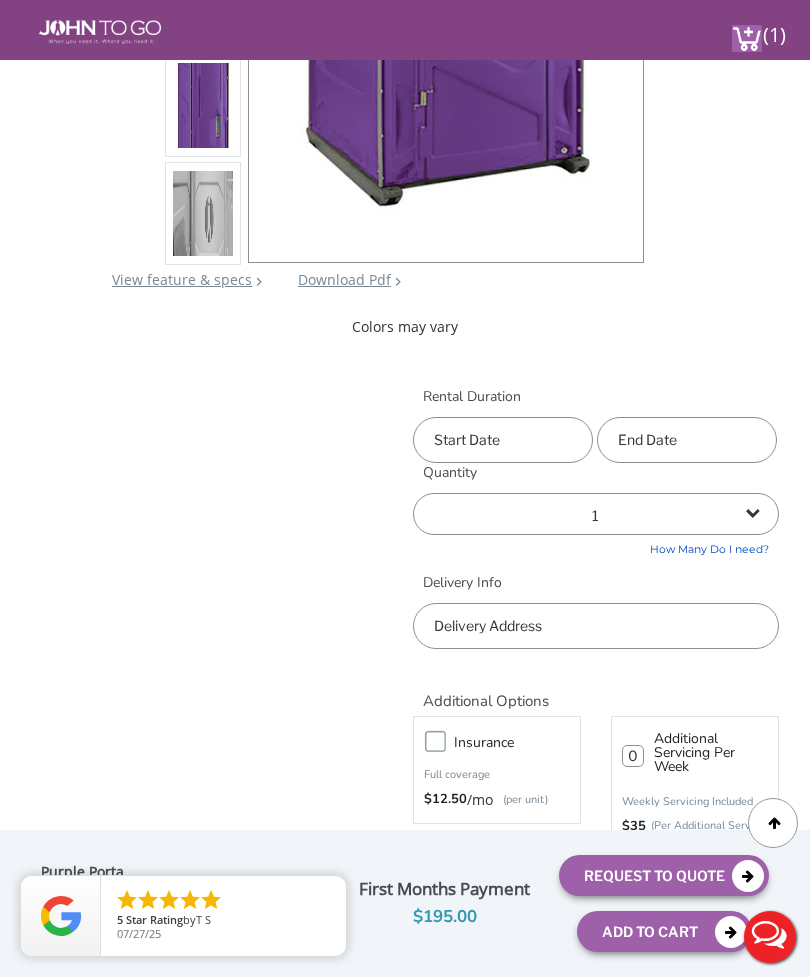 click at bounding box center (503, 440) 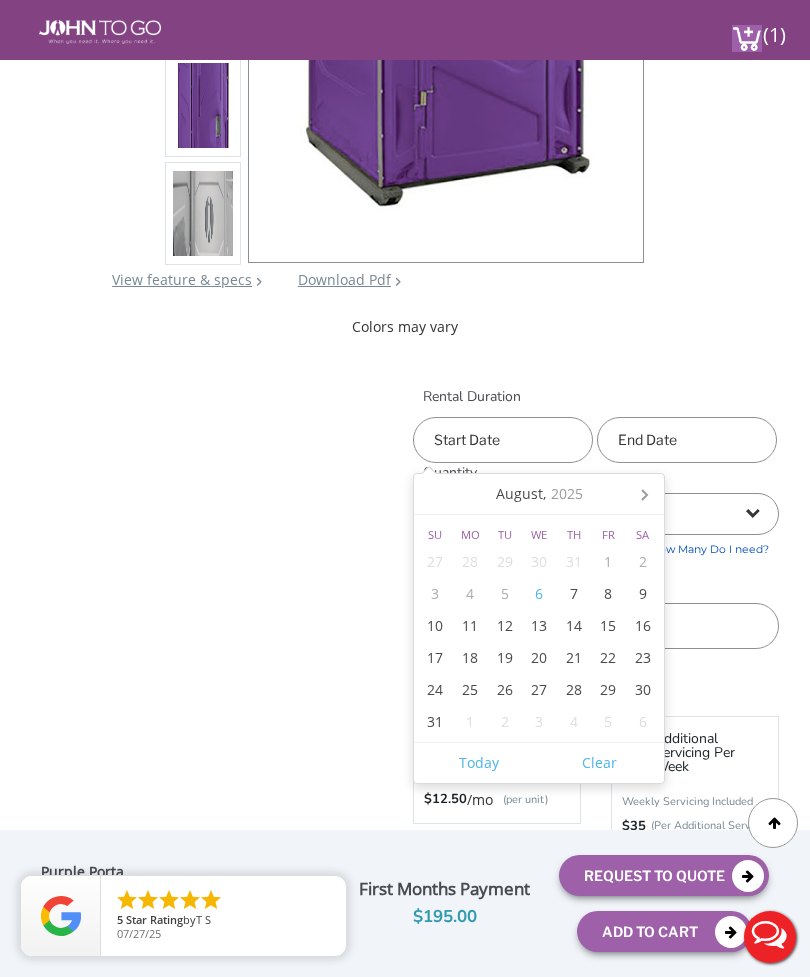 click 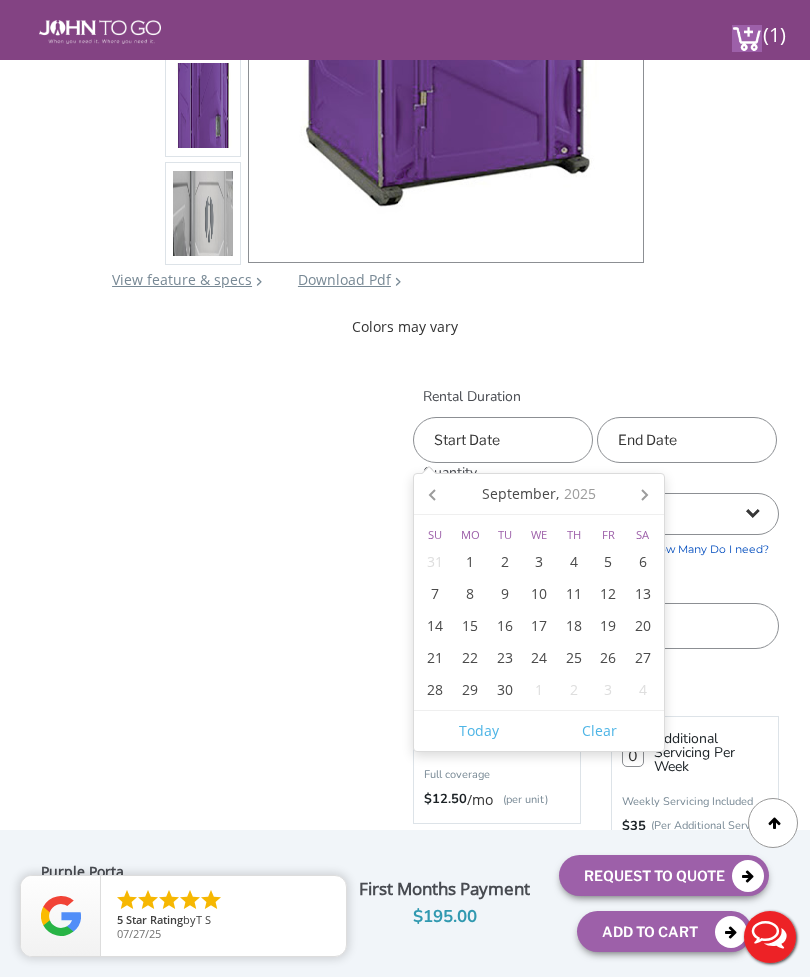 click on "1" at bounding box center [470, 562] 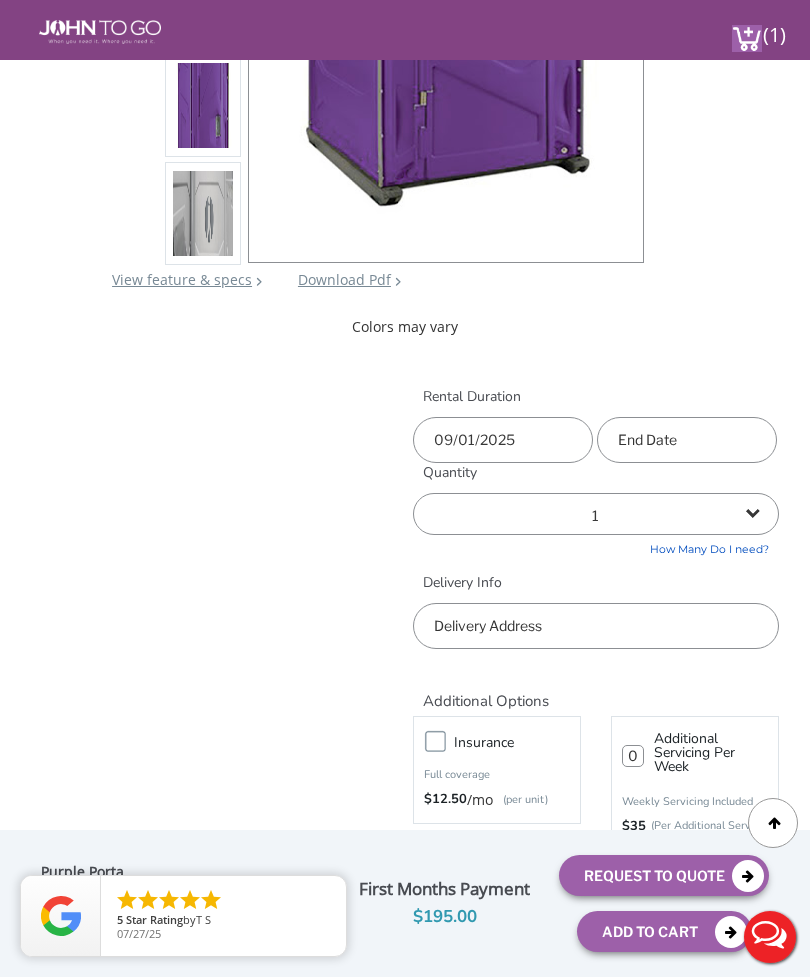 click at bounding box center (687, 440) 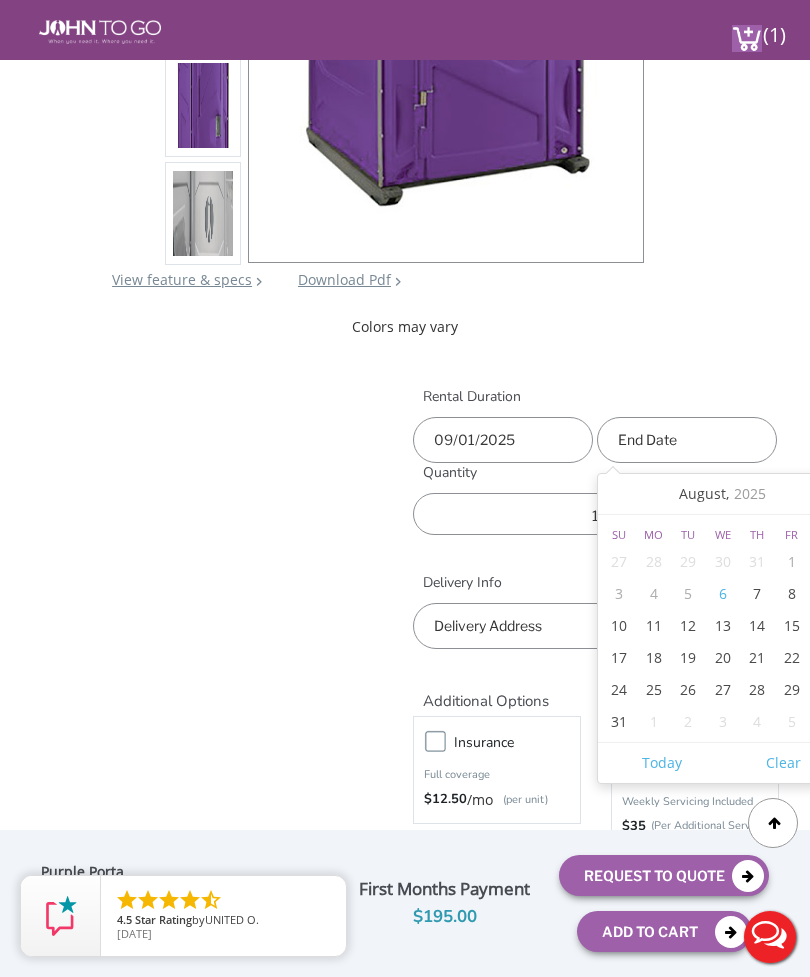 click on "August,  2025" at bounding box center (723, 494) 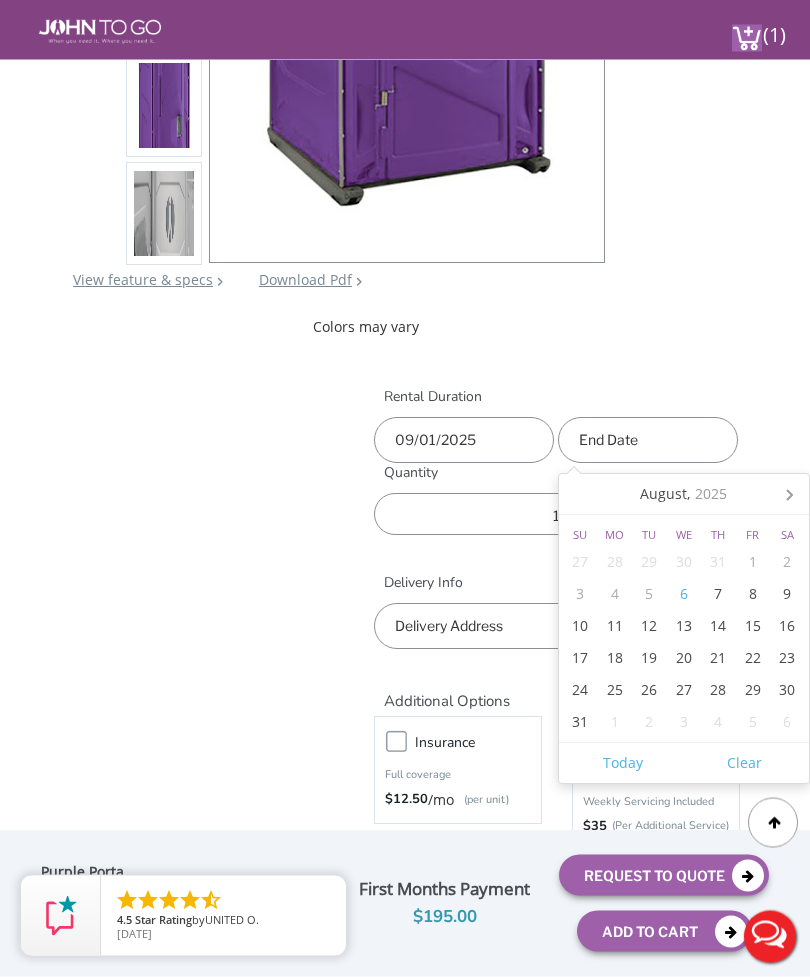 click 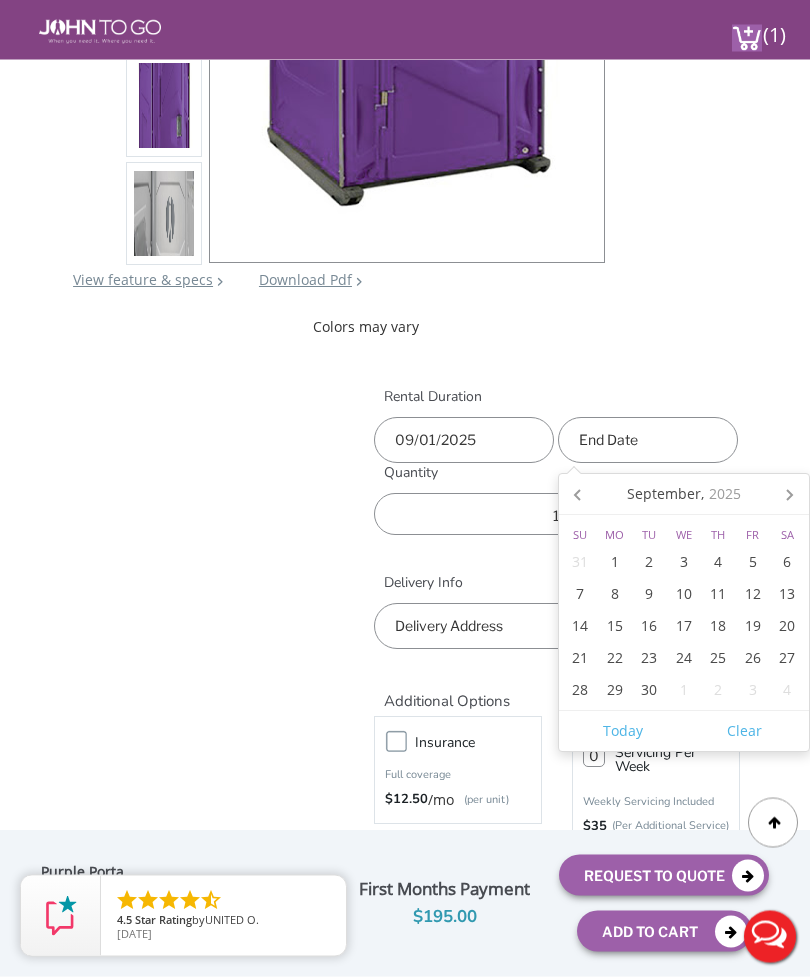 scroll, scrollTop: 522, scrollLeft: 39, axis: both 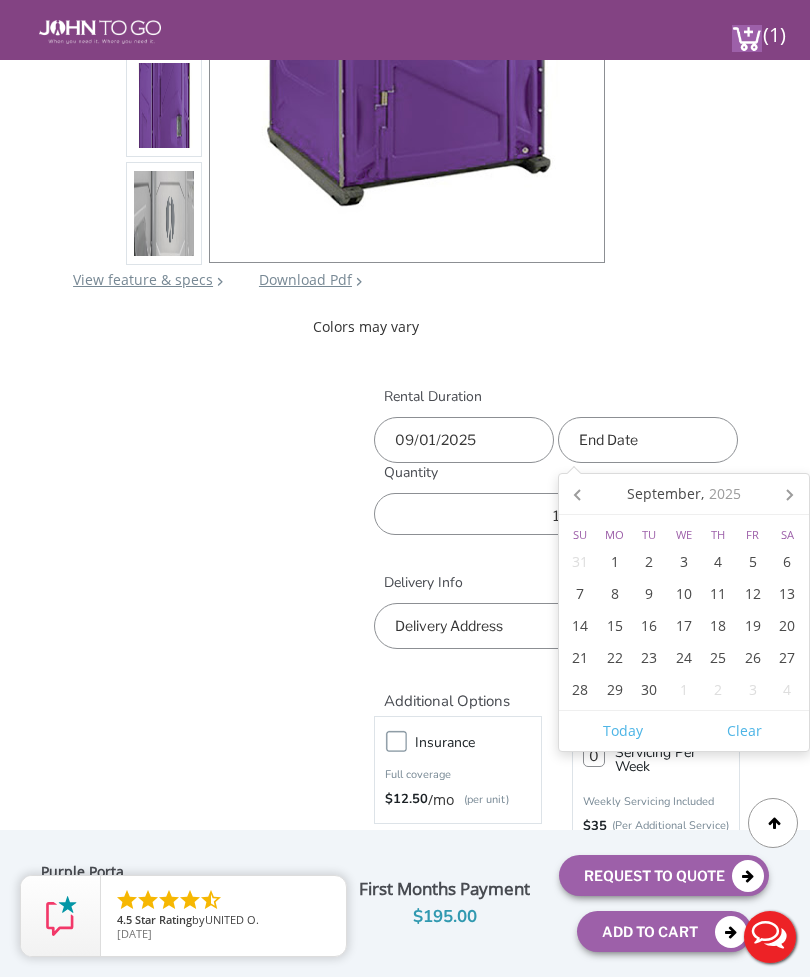 click on "29" at bounding box center [614, 690] 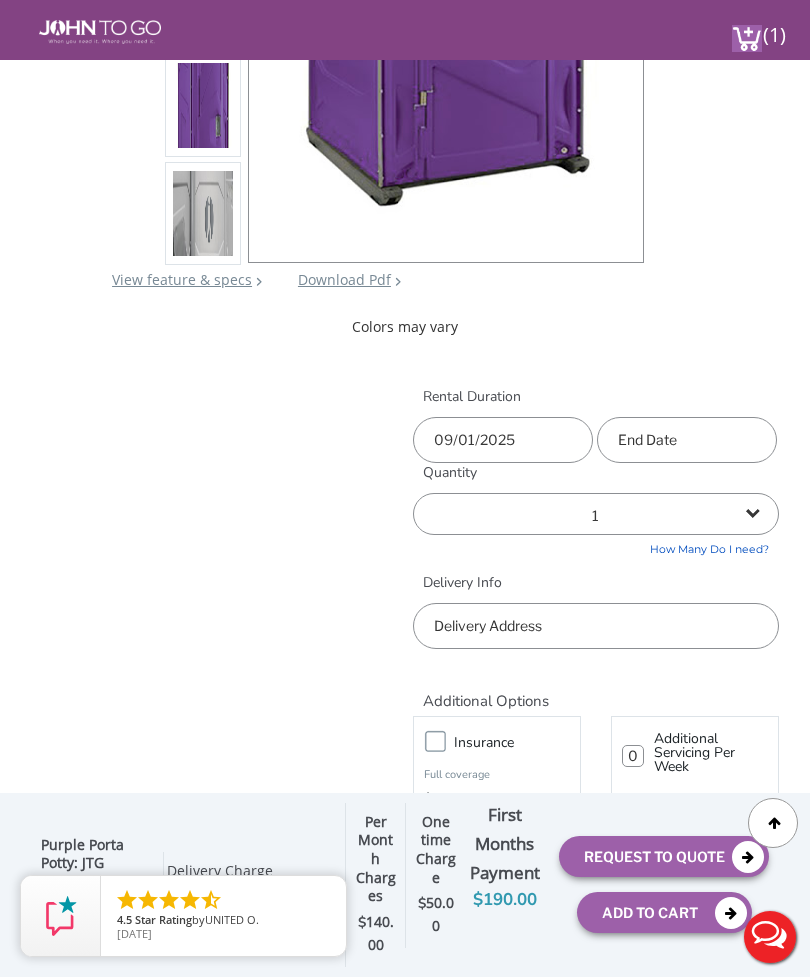 type on "09/29/2025" 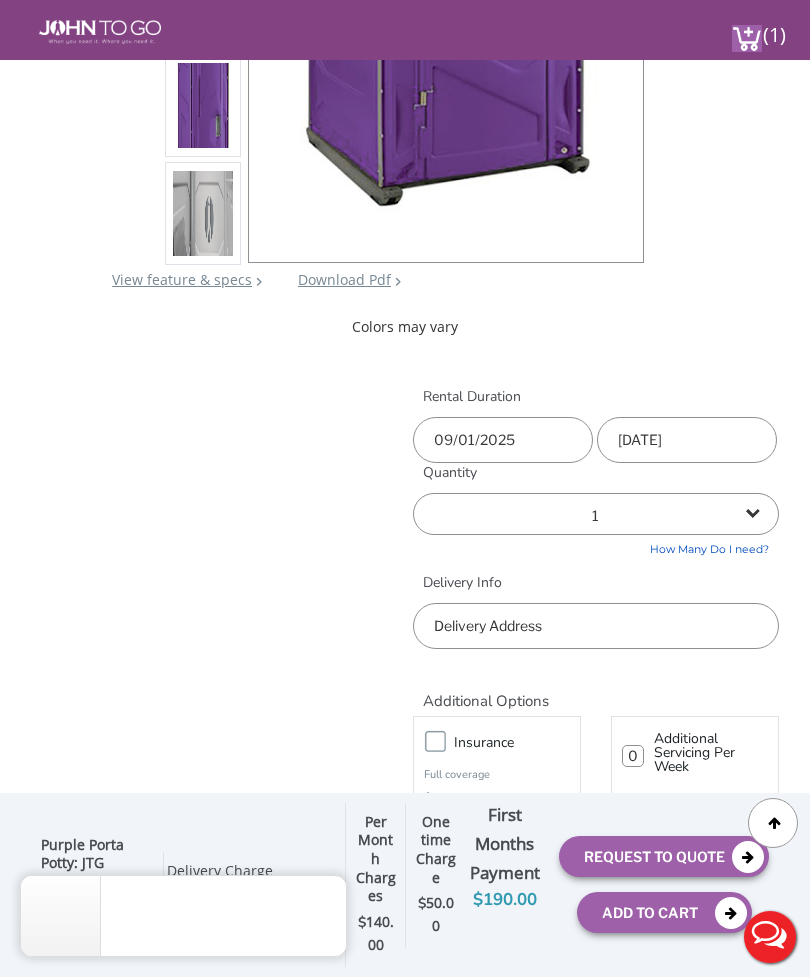 scroll, scrollTop: 522, scrollLeft: 0, axis: vertical 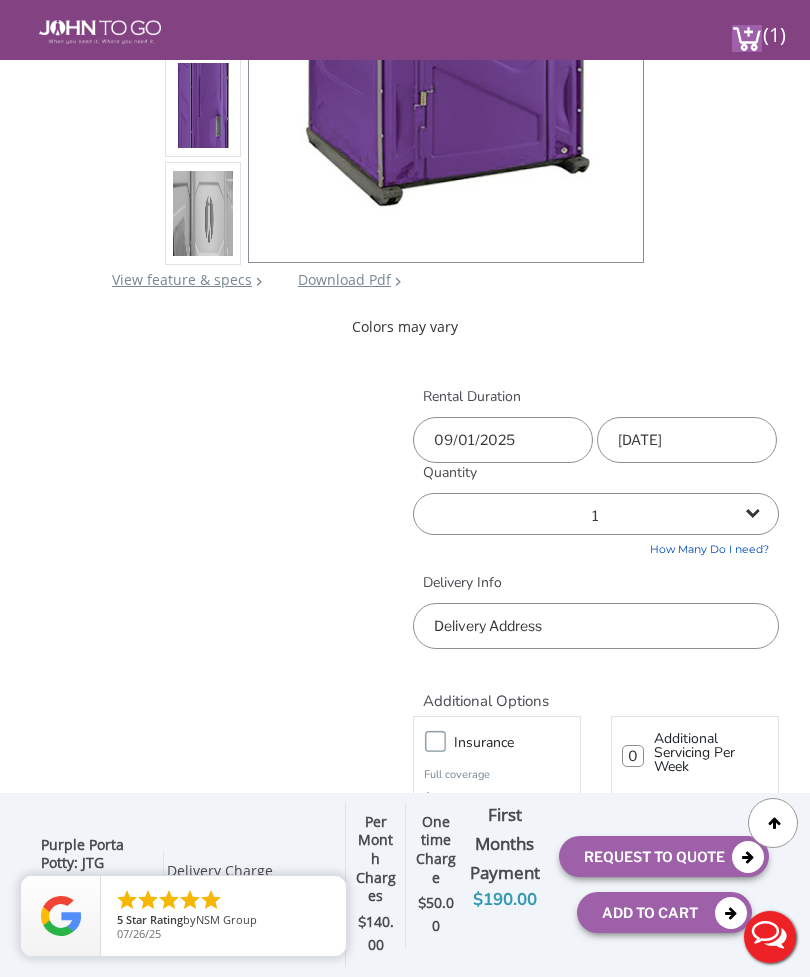 click on "1
2 (5% discount)
3 (8% discount)
4 (10% discount)
5 (12% discount)
6 (12% discount)
7 (12% discount)
8 (12% discount)
9 (12% discount)
10 (12% discount)
11 (12% discount)
12 (12% discount)
13 (12% discount)
14 (12% discount)
15 (12% discount)
16 (12% discount)
17 (12% discount)
18 (12% discount)
19 (12% discount)
20 (12% discount)
21 (12% discount)
22 (12% discount)
23 (12% discount)
24 (12% discount)
25 (12% discount)" at bounding box center [596, 514] 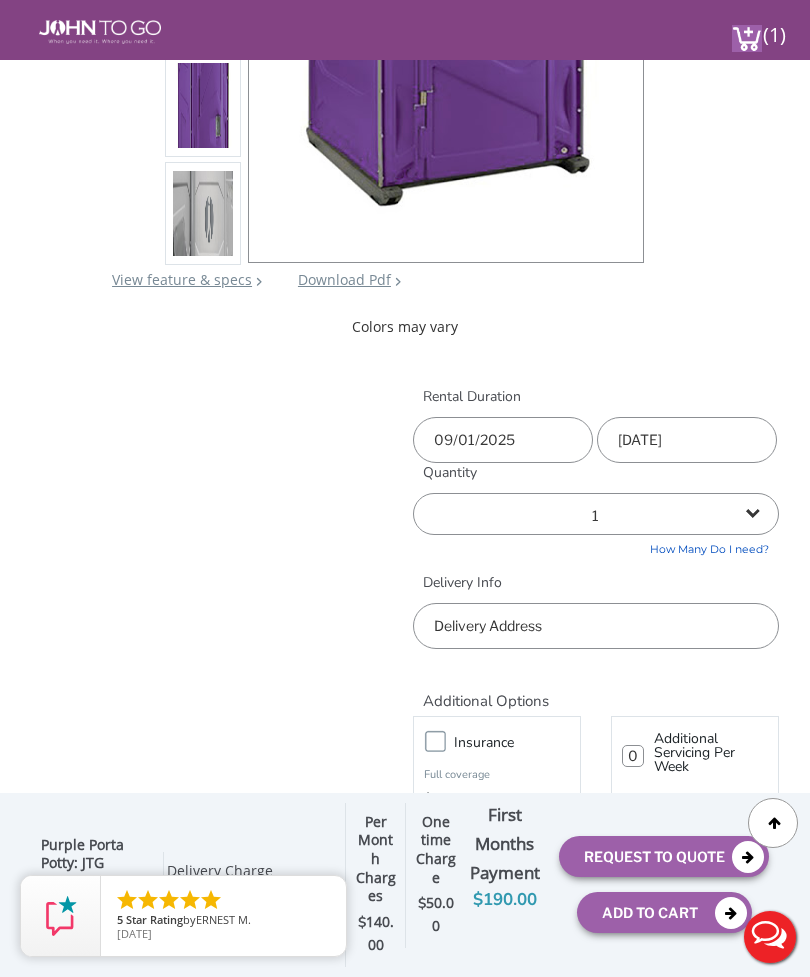 select on "12" 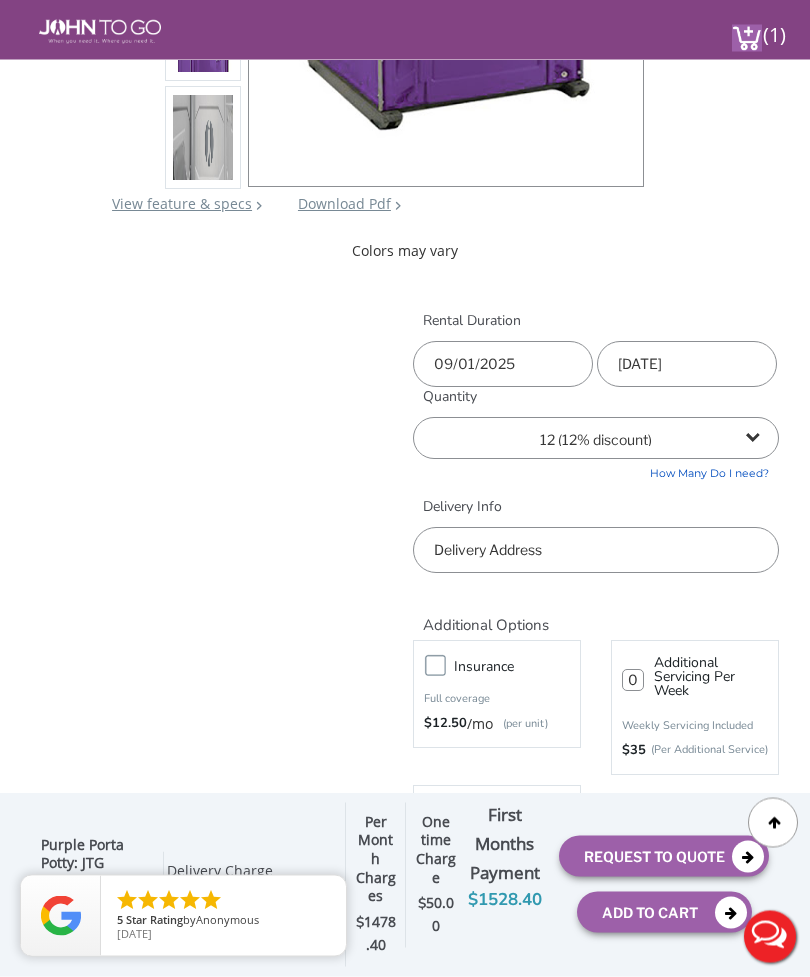 scroll, scrollTop: 599, scrollLeft: 0, axis: vertical 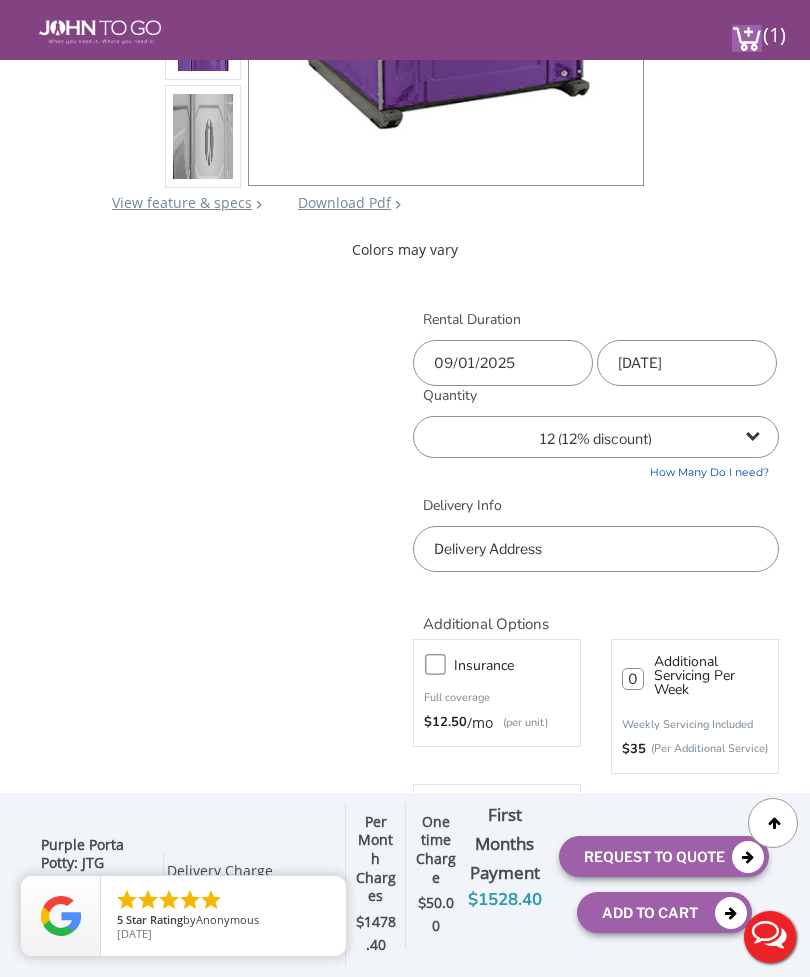 click at bounding box center (596, 549) 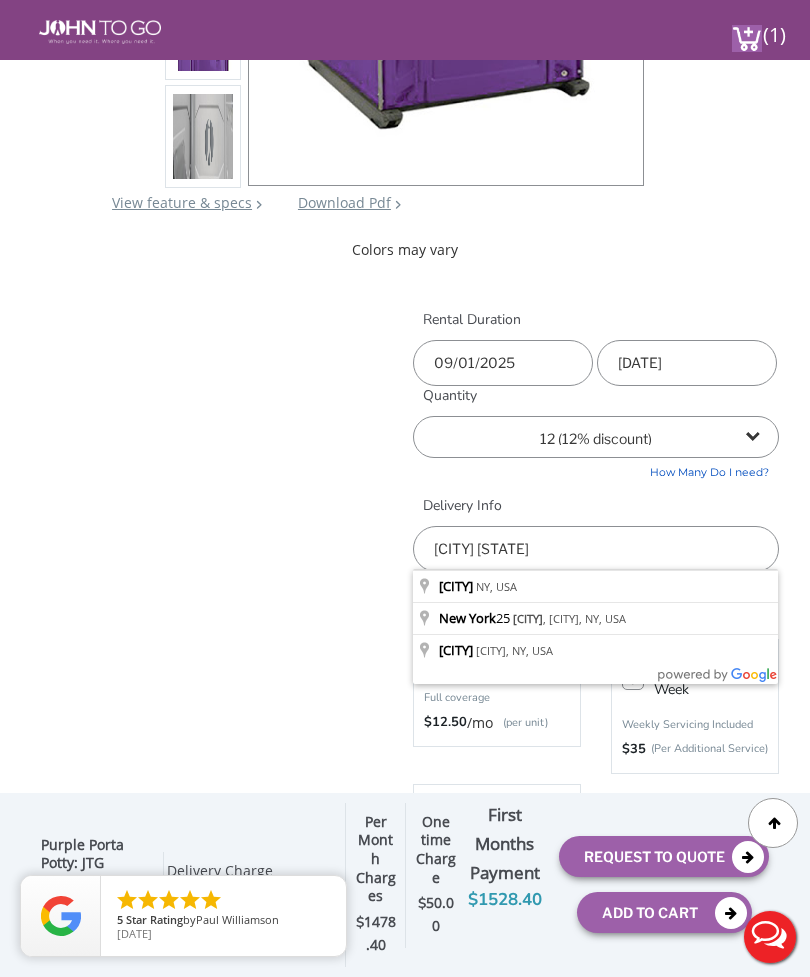 type on "[CITY], [STATE], [COUNTRY]" 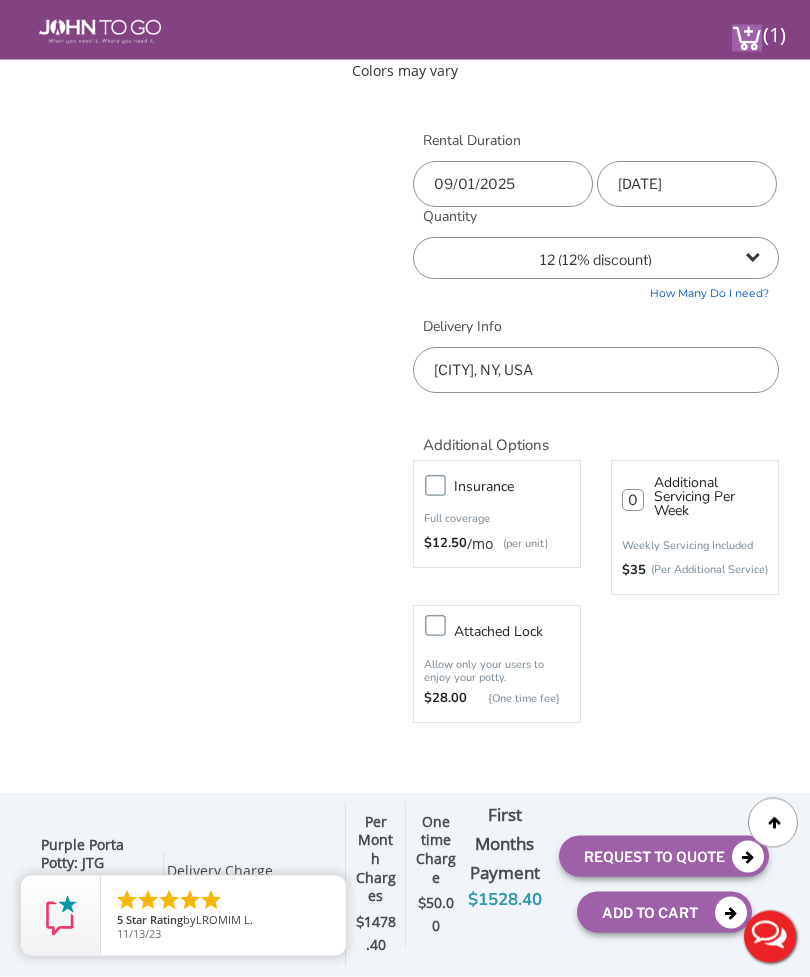 scroll, scrollTop: 801, scrollLeft: 0, axis: vertical 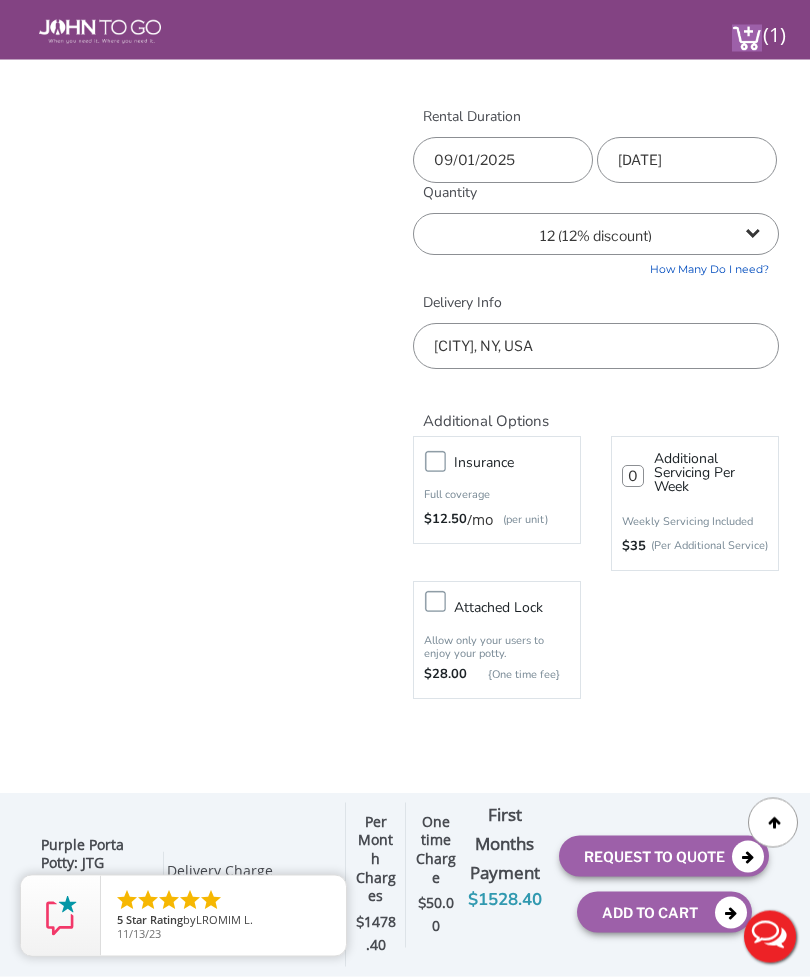 click on "Insurance" at bounding box center [517, 463] 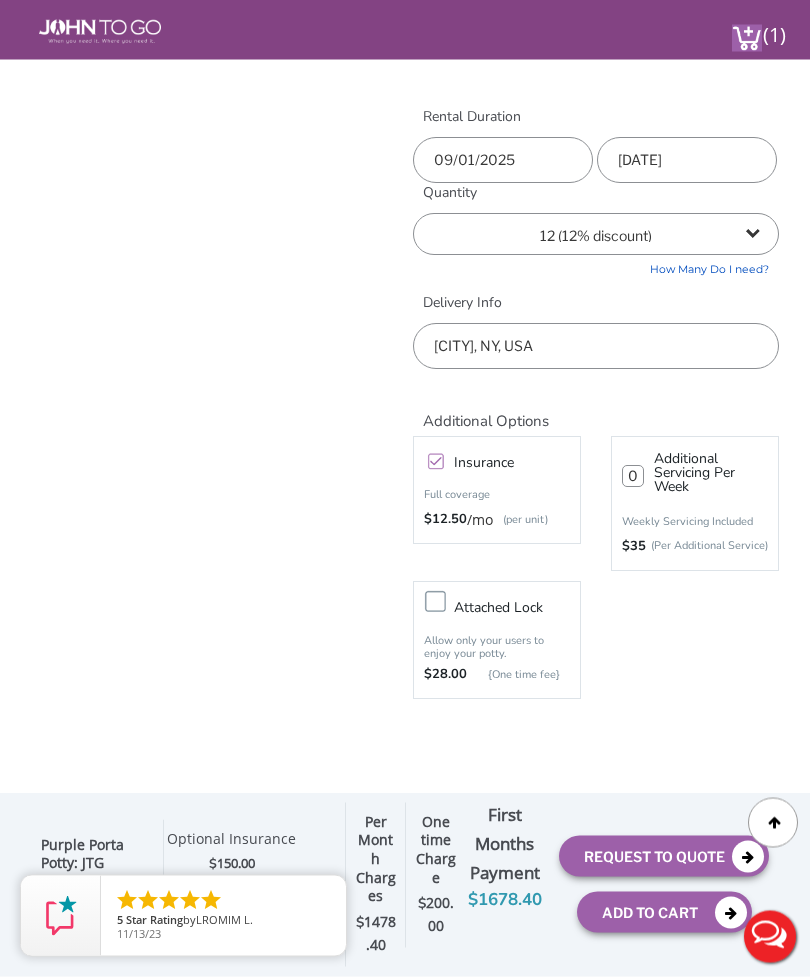scroll, scrollTop: 802, scrollLeft: 0, axis: vertical 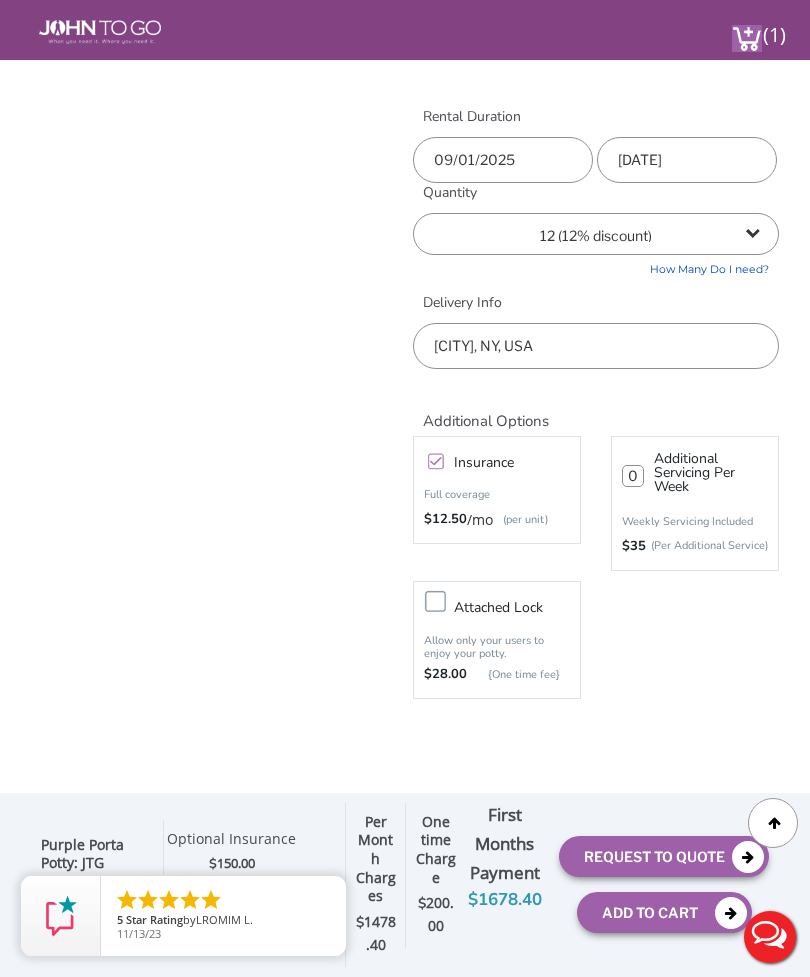 click at bounding box center [633, 476] 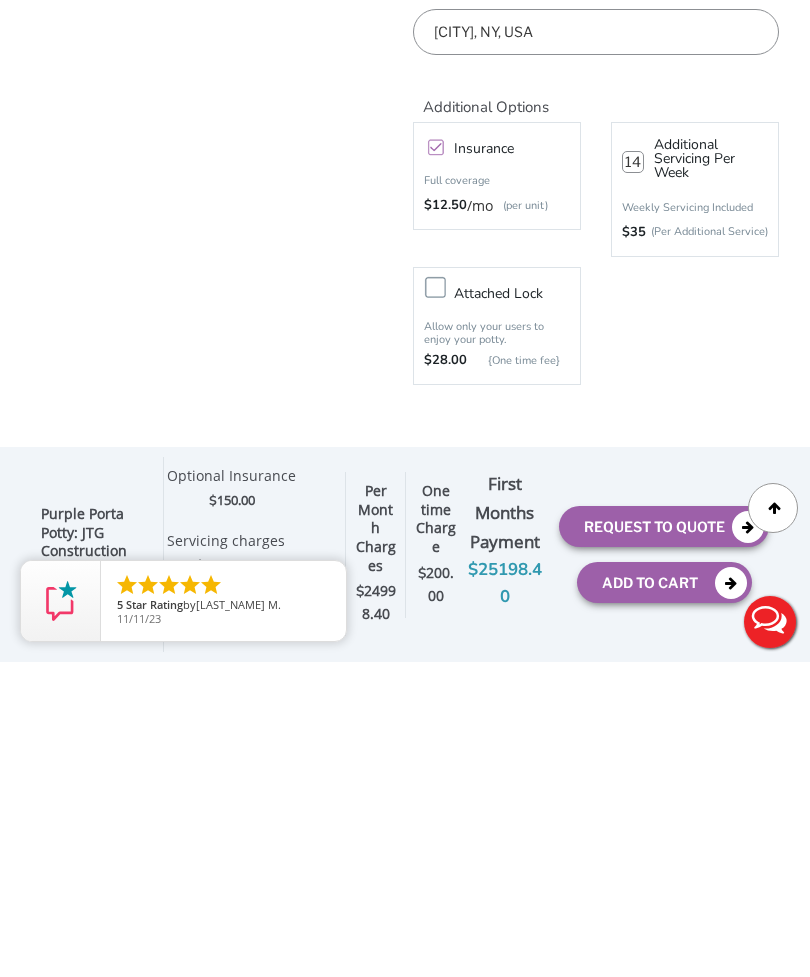 type on "14" 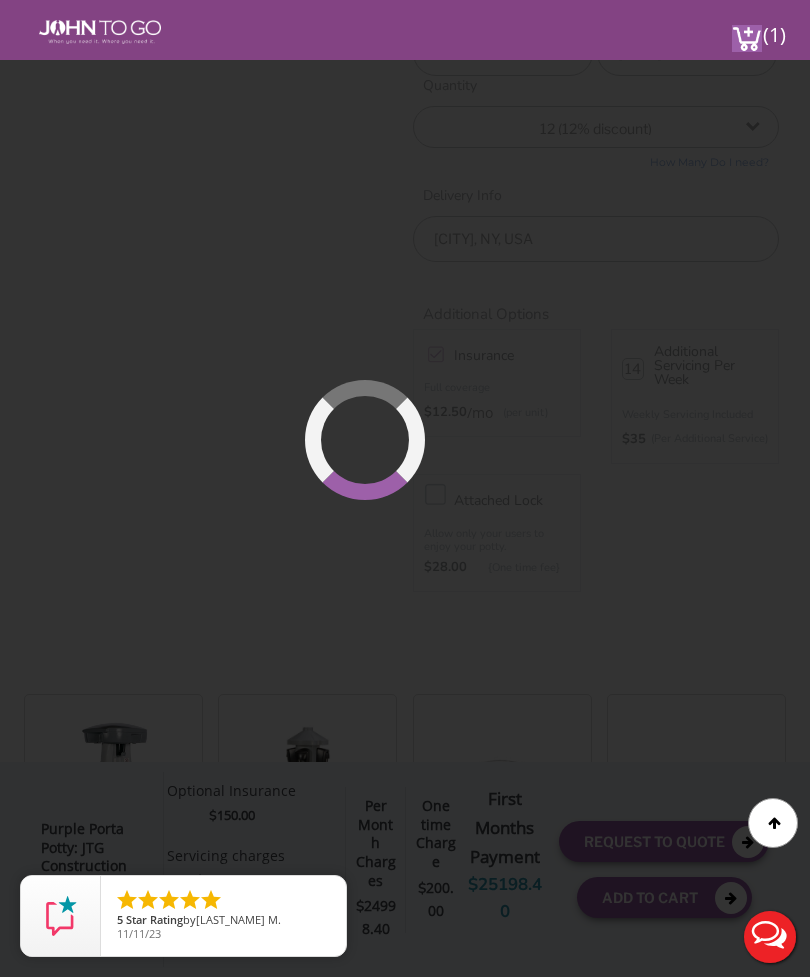 scroll, scrollTop: 908, scrollLeft: 0, axis: vertical 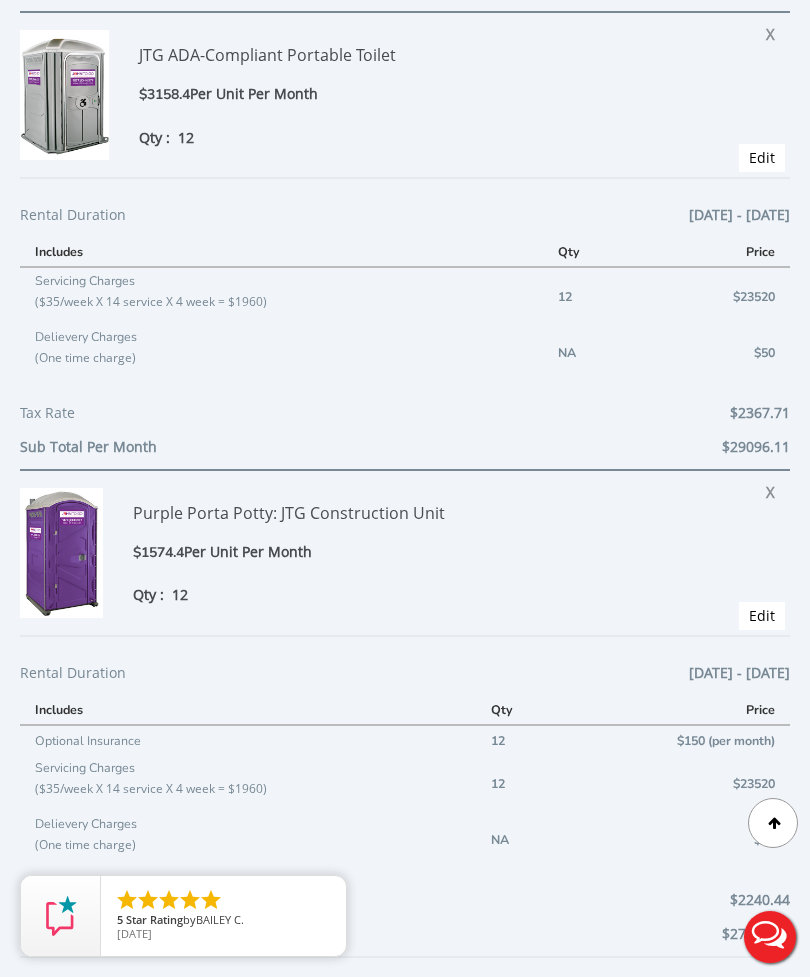 click on "Edit" at bounding box center [762, 157] 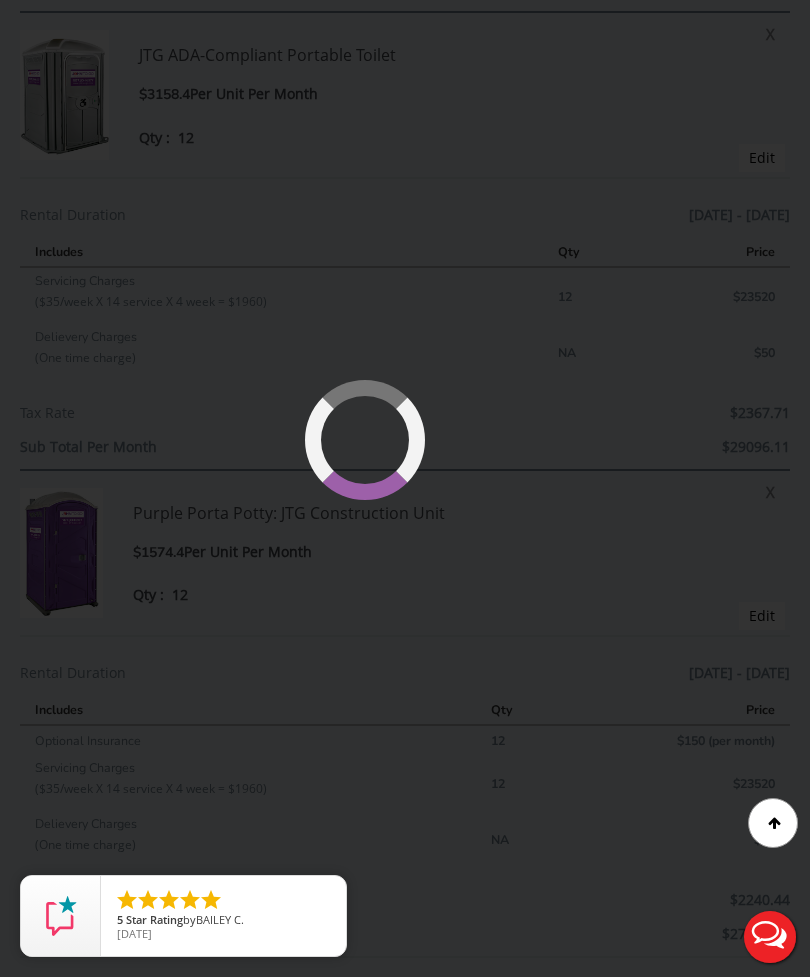 select on "12" 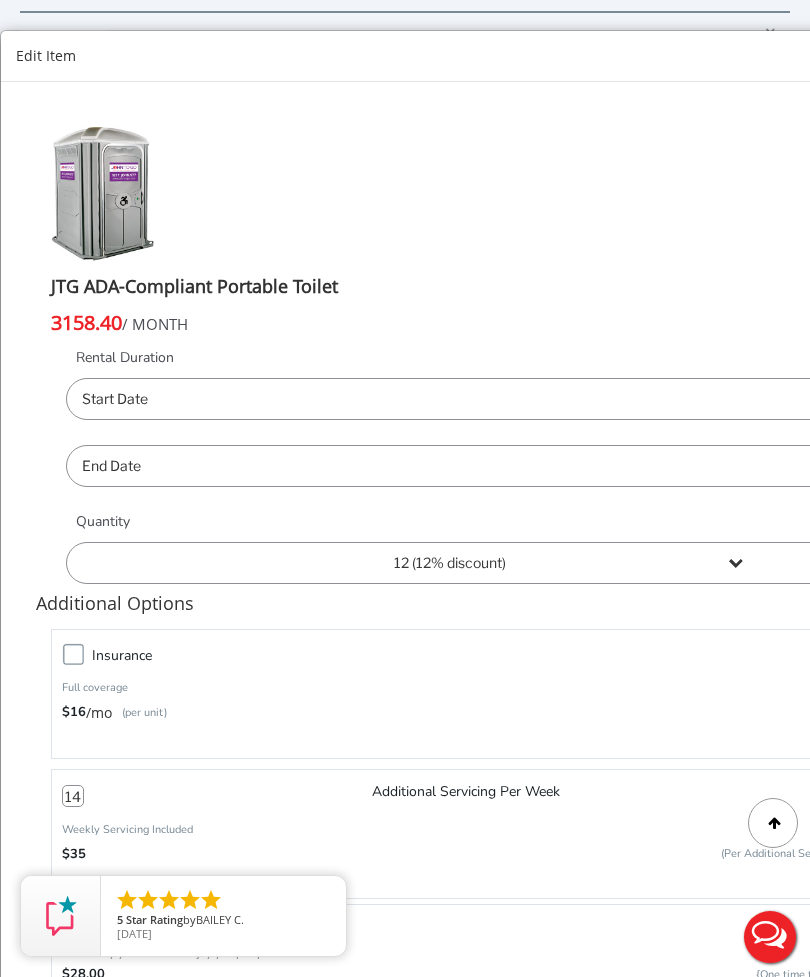type on "09/01/2025" 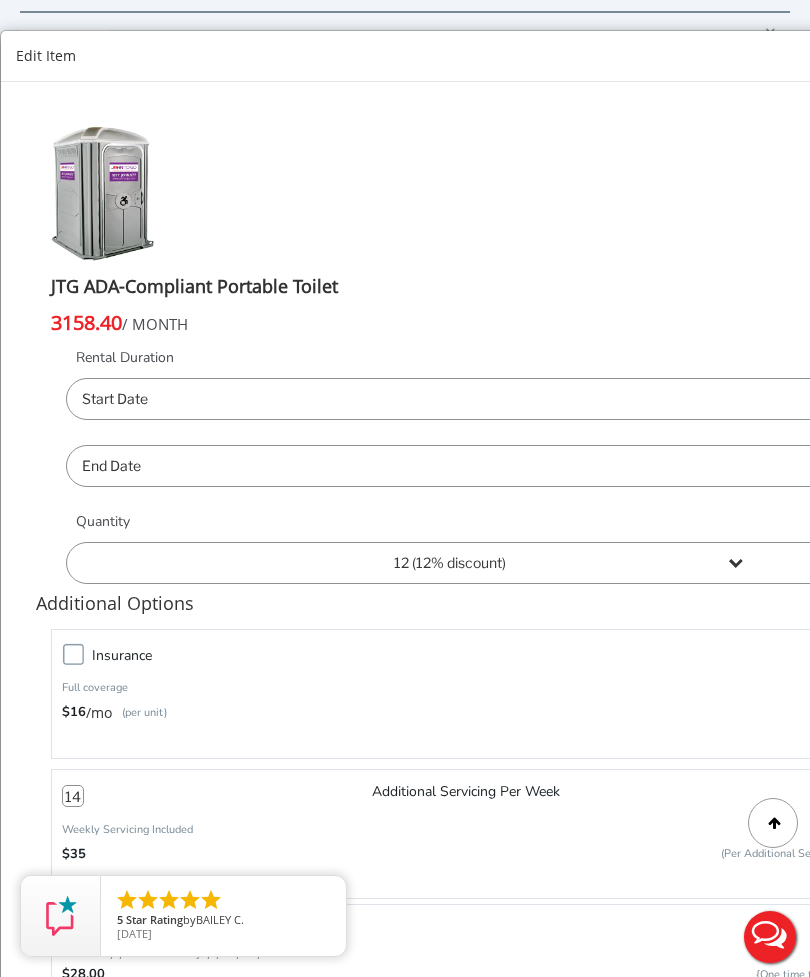 type on "[DATE]" 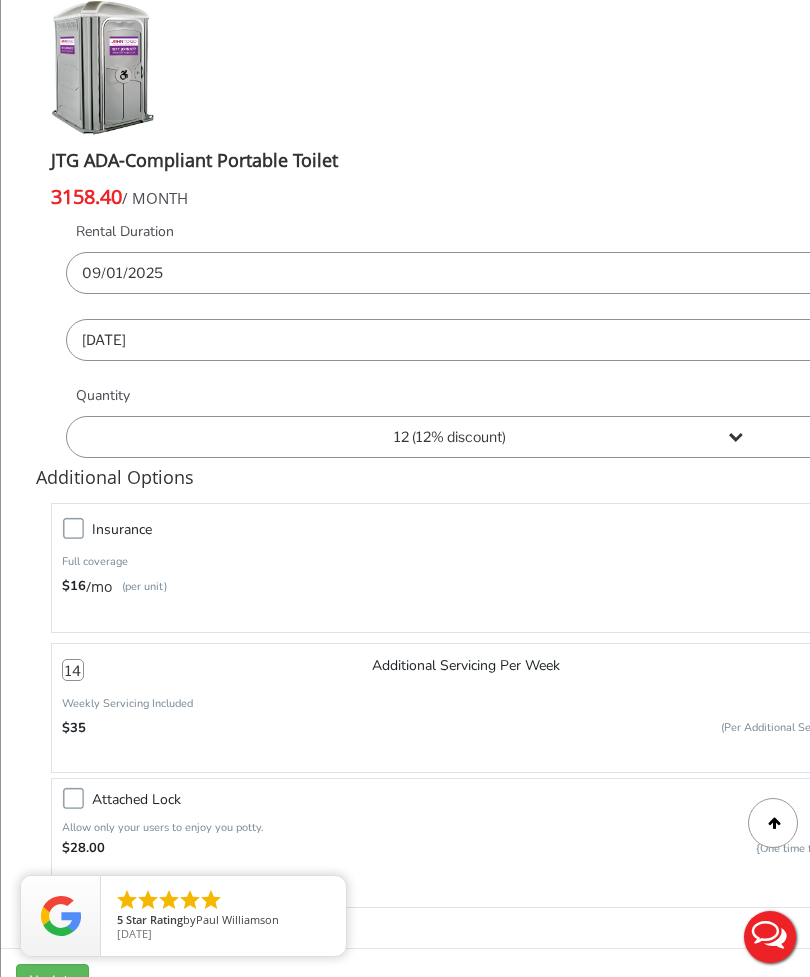 scroll, scrollTop: 124, scrollLeft: 0, axis: vertical 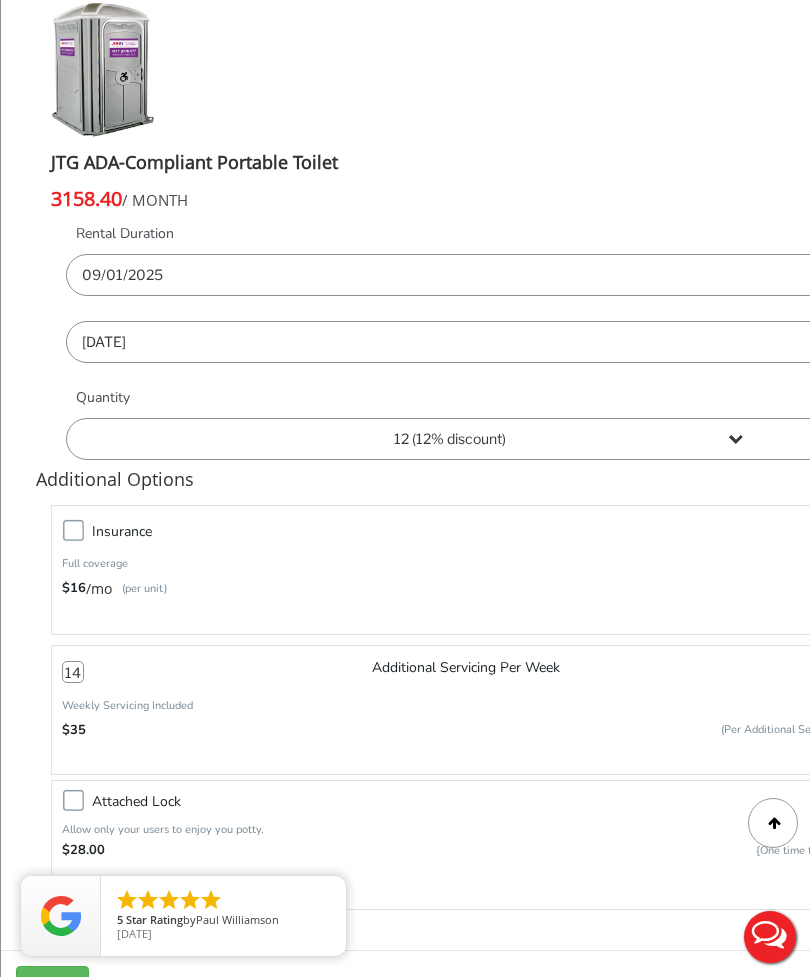 click on "14" at bounding box center (73, 672) 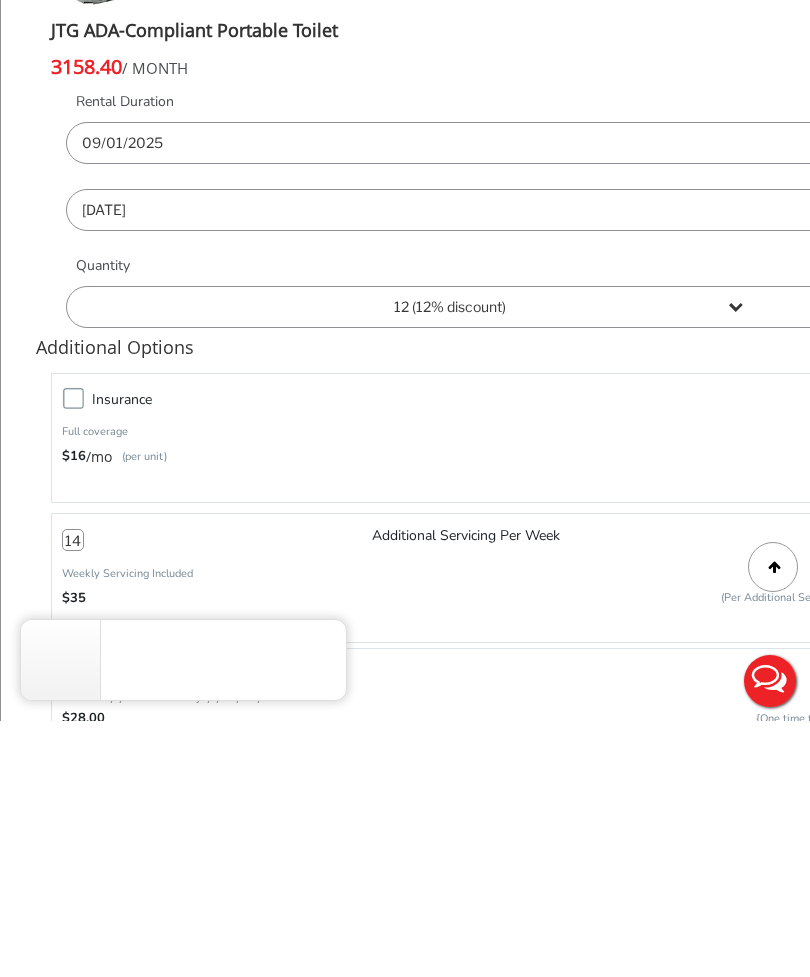 scroll, scrollTop: 0, scrollLeft: 0, axis: both 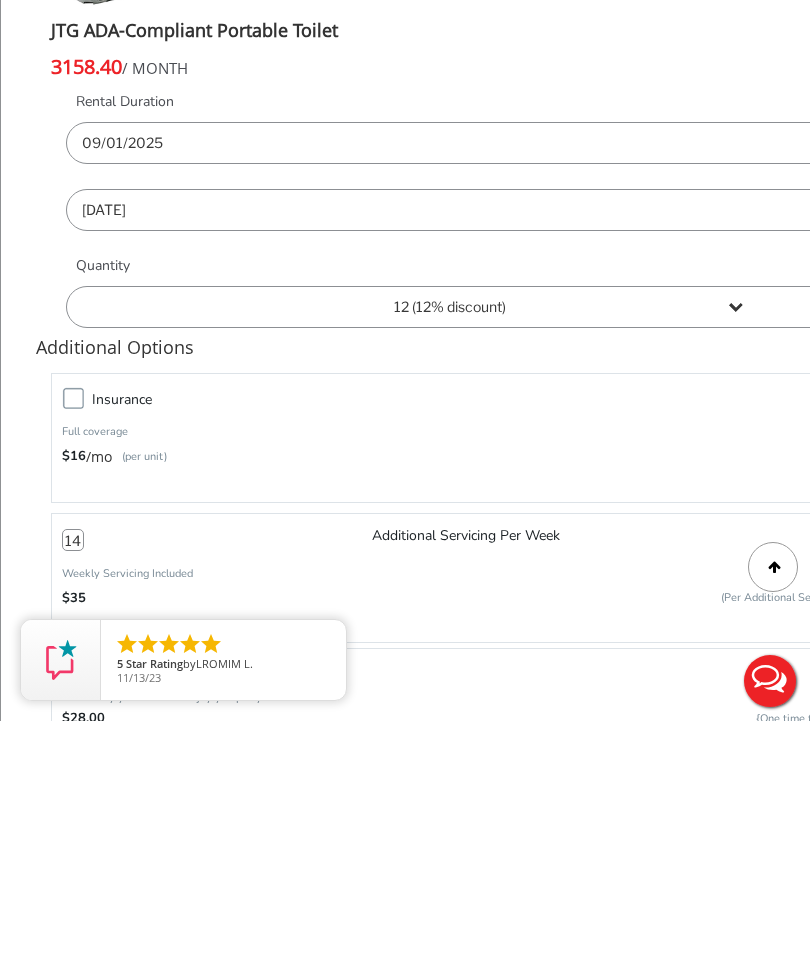 click on "1
2 (5% discount)
3 (8% discount)
4 (10% discount)
5 (12% discount)
6 (12% discount)
7 (12% discount)
8 (12% discount)
9 (12% discount)
10 (12% discount)
11 (12% discount)
12 (12% discount)
13 (12% discount)" at bounding box center (450, 563) 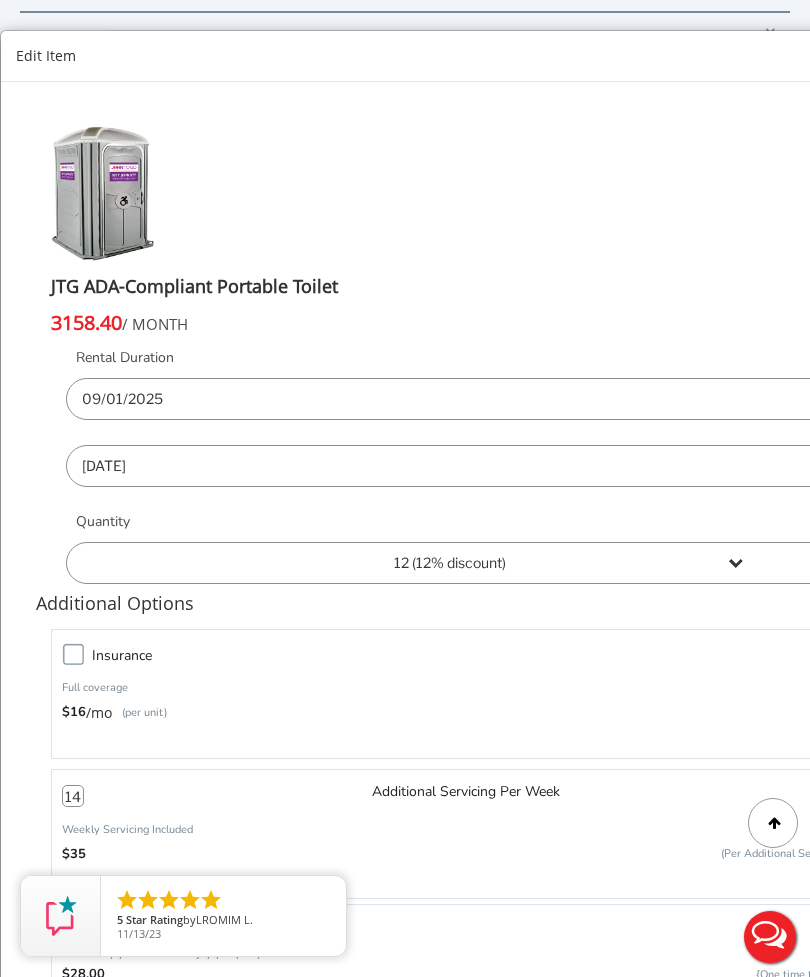 select on "2" 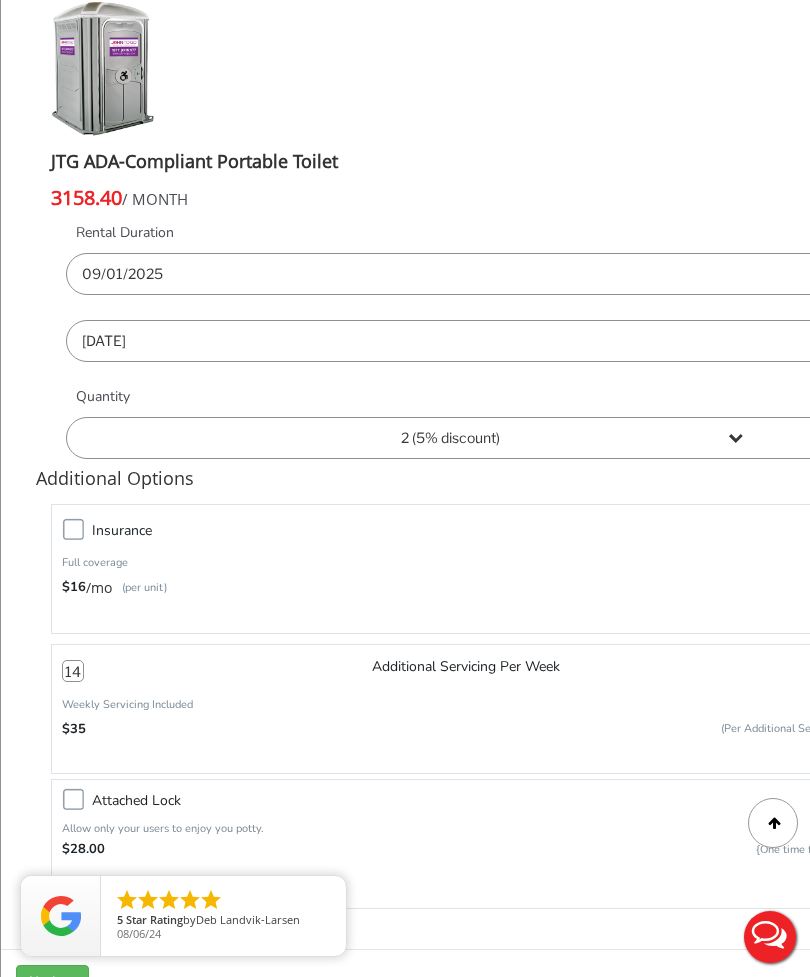 scroll, scrollTop: 124, scrollLeft: 0, axis: vertical 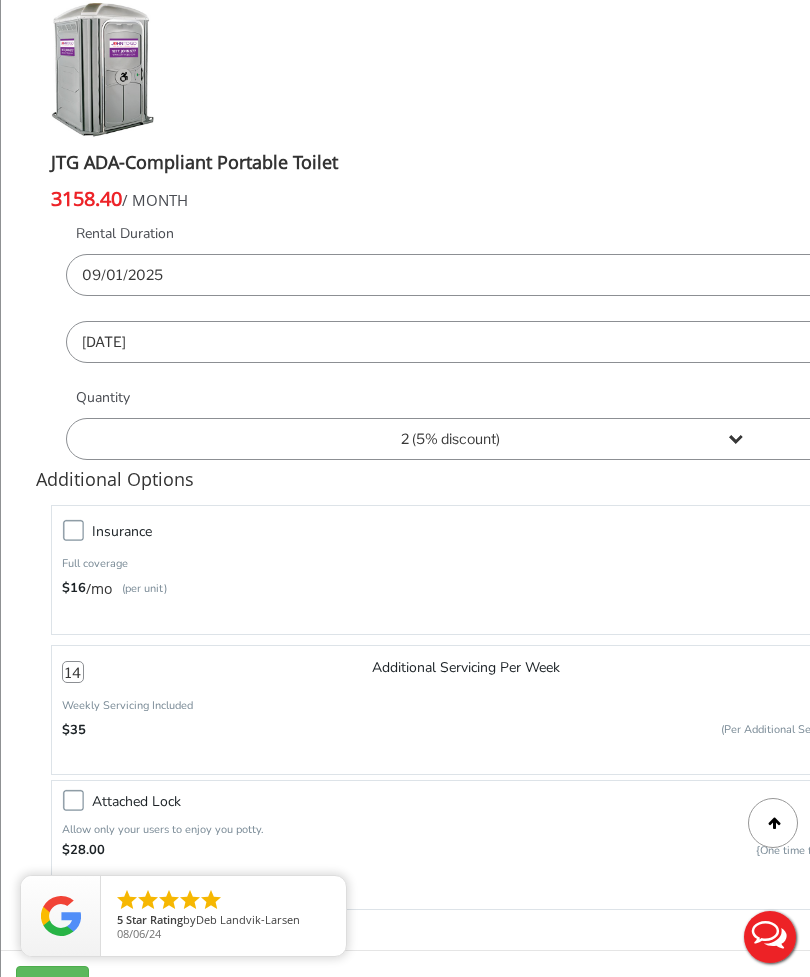 click on "Attached lock" at bounding box center [475, 801] 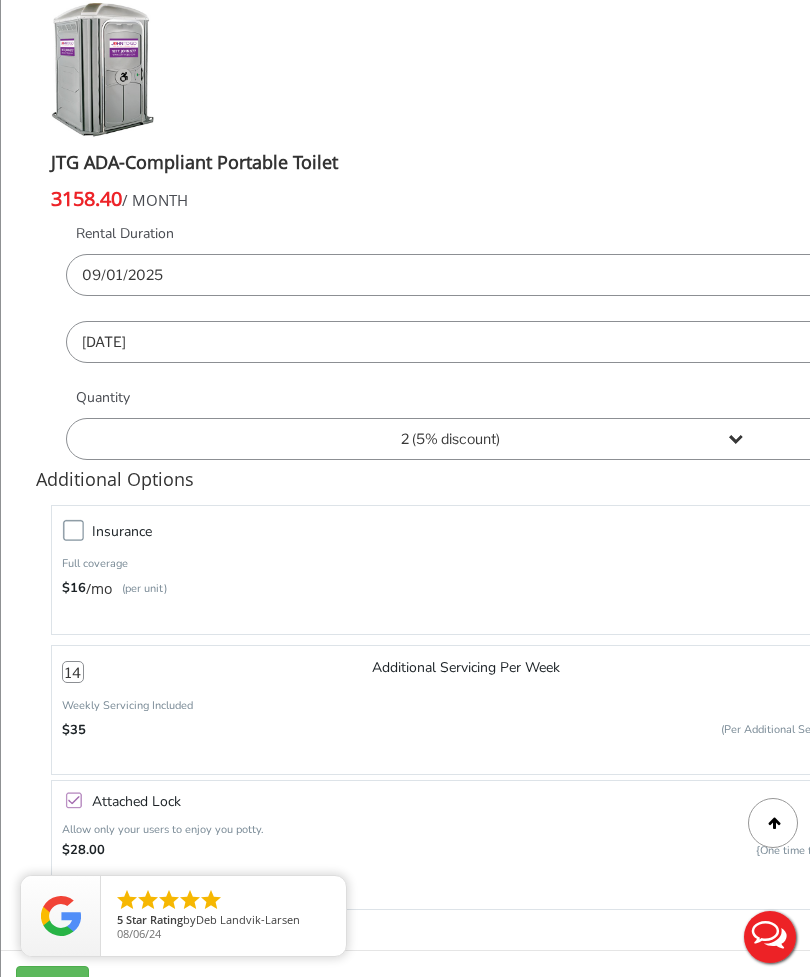 click on "Attached lock" at bounding box center [470, 801] 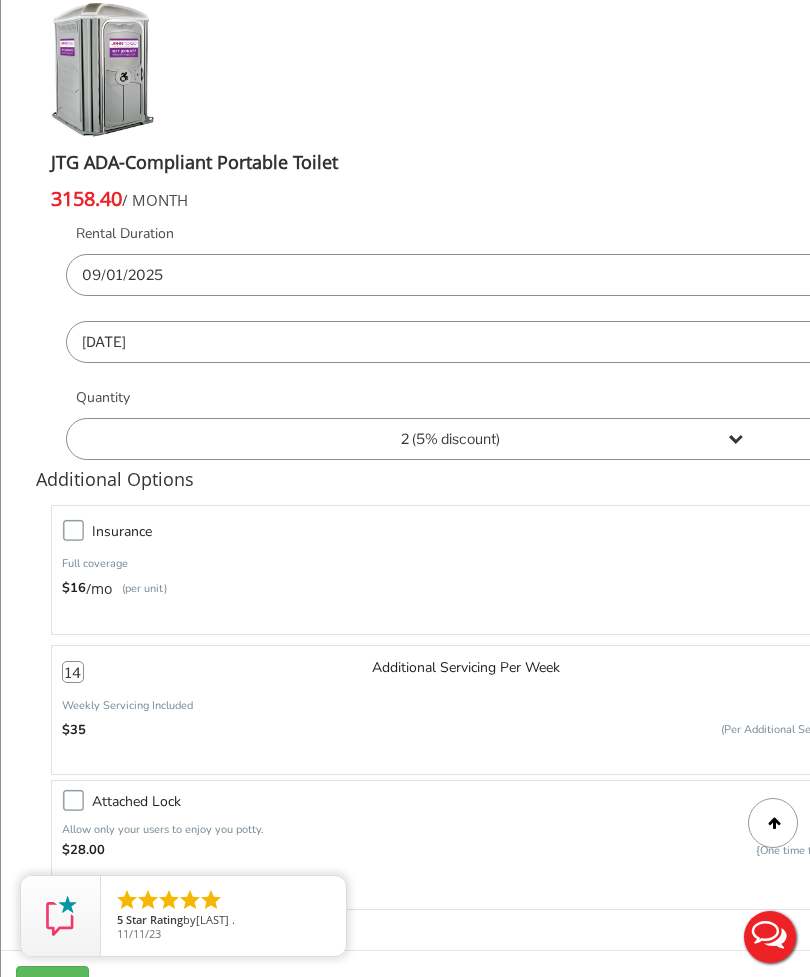 click on "Insurance" at bounding box center (470, 531) 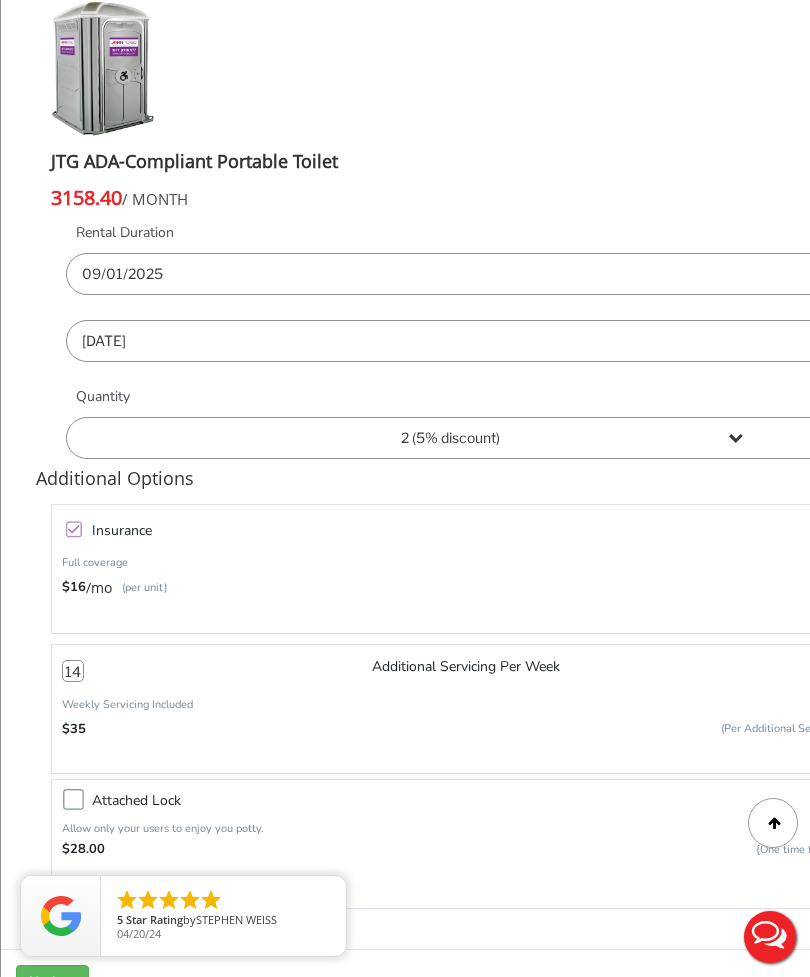 scroll, scrollTop: 124, scrollLeft: 0, axis: vertical 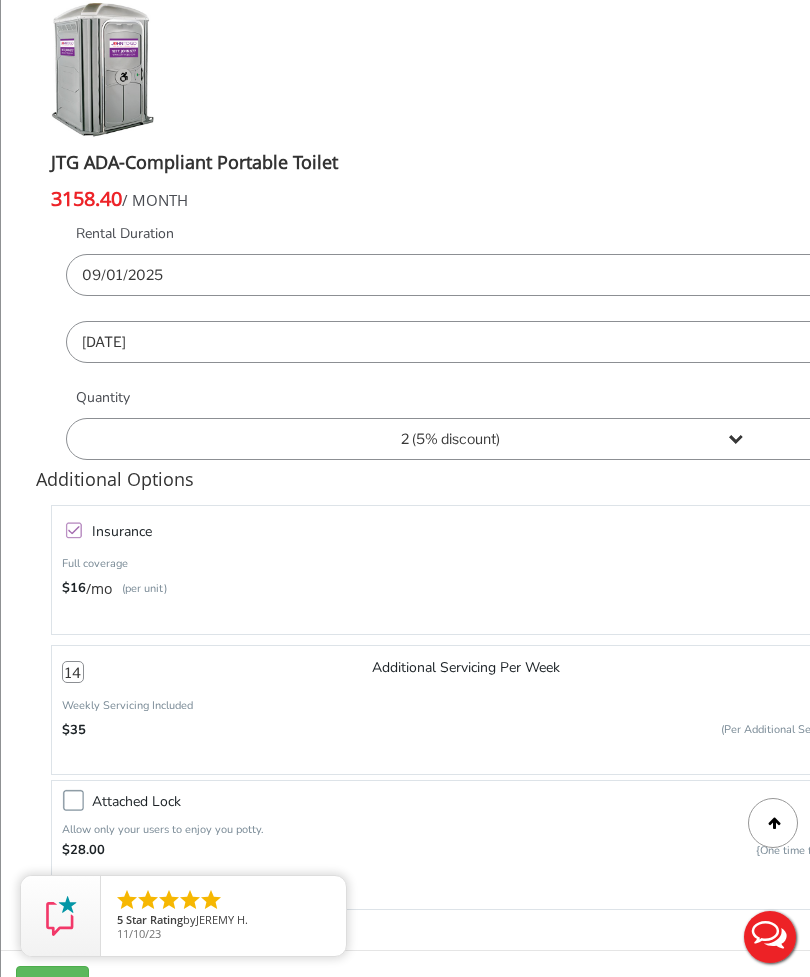 click on "Update" at bounding box center [450, 982] 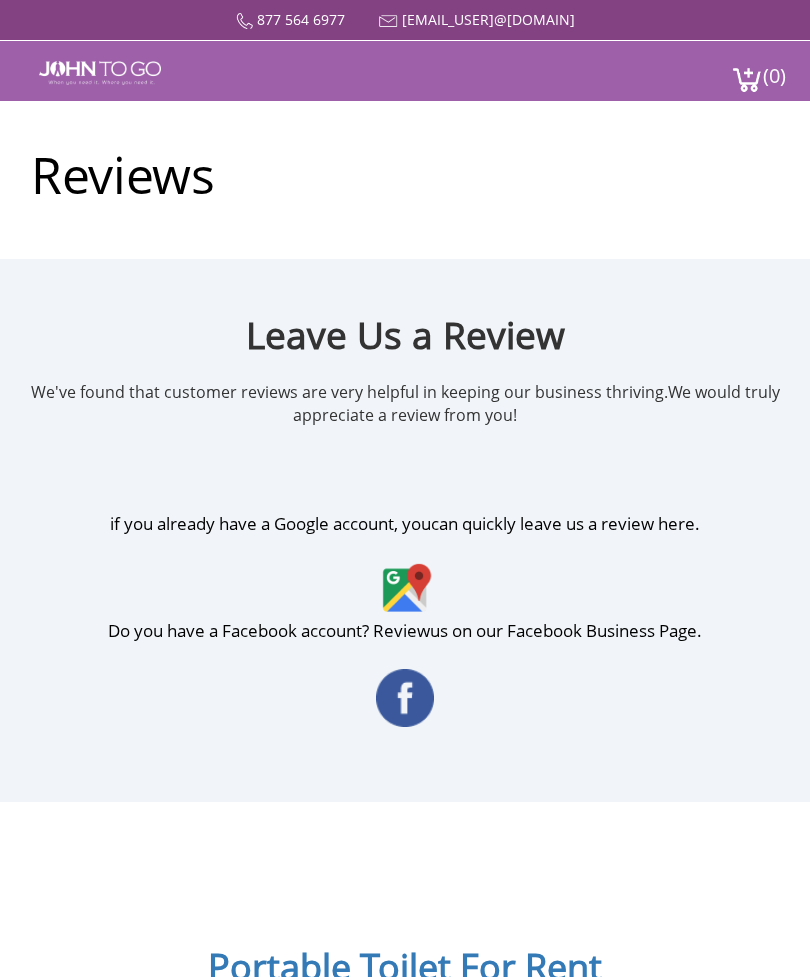 scroll, scrollTop: 0, scrollLeft: 0, axis: both 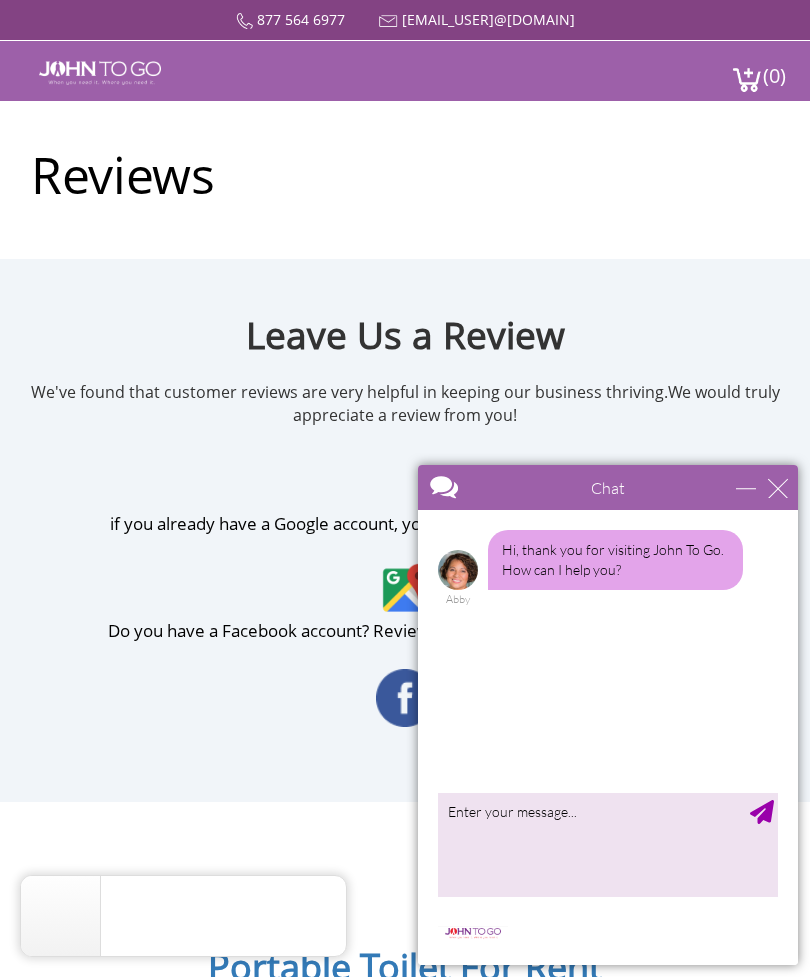 click on "We've found that customer reviews are very helpful in keeping our business thriving. We would truly appreciate a review from you!" at bounding box center (405, 446) 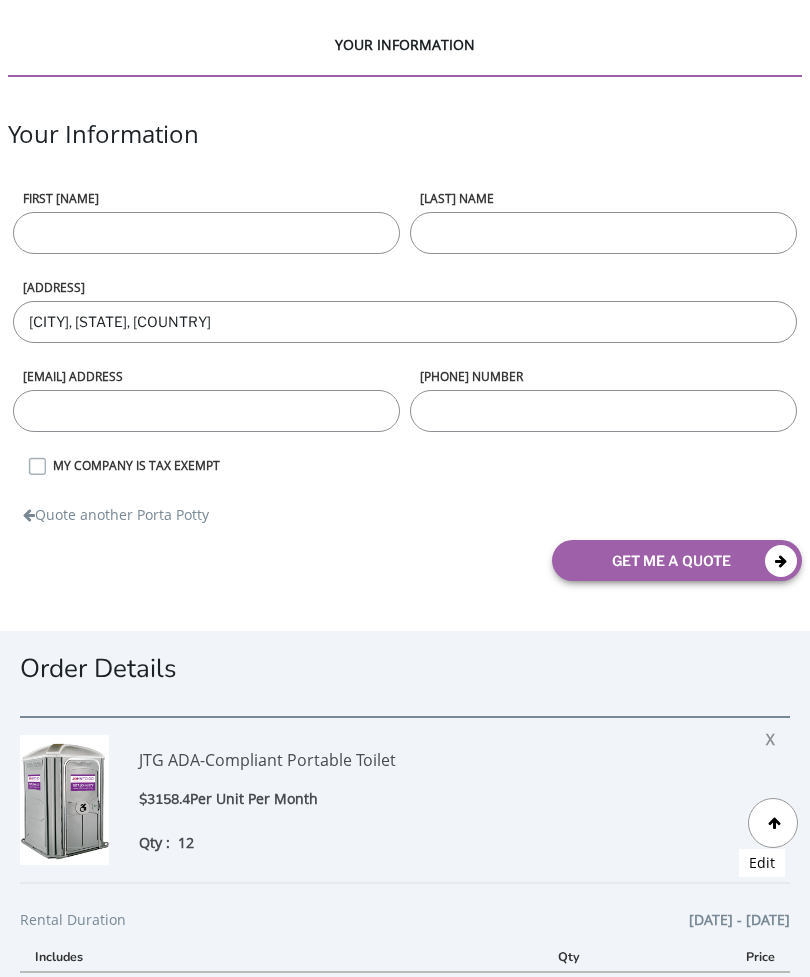 scroll, scrollTop: 769, scrollLeft: 0, axis: vertical 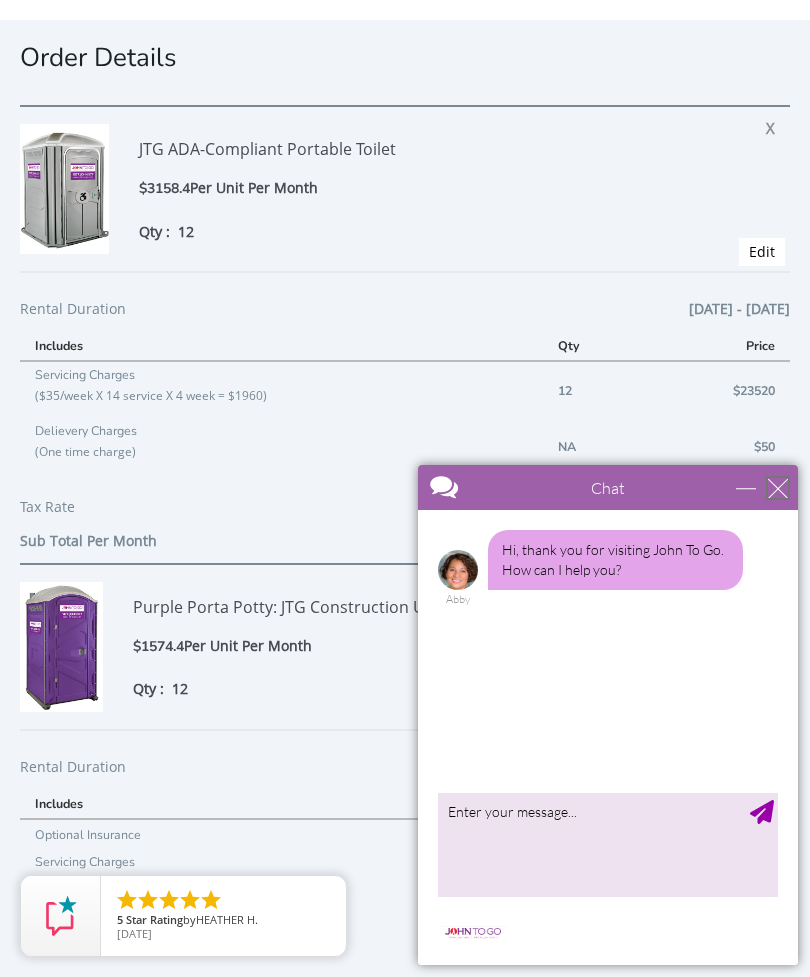 click at bounding box center [778, 488] 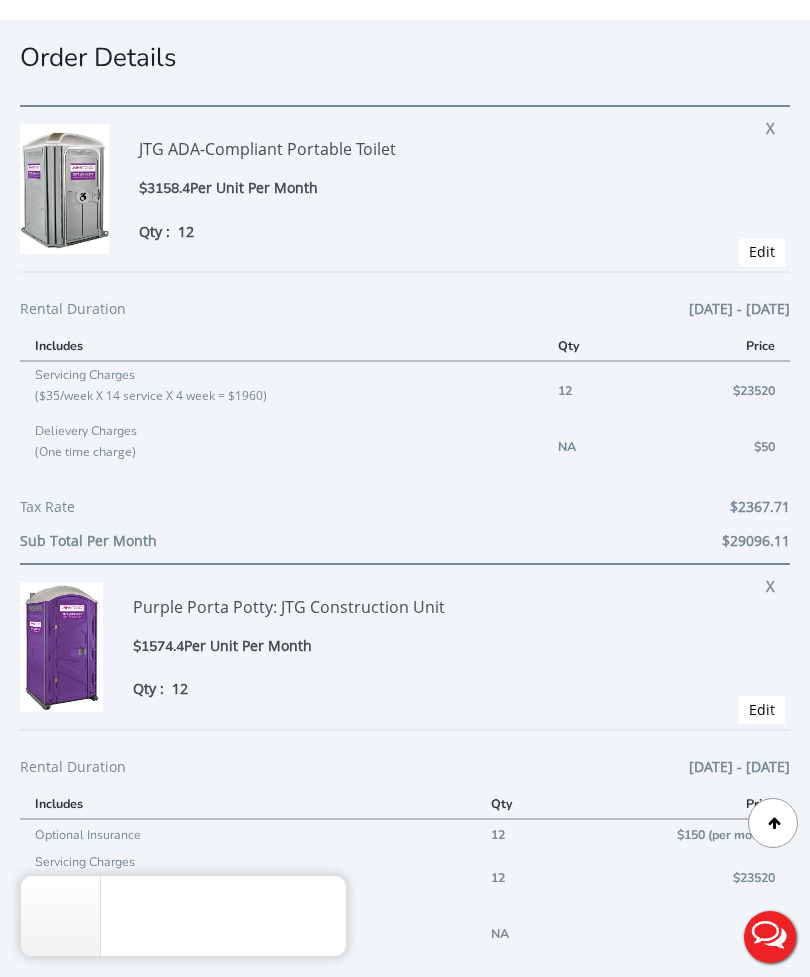 scroll, scrollTop: 0, scrollLeft: 0, axis: both 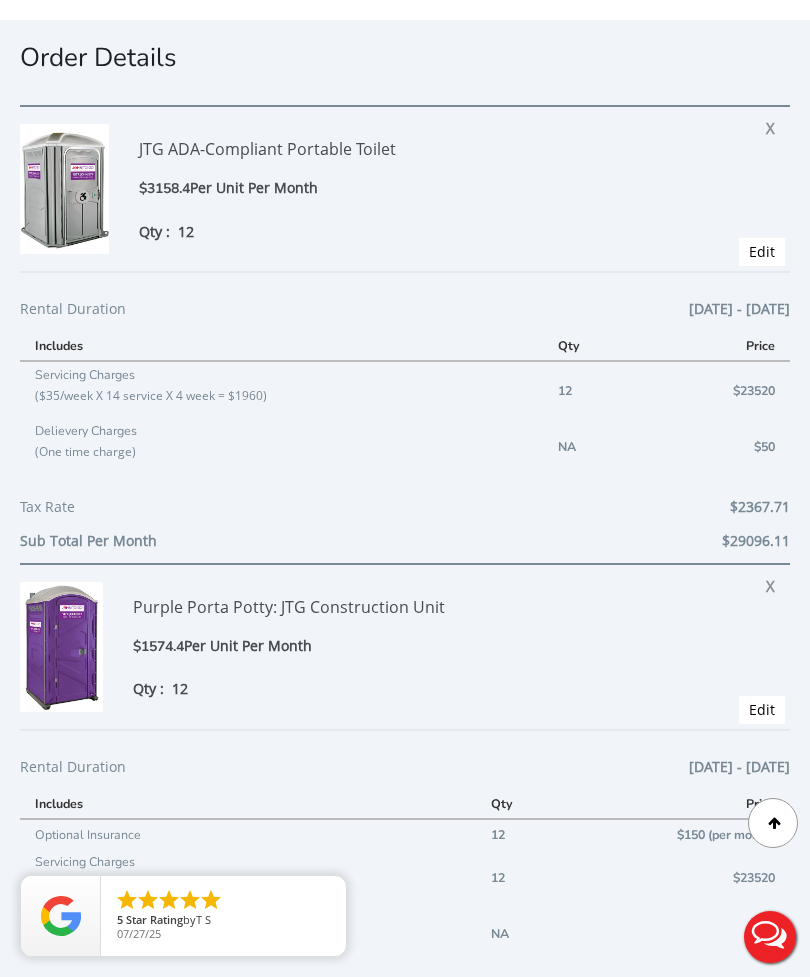 click on "Edit" at bounding box center [762, 251] 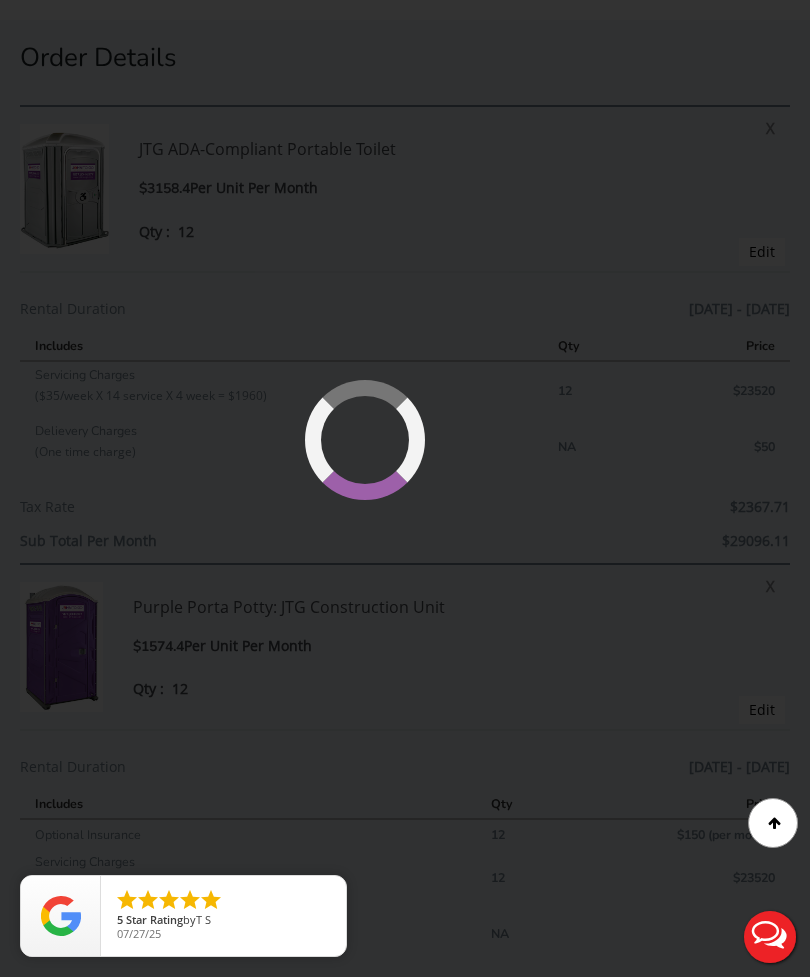 select on "12" 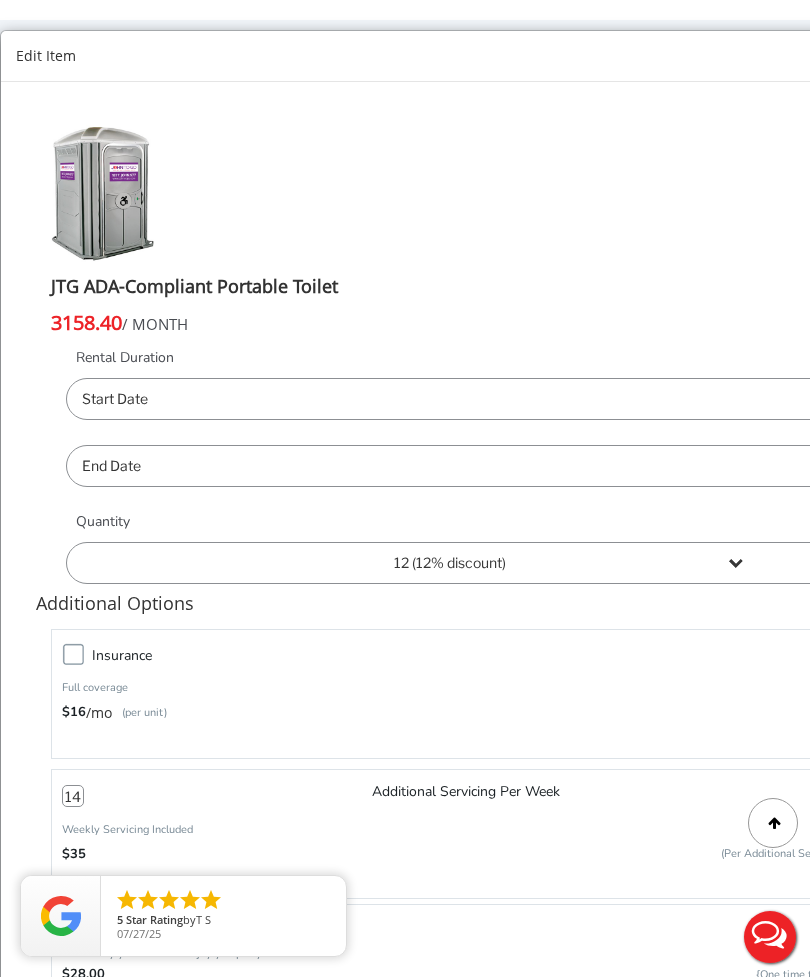 type on "09/01/2025" 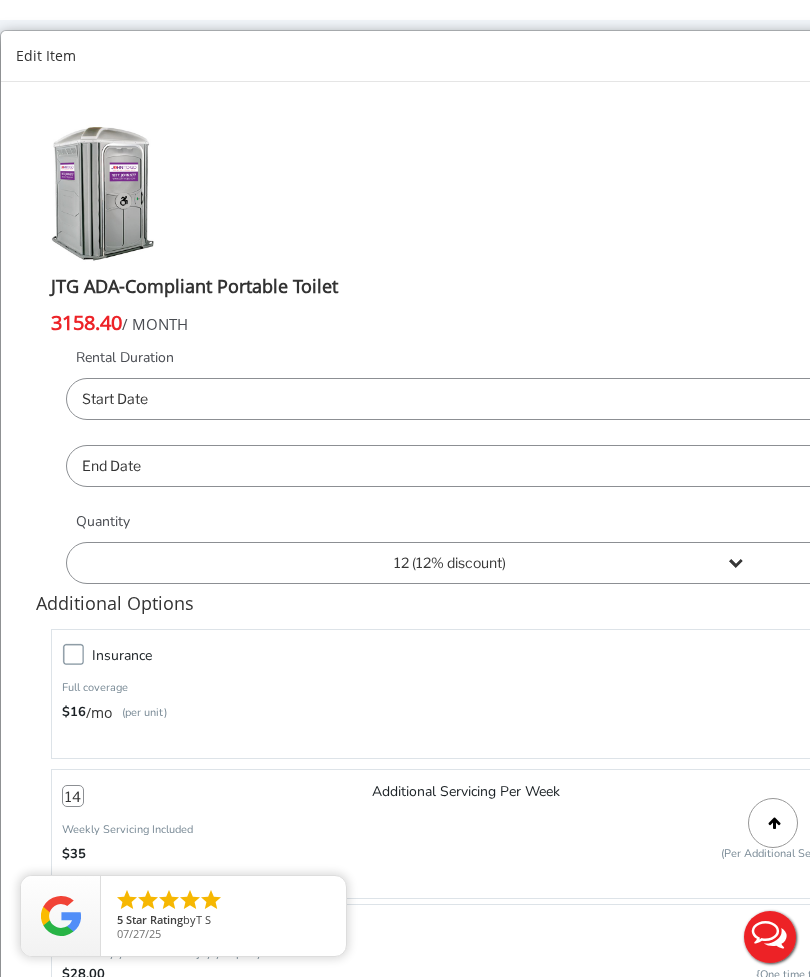 type on "[DATE]" 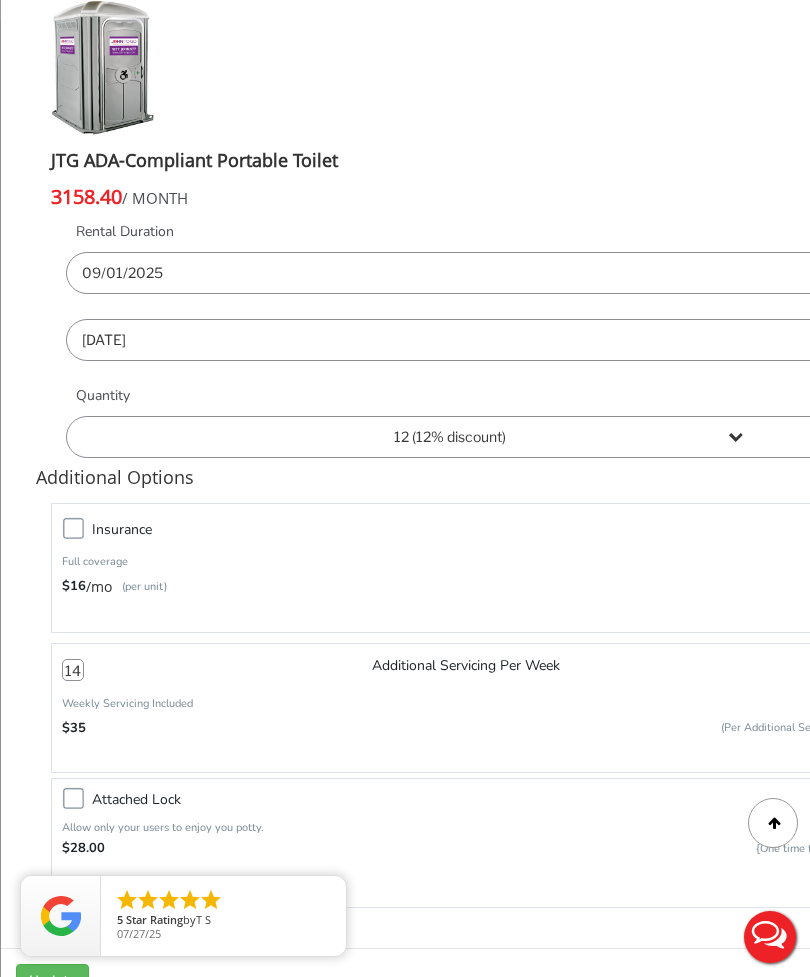 scroll, scrollTop: 124, scrollLeft: 0, axis: vertical 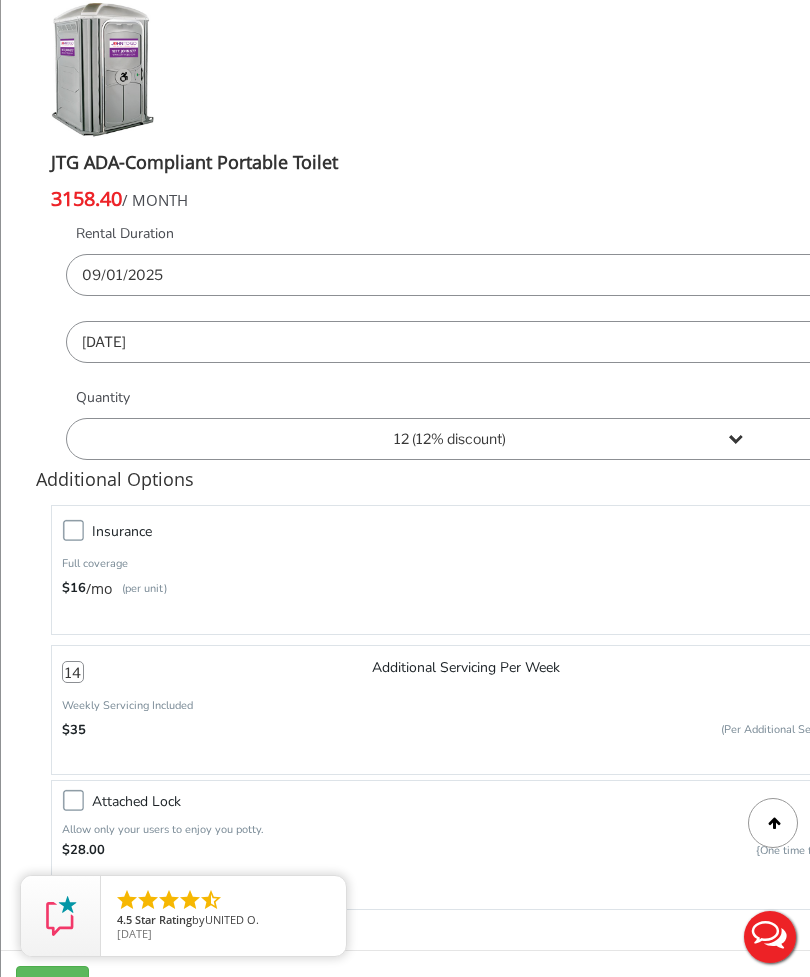 click on "1
2 (5% discount)
3 (8% discount)
4 (10% discount)
5 (12% discount)
6 (12% discount)
7 (12% discount)
8 (12% discount)
9 (12% discount)
10 (12% discount)
11 (12% discount)
12 (12% discount)
13 (12% discount)" at bounding box center [450, 439] 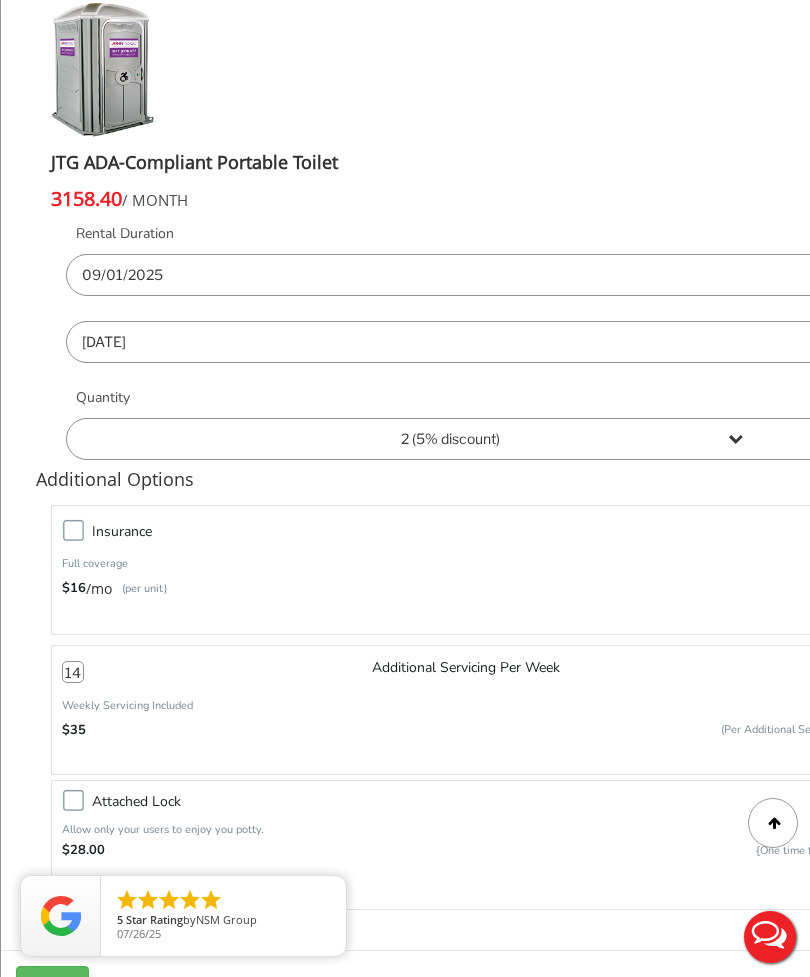 click at bounding box center (773, 823) 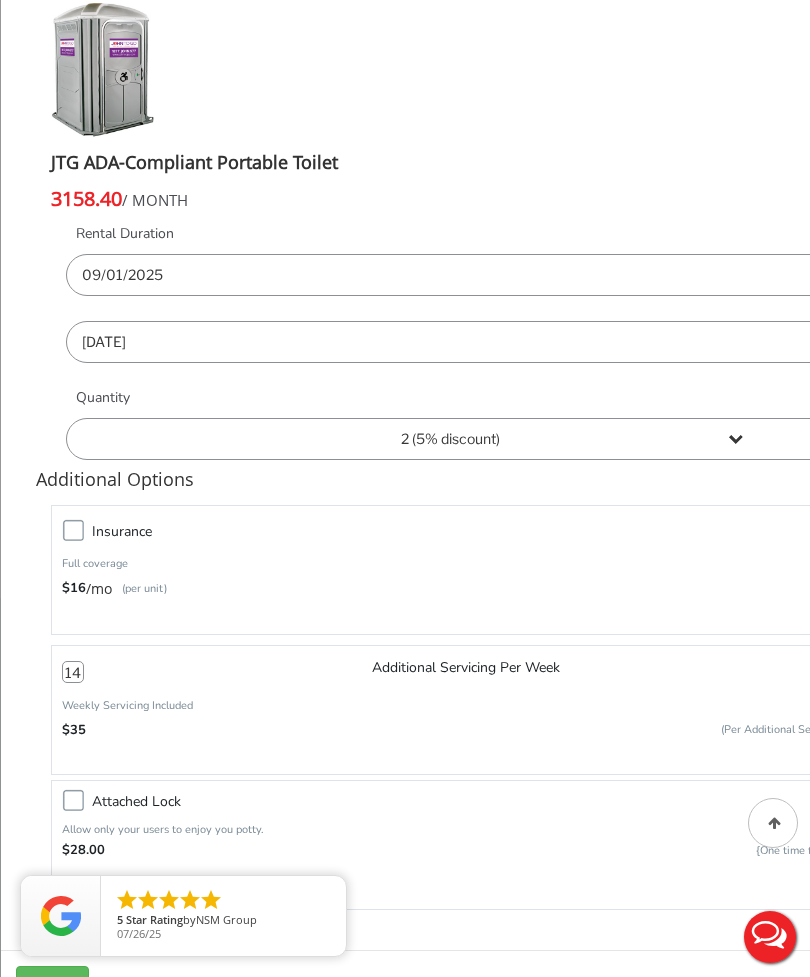 scroll, scrollTop: 0, scrollLeft: 0, axis: both 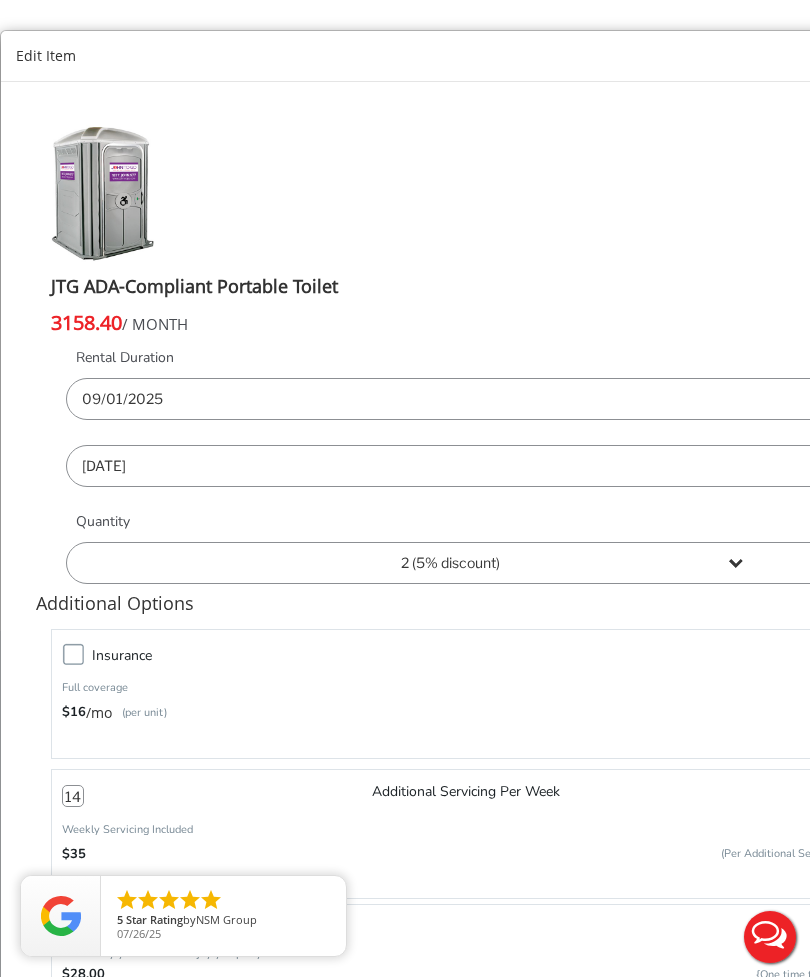 click at bounding box center [450, 192] 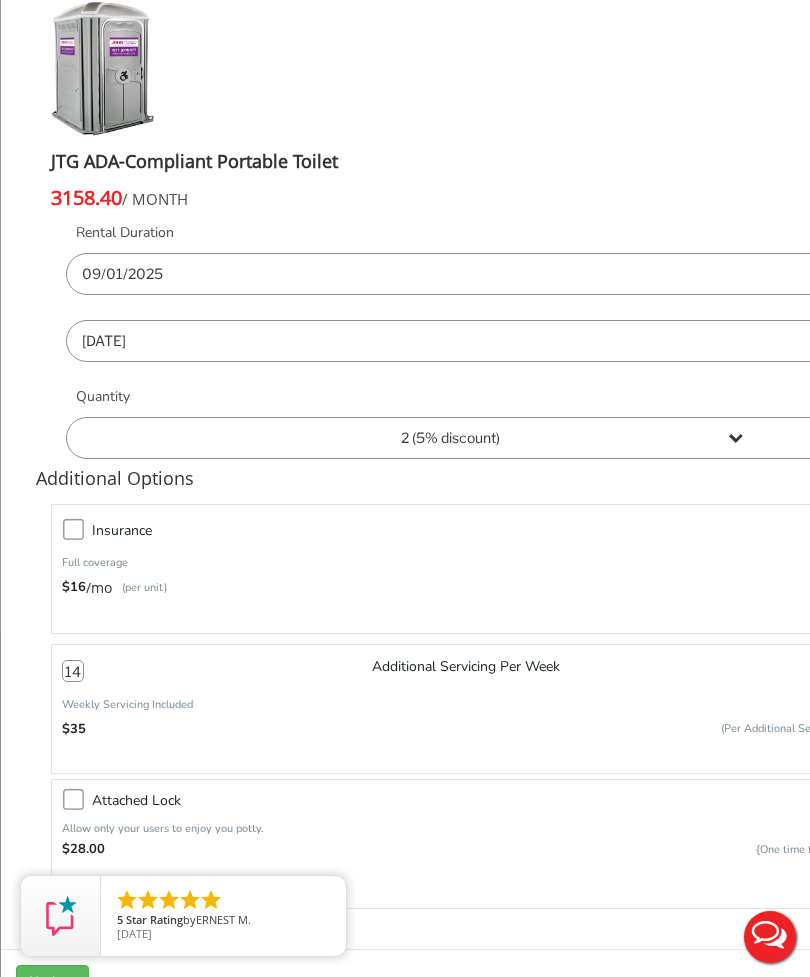 scroll, scrollTop: 124, scrollLeft: 0, axis: vertical 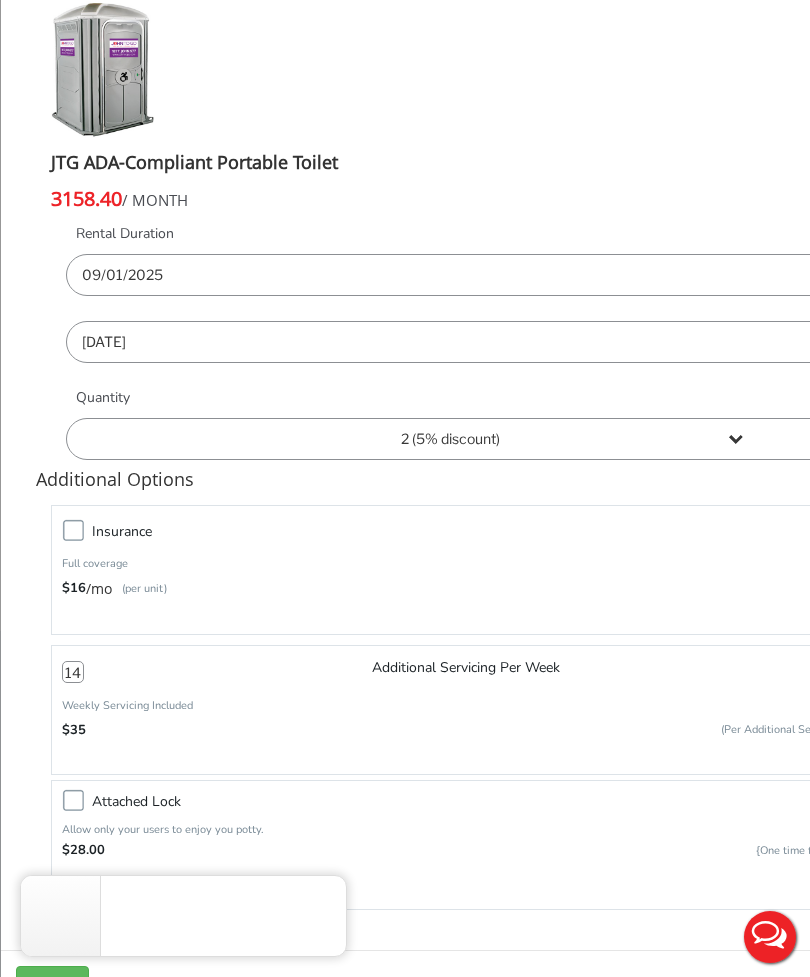 click on "Update" at bounding box center [450, 982] 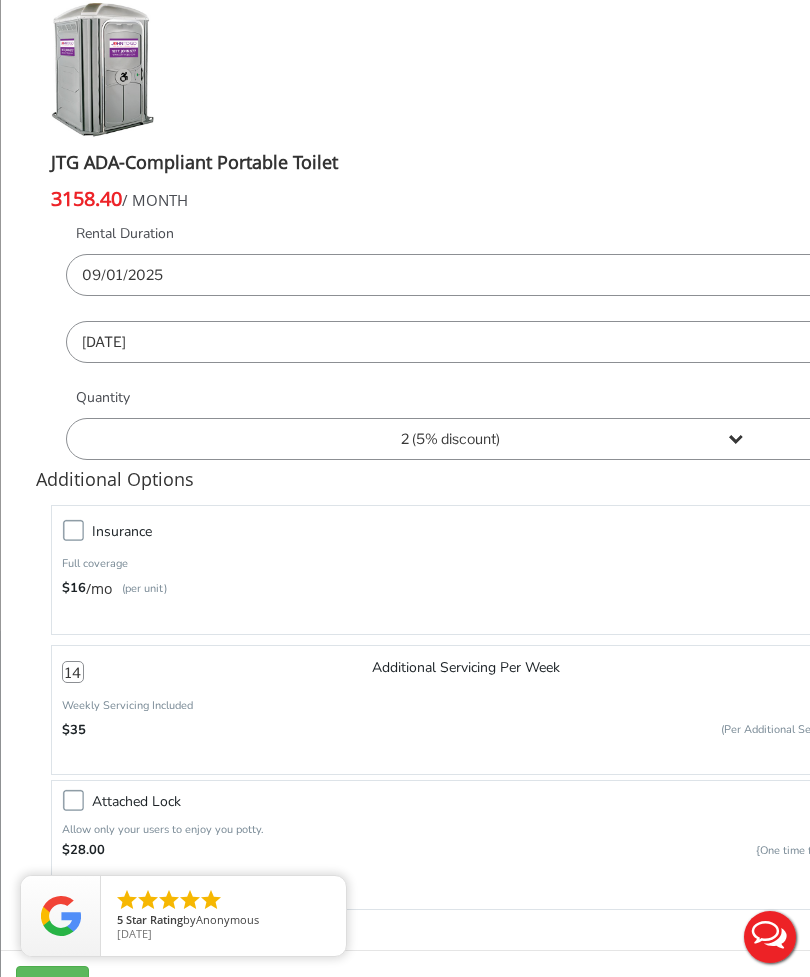 click on "Update" at bounding box center (450, 982) 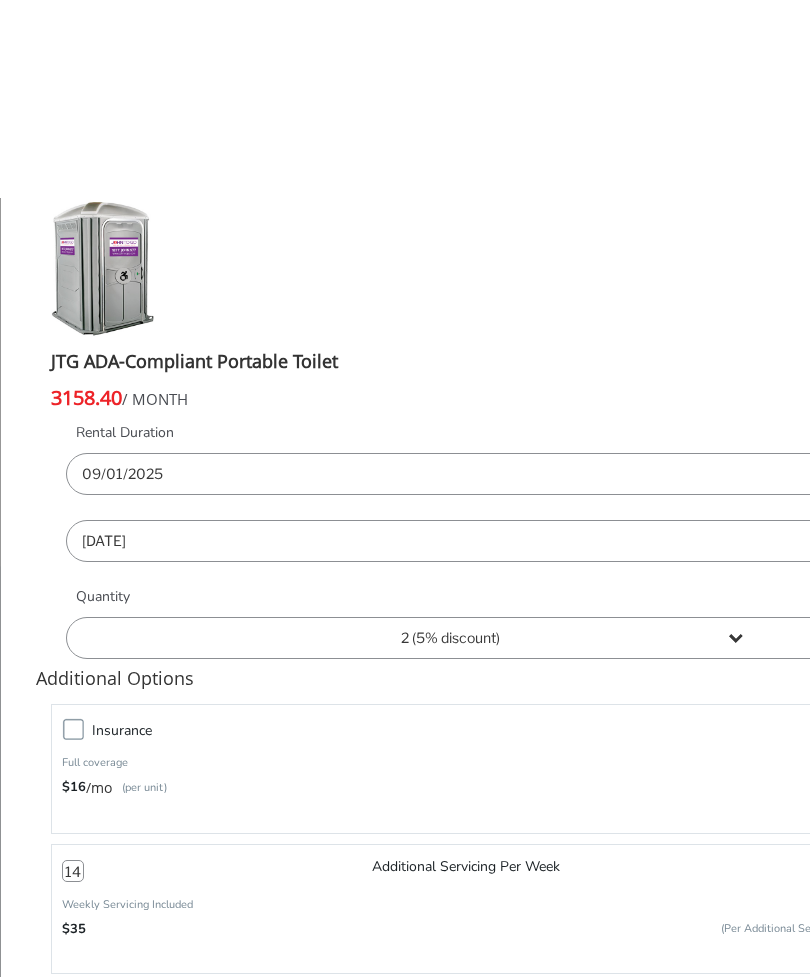 scroll, scrollTop: 0, scrollLeft: 0, axis: both 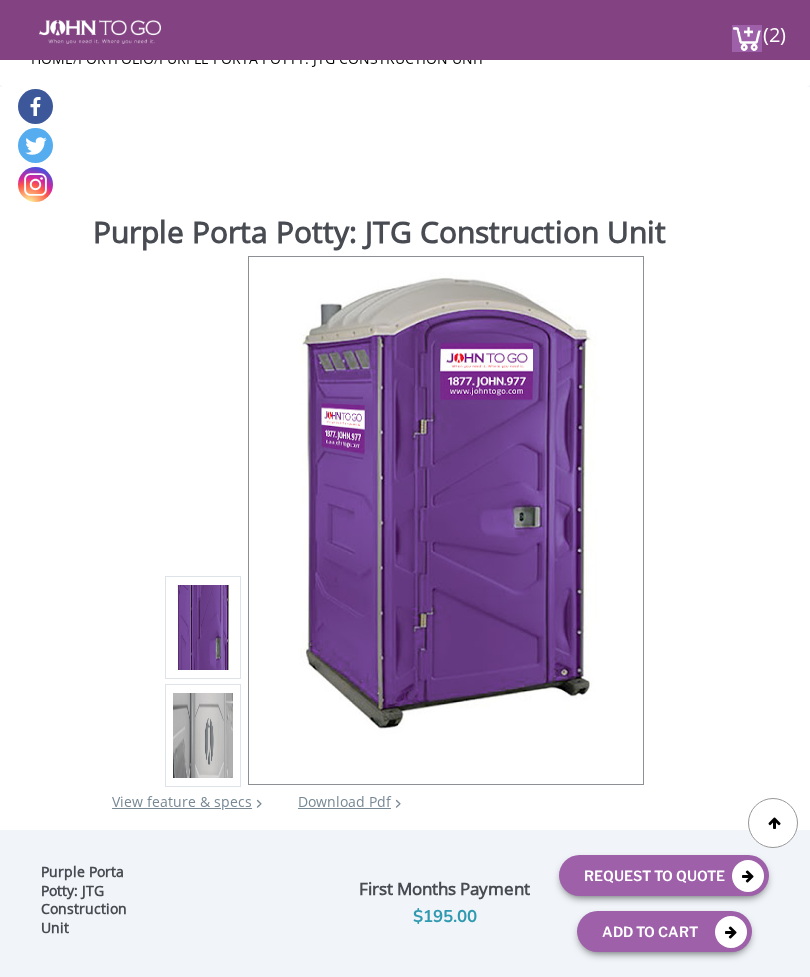 select on "12" 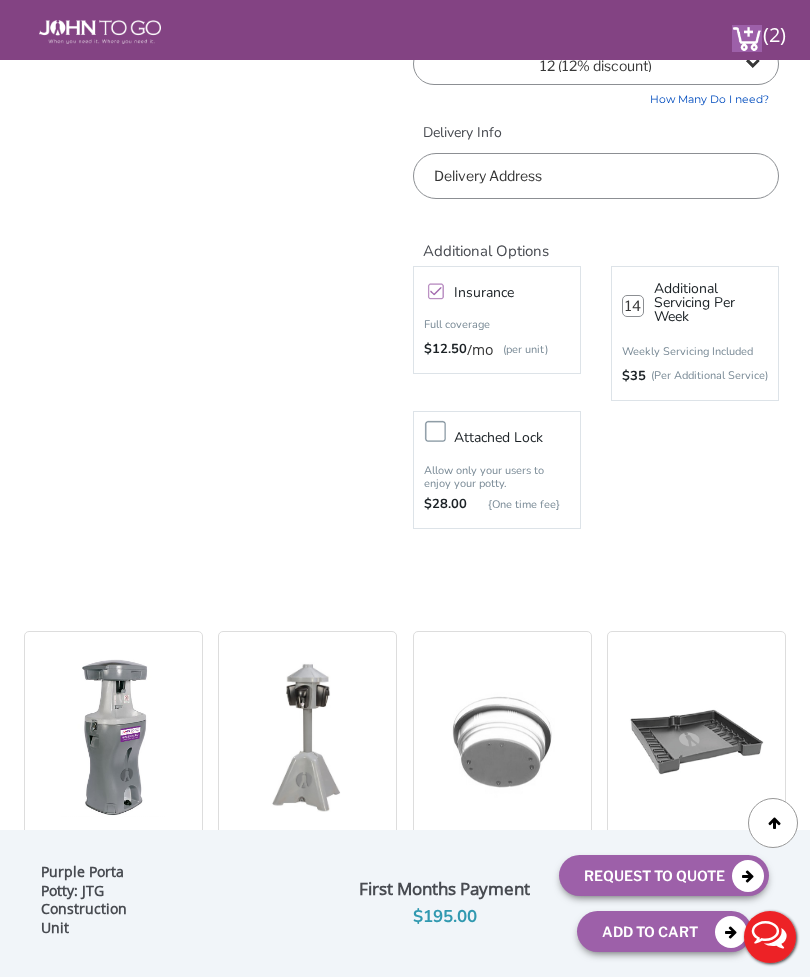 scroll, scrollTop: 0, scrollLeft: 0, axis: both 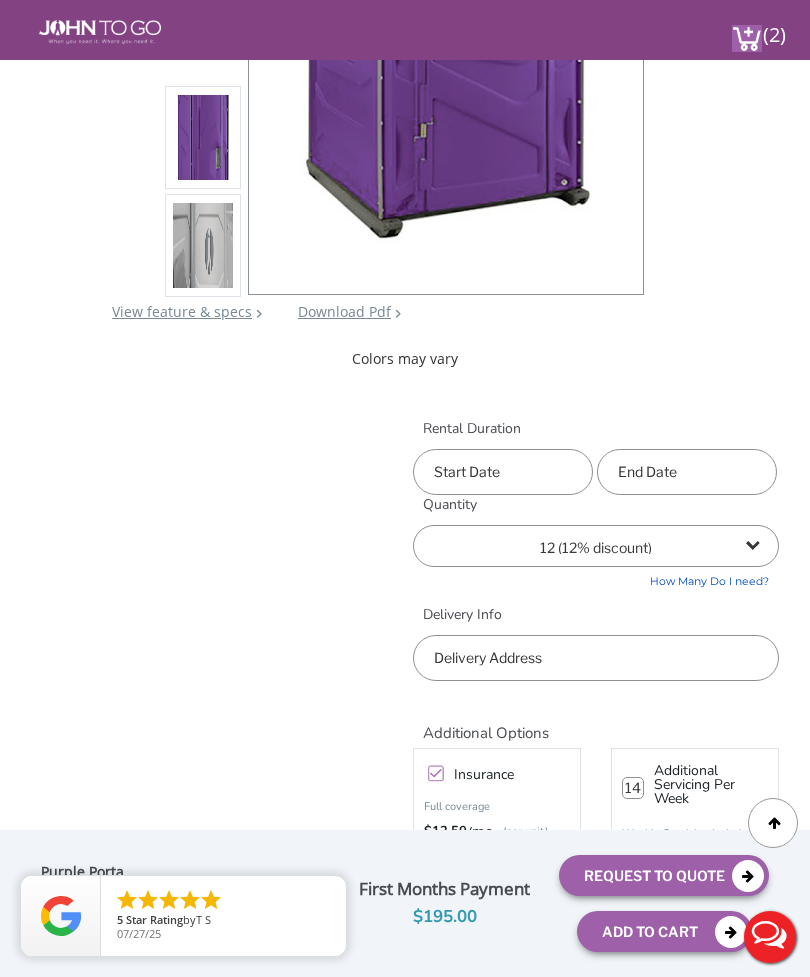 click on "Request To Quote" at bounding box center [664, 875] 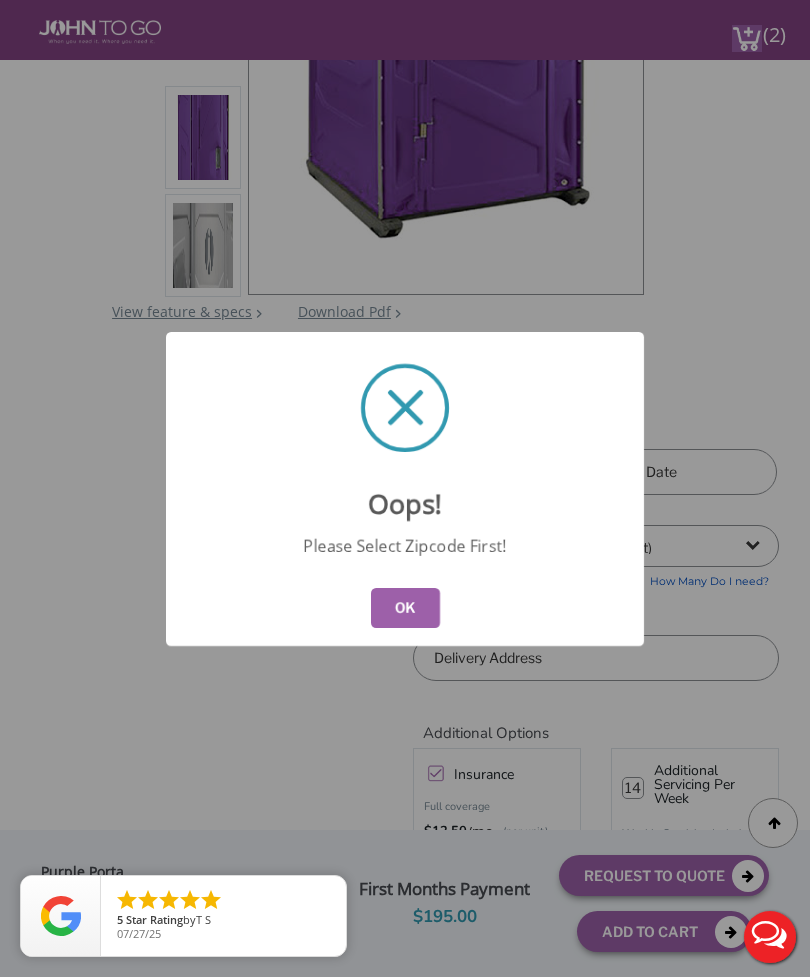 click on "OK" at bounding box center (405, 608) 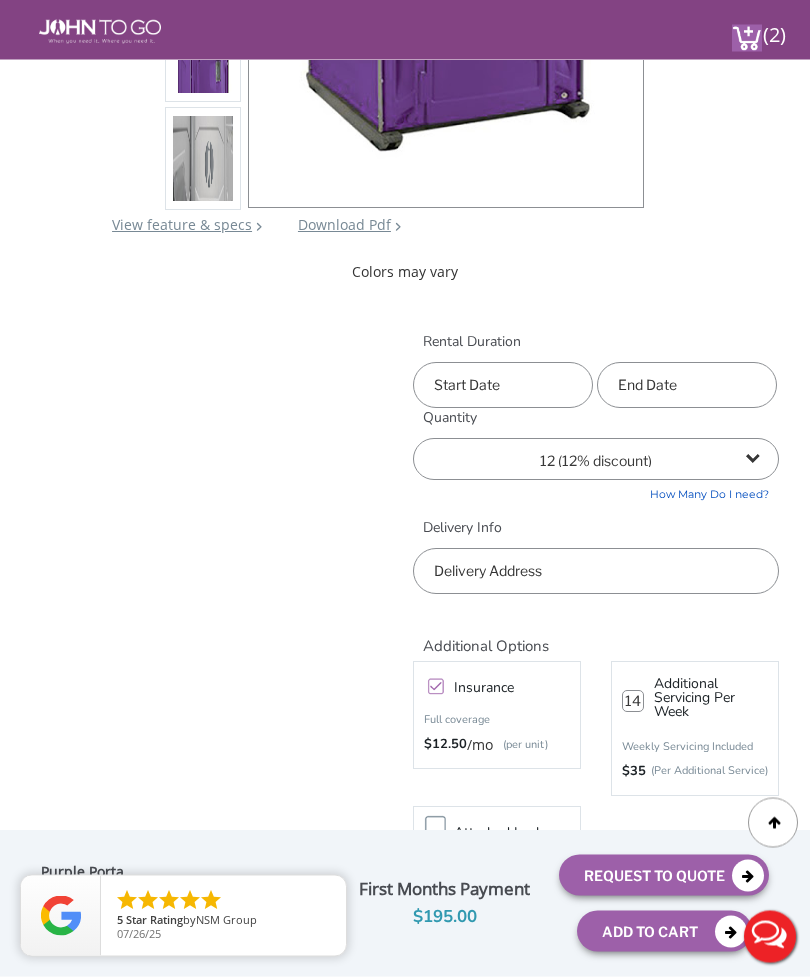 click at bounding box center [596, 572] 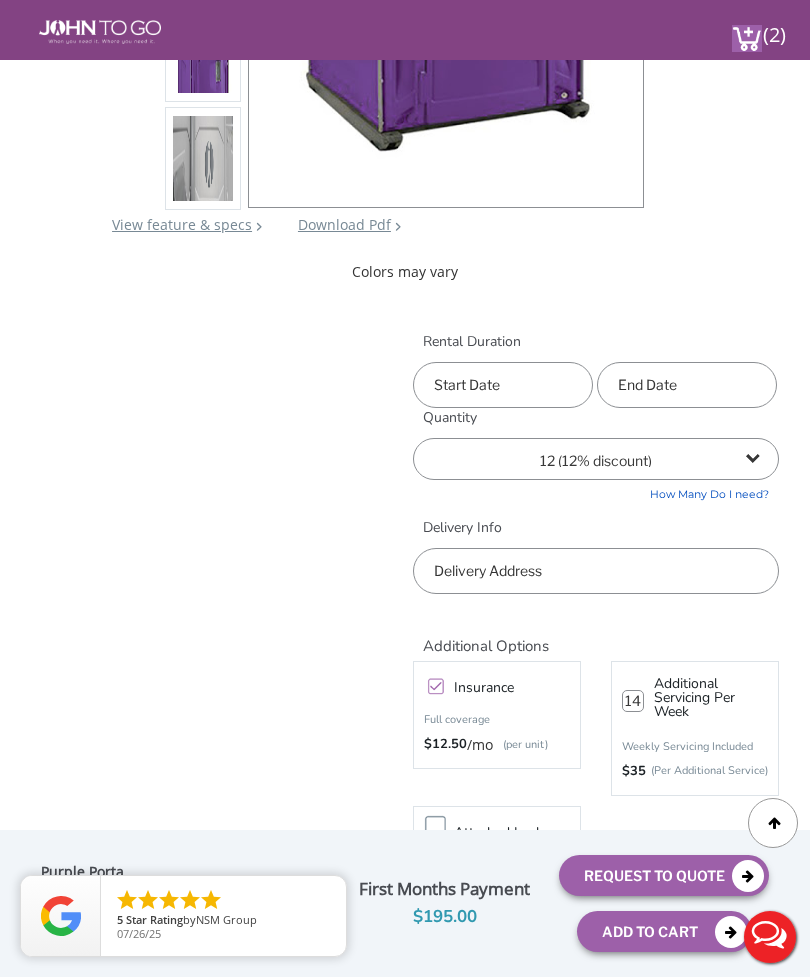 scroll, scrollTop: 576, scrollLeft: 0, axis: vertical 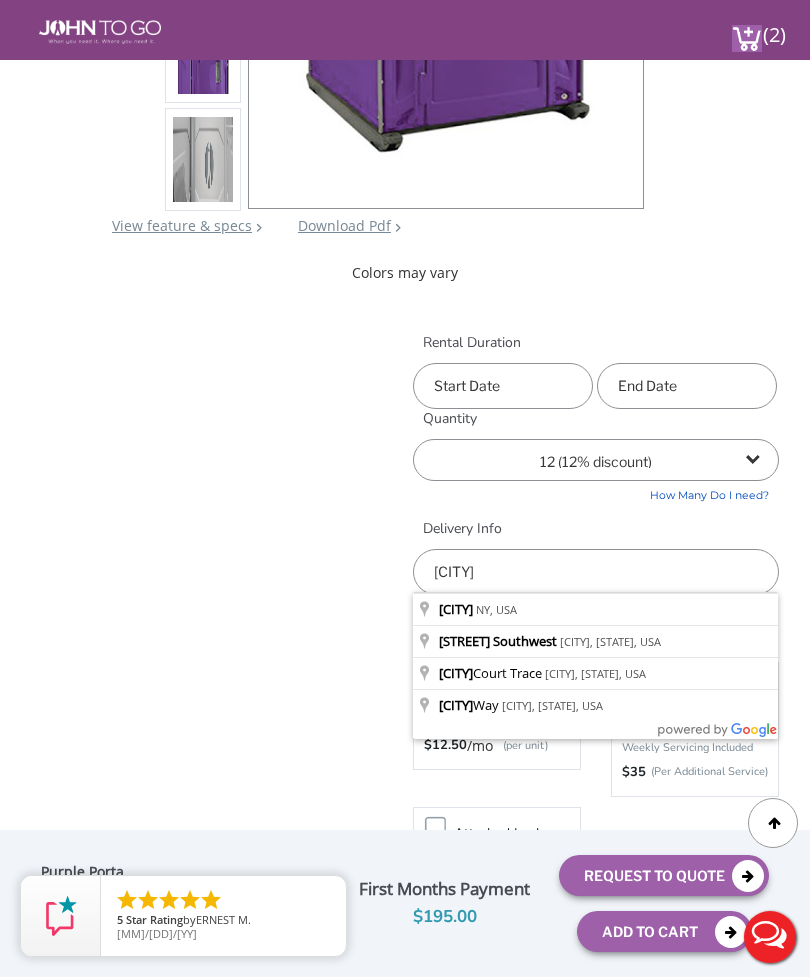 type on "Queens, NY, USA" 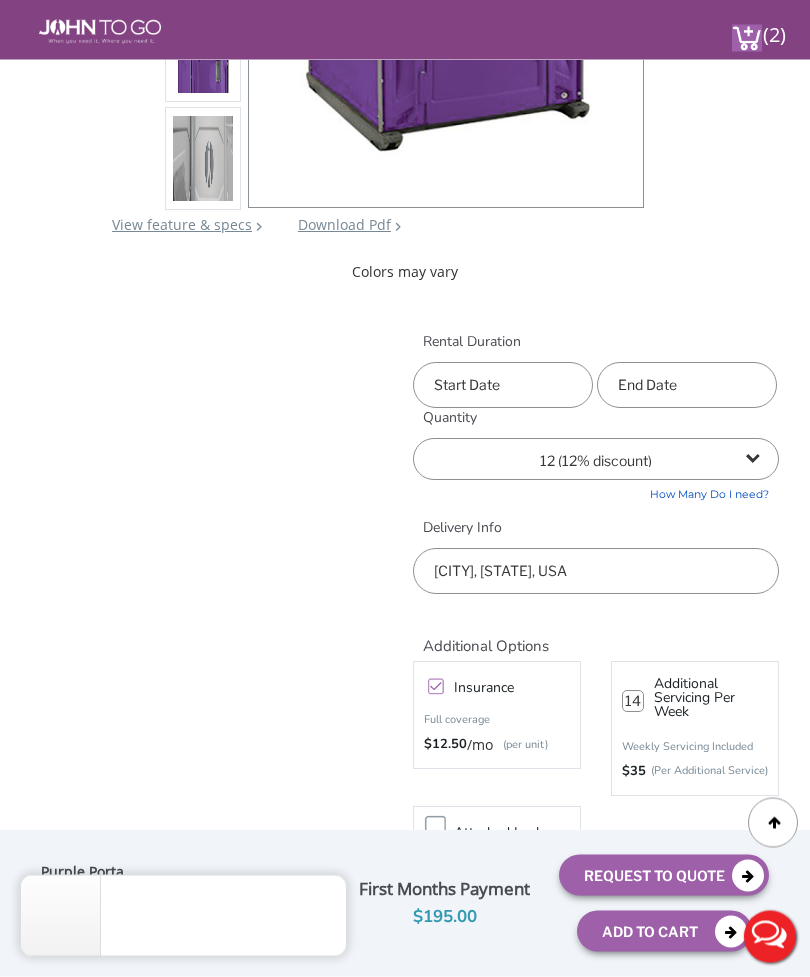 scroll, scrollTop: 577, scrollLeft: 0, axis: vertical 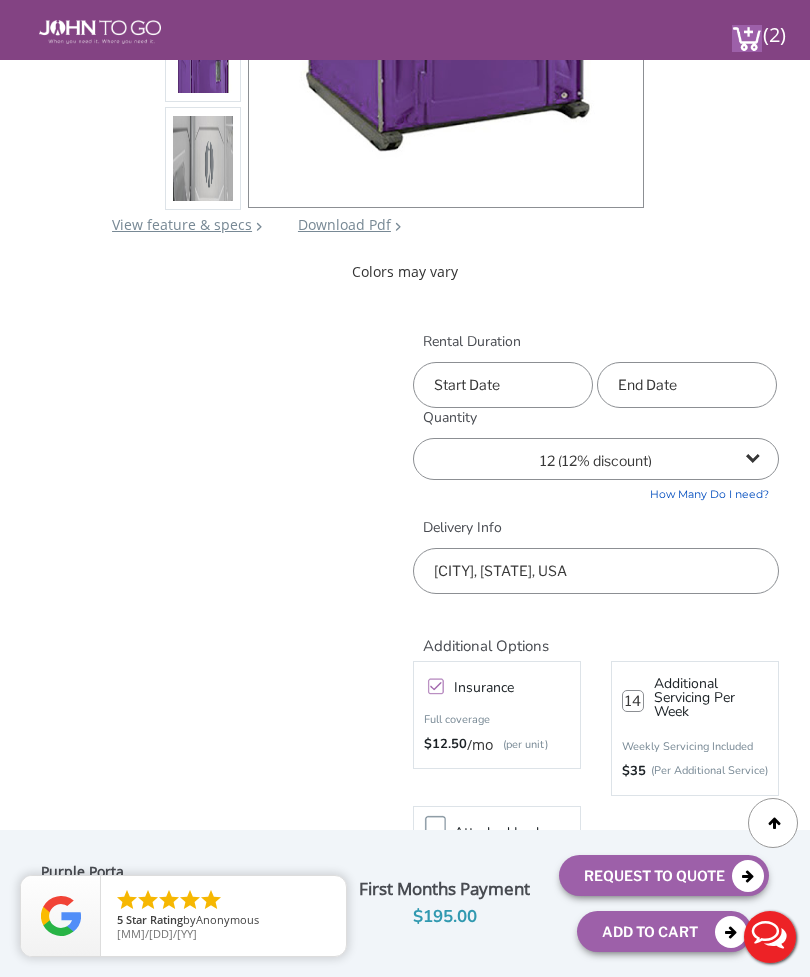click on "Request To Quote" at bounding box center (664, 875) 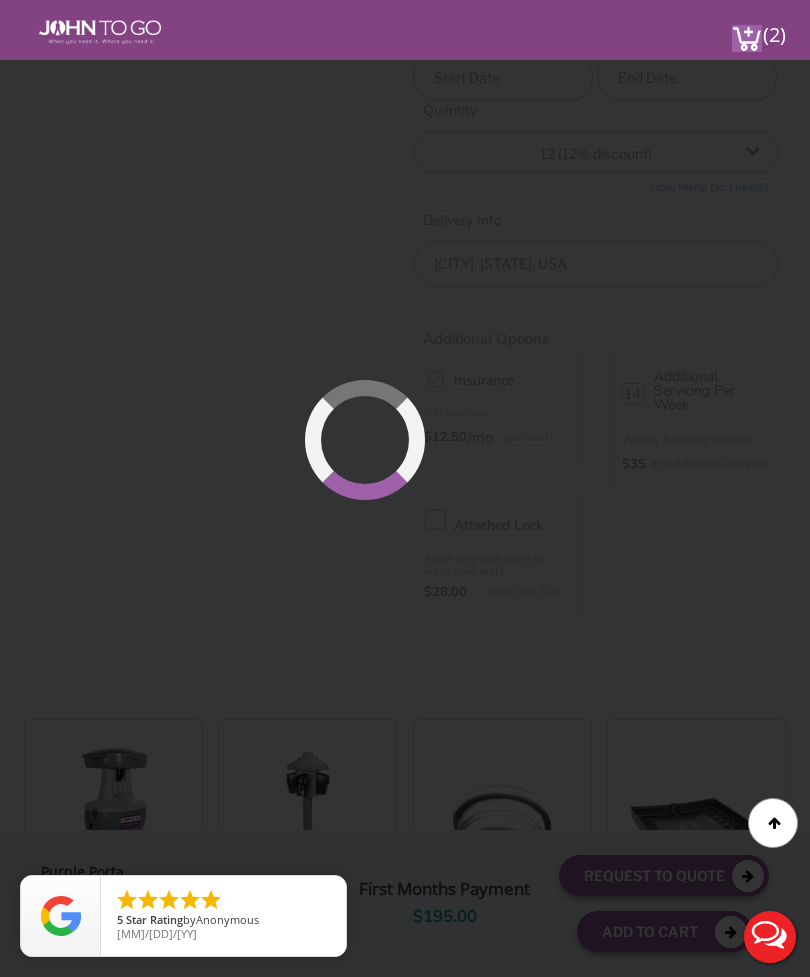 scroll, scrollTop: 908, scrollLeft: 0, axis: vertical 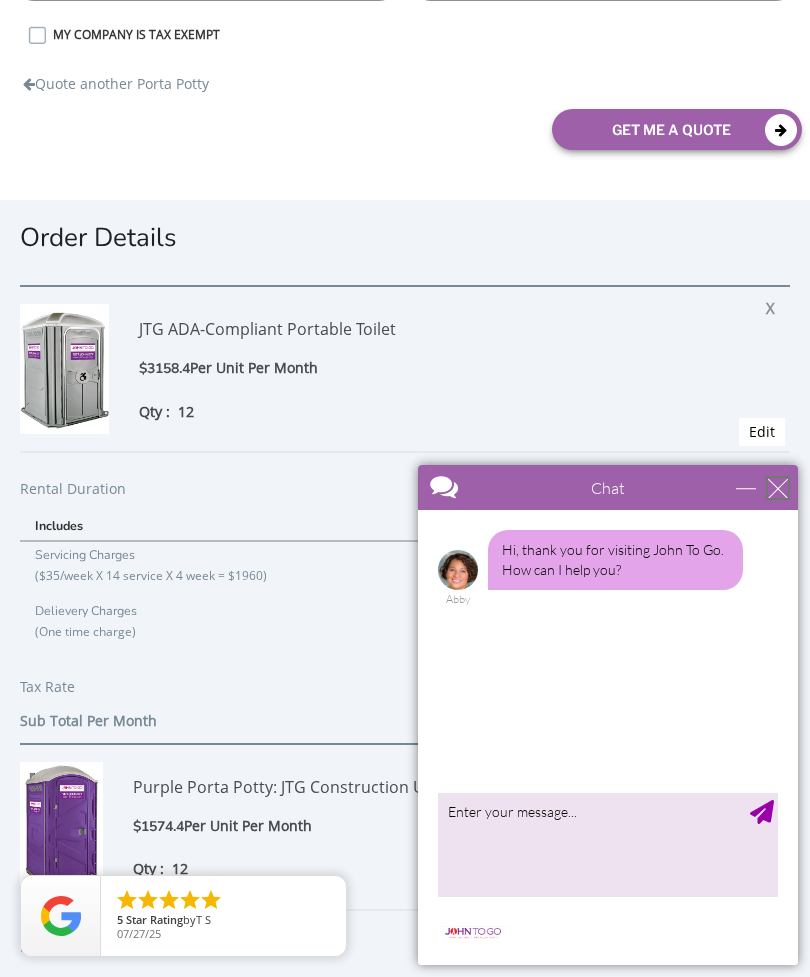 click at bounding box center (778, 488) 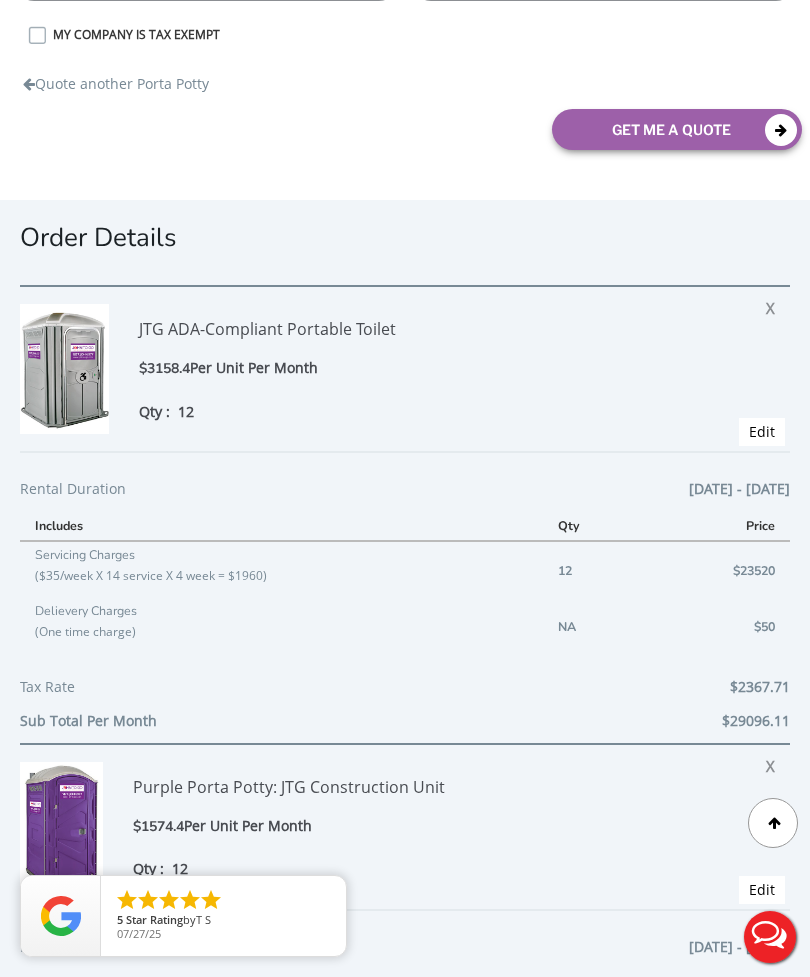 scroll, scrollTop: 0, scrollLeft: 0, axis: both 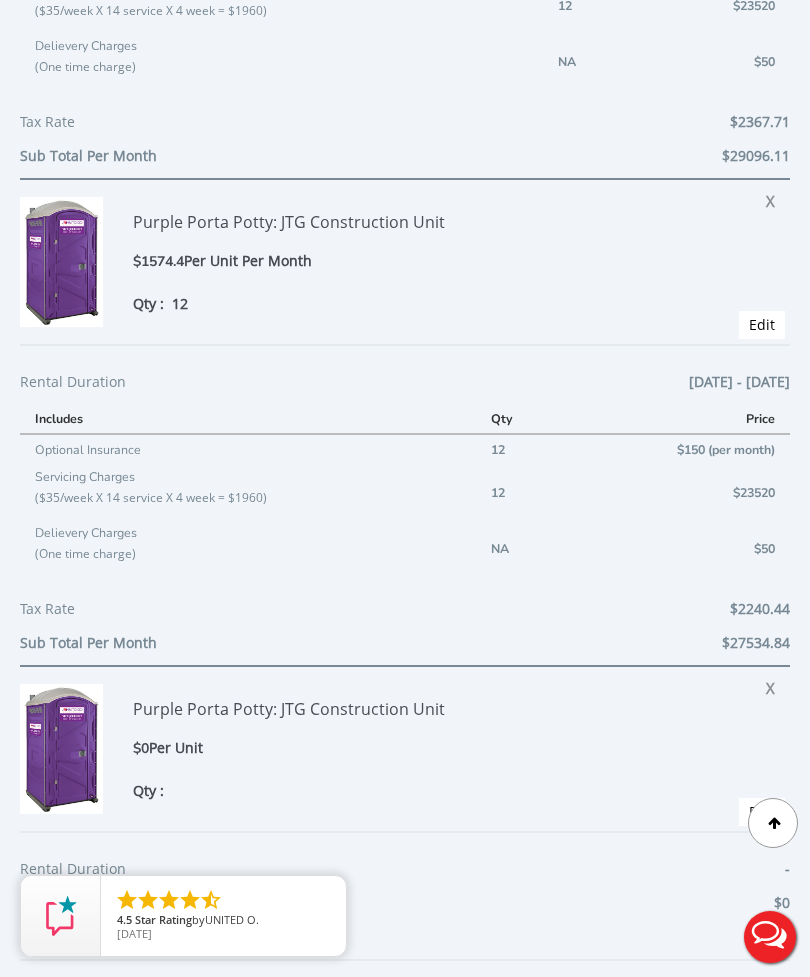 click on "X" at bounding box center [775, 685] 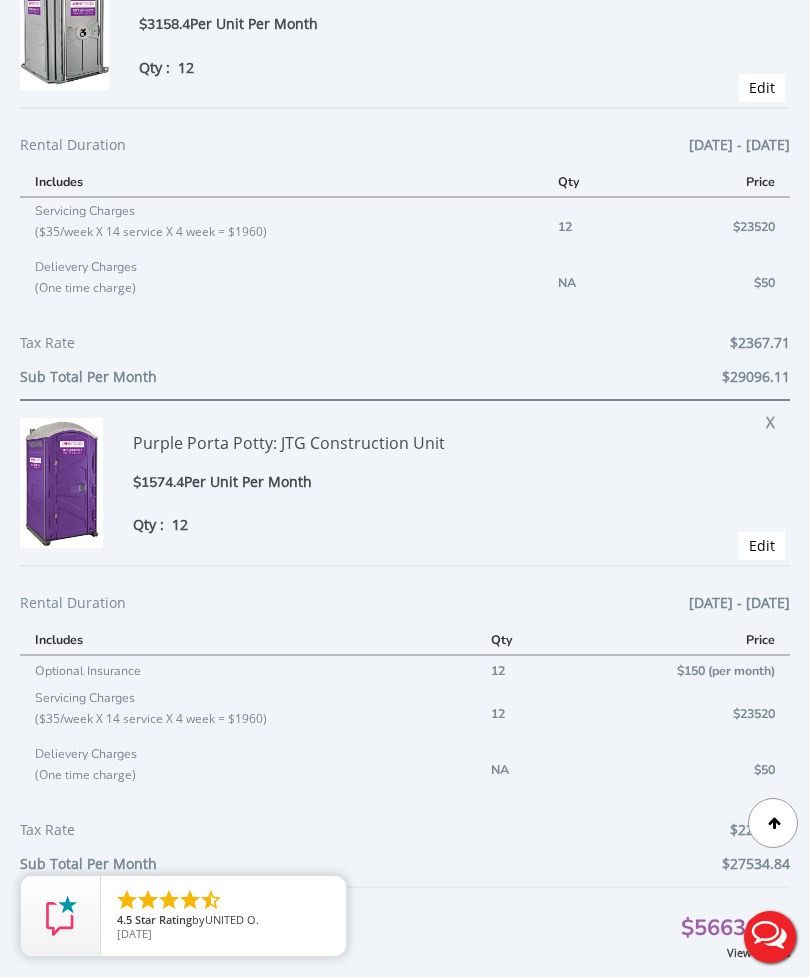 scroll, scrollTop: 705, scrollLeft: 0, axis: vertical 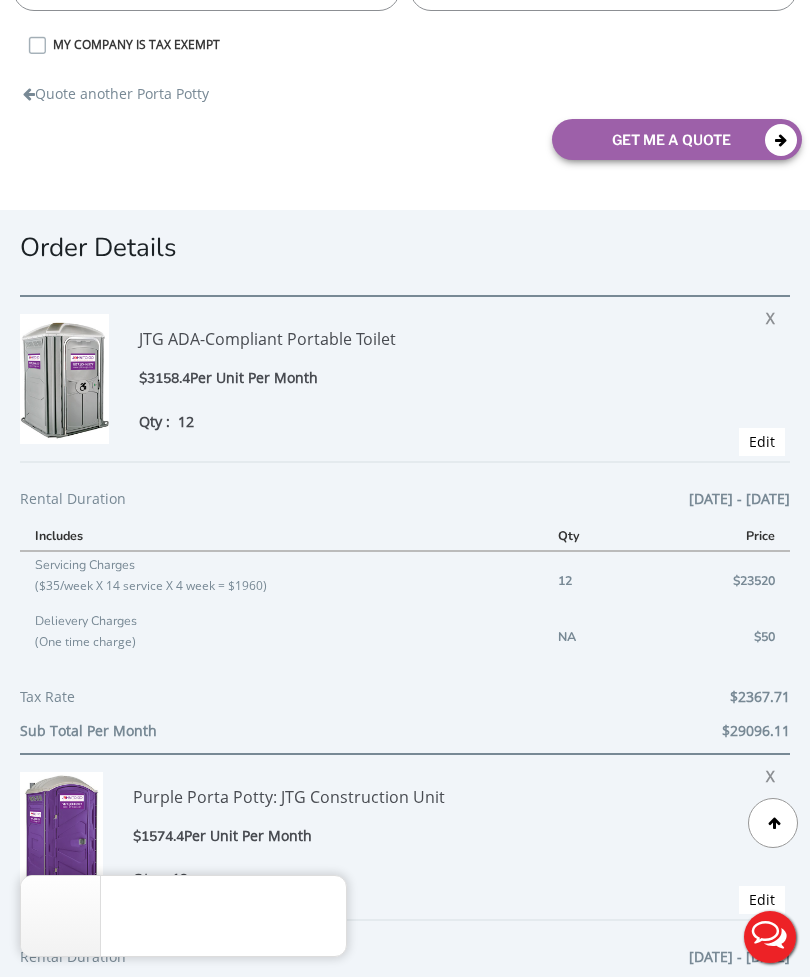 click on "X" at bounding box center (775, 315) 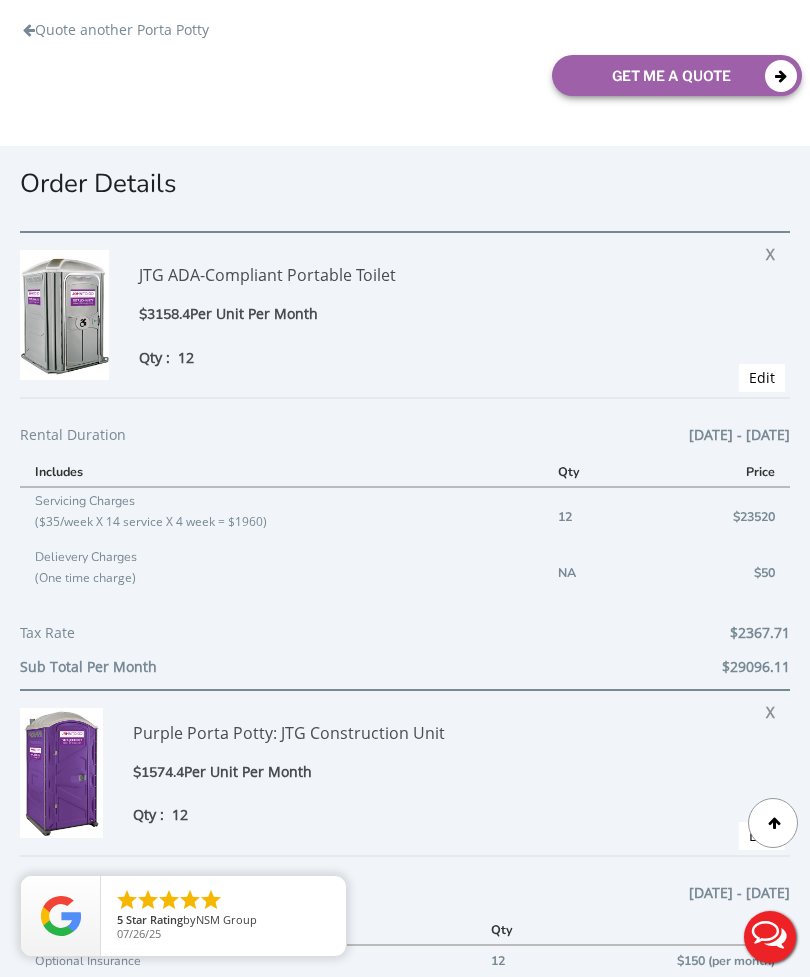 click on "X" at bounding box center (775, 251) 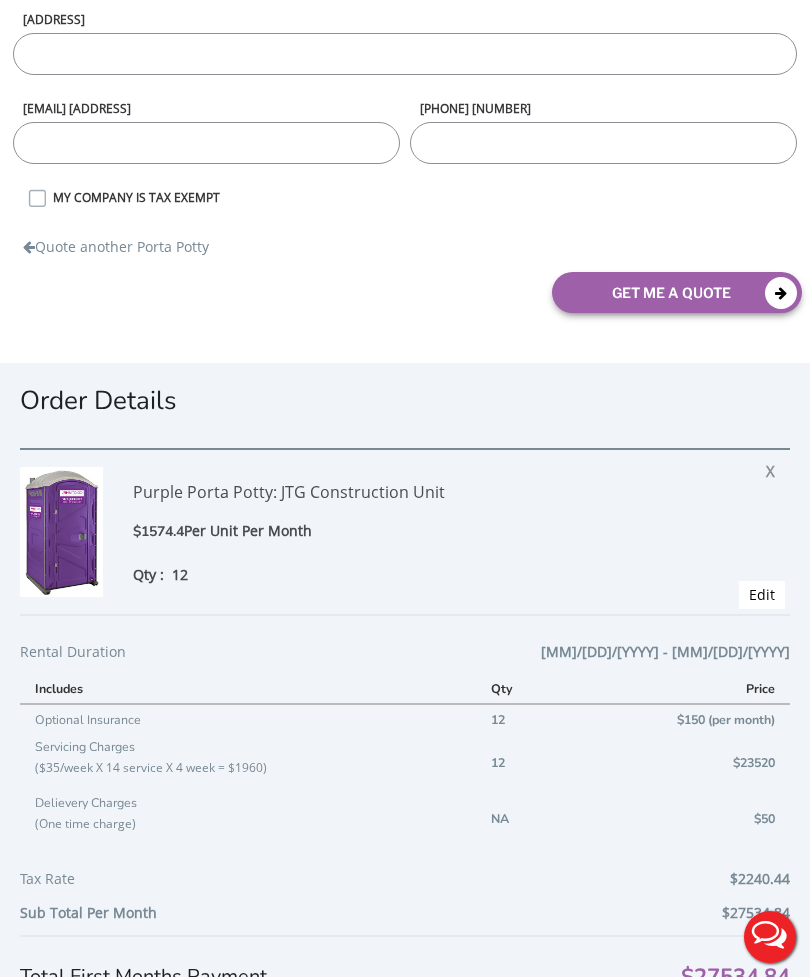 scroll, scrollTop: 0, scrollLeft: 0, axis: both 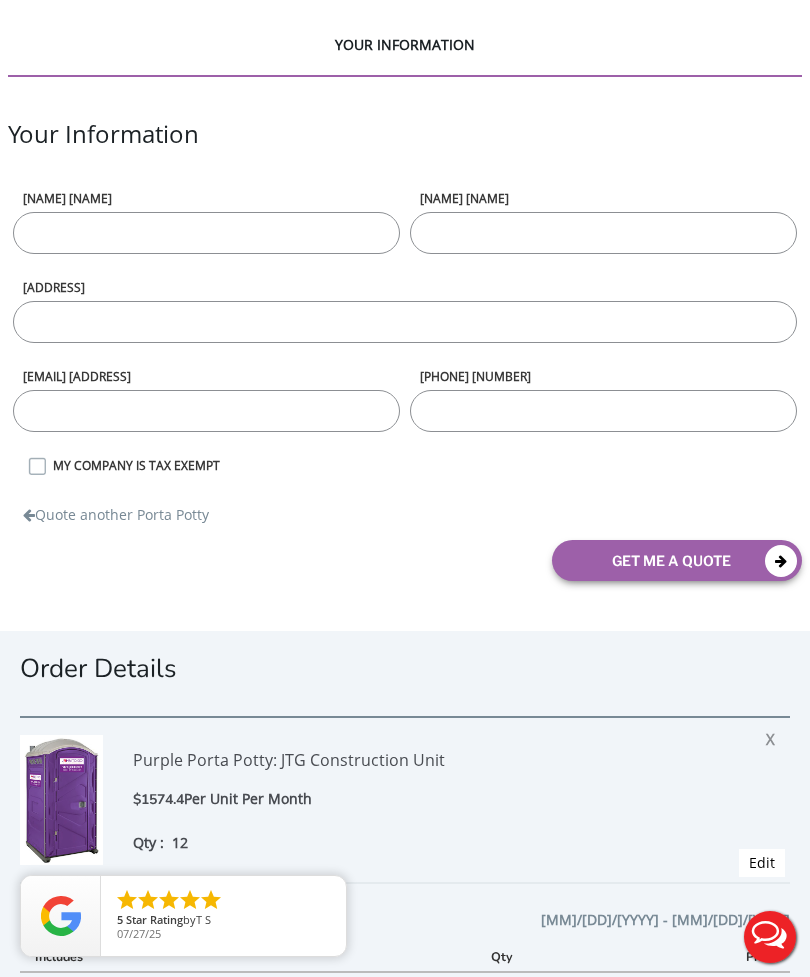 click on "Quote another Porta Potty" at bounding box center [116, 510] 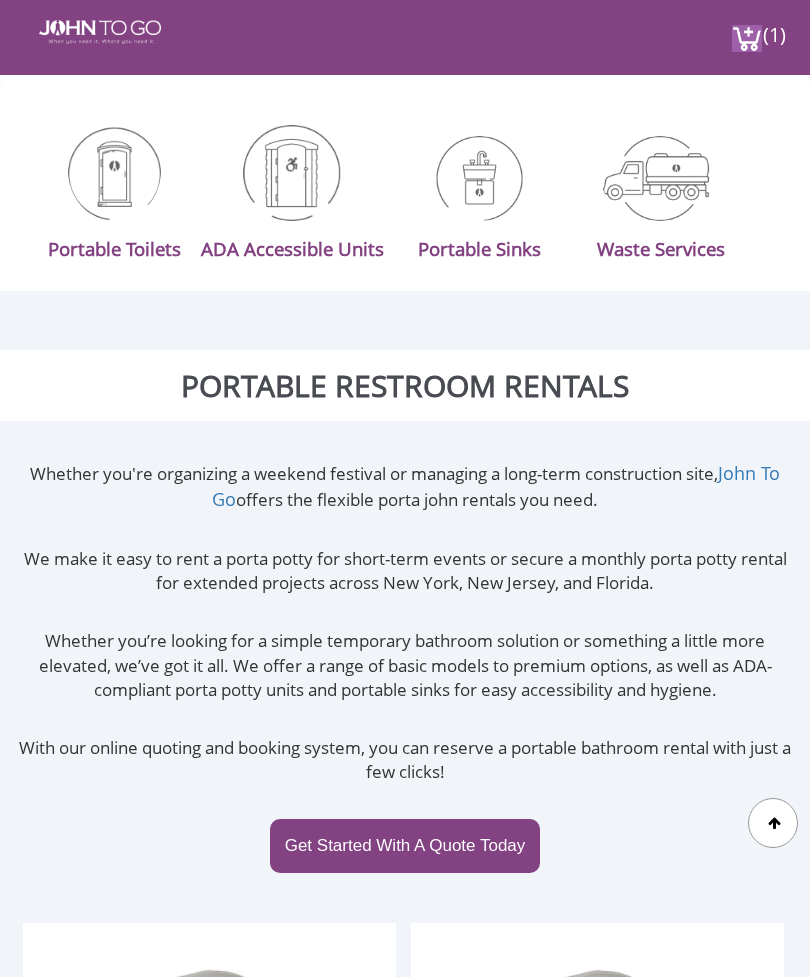 scroll, scrollTop: 938, scrollLeft: 0, axis: vertical 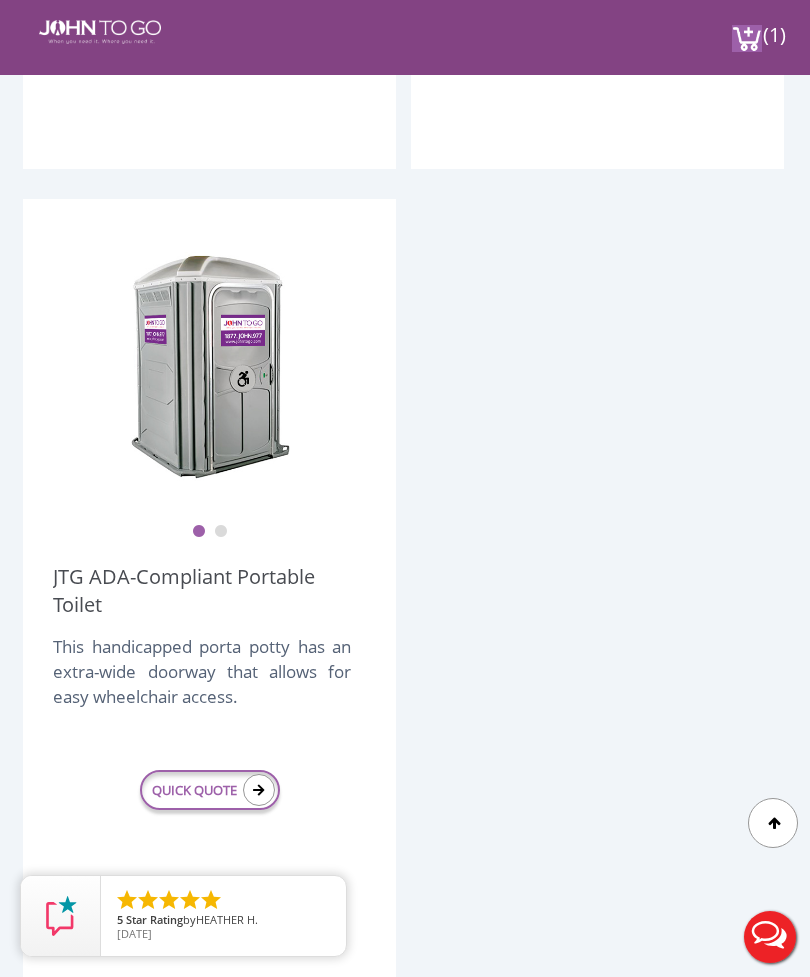 click on "QUICK QUOTE" at bounding box center (210, 790) 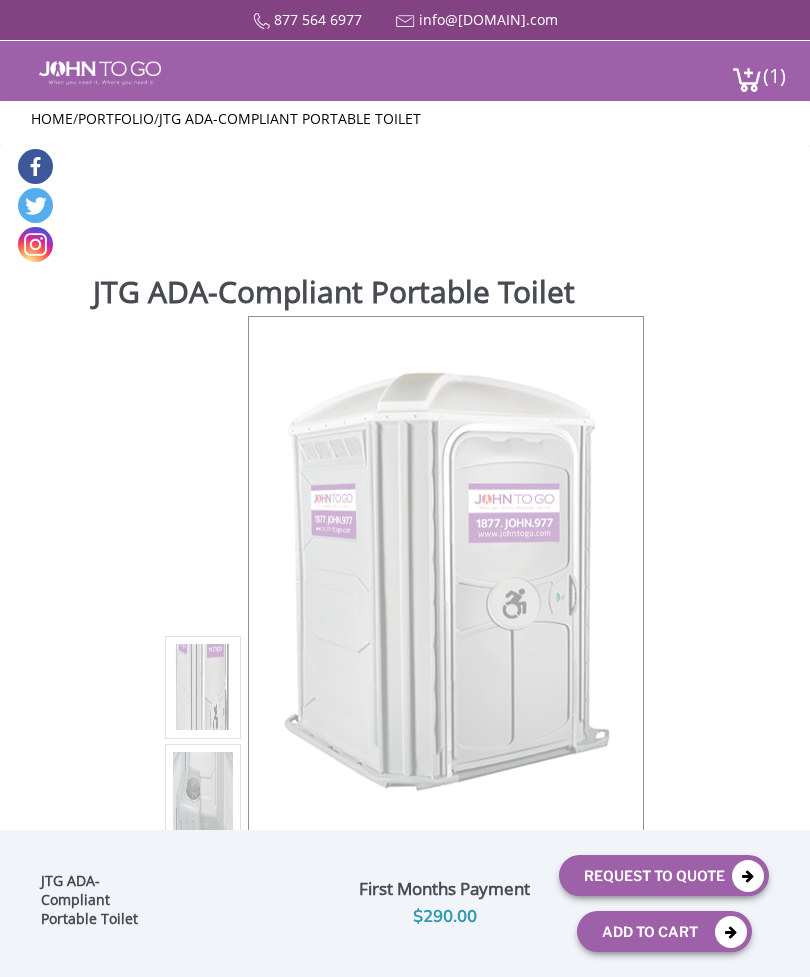 scroll, scrollTop: 0, scrollLeft: 0, axis: both 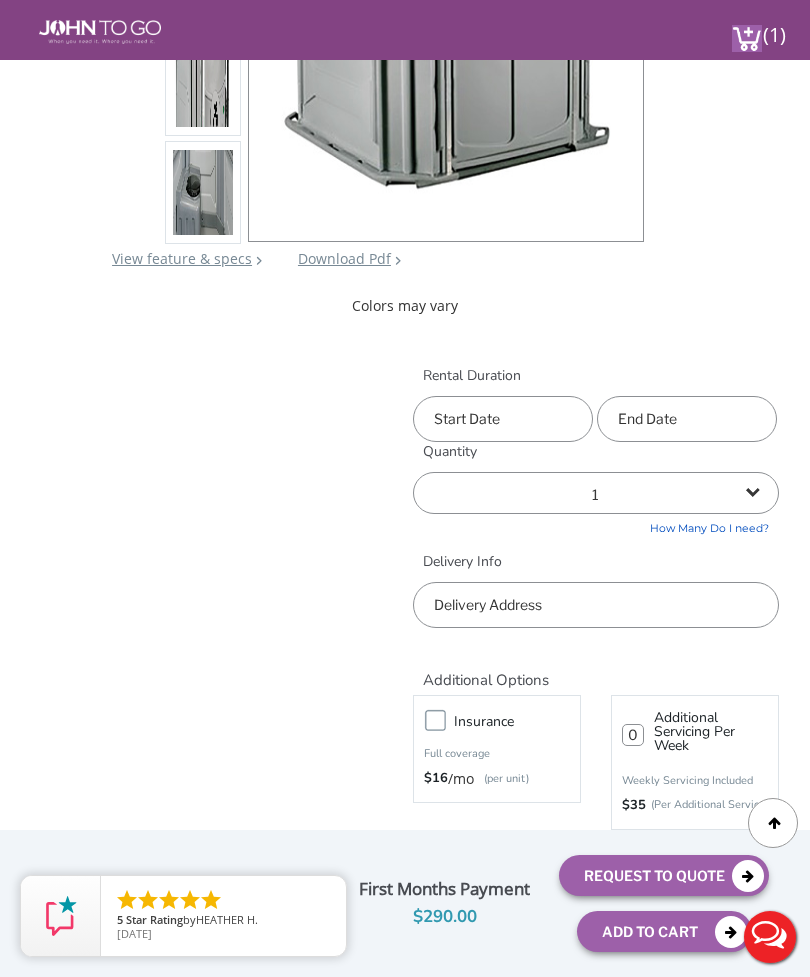 click at bounding box center (503, 419) 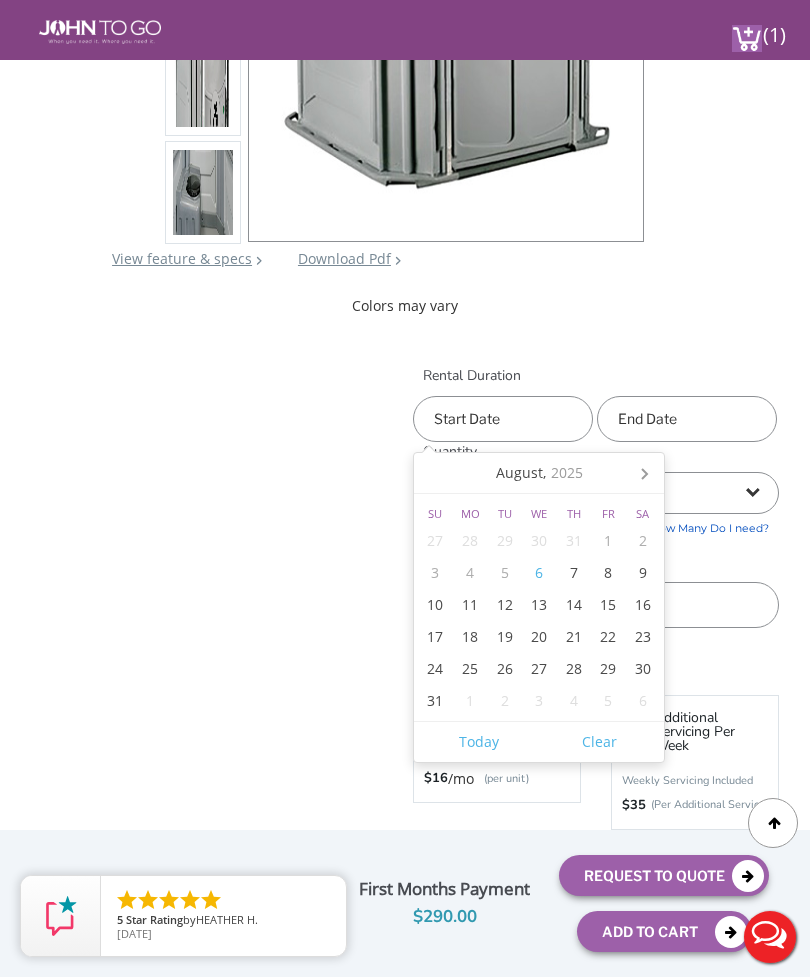 click on "August,  2025" at bounding box center [539, 473] 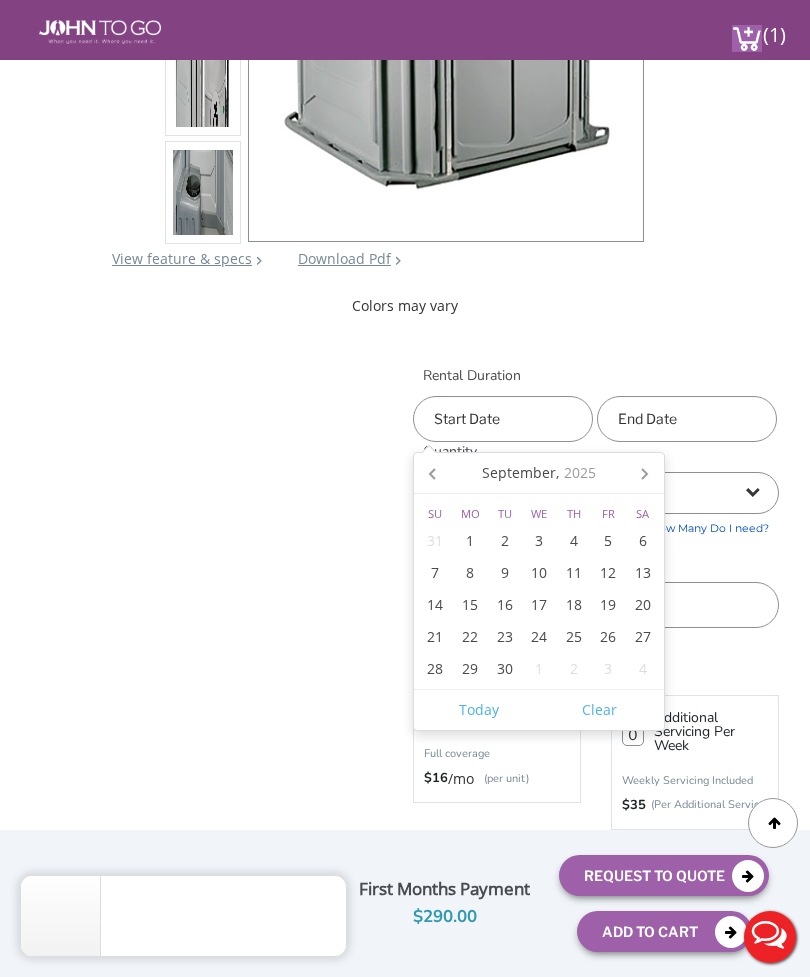 click on "1" at bounding box center (470, 541) 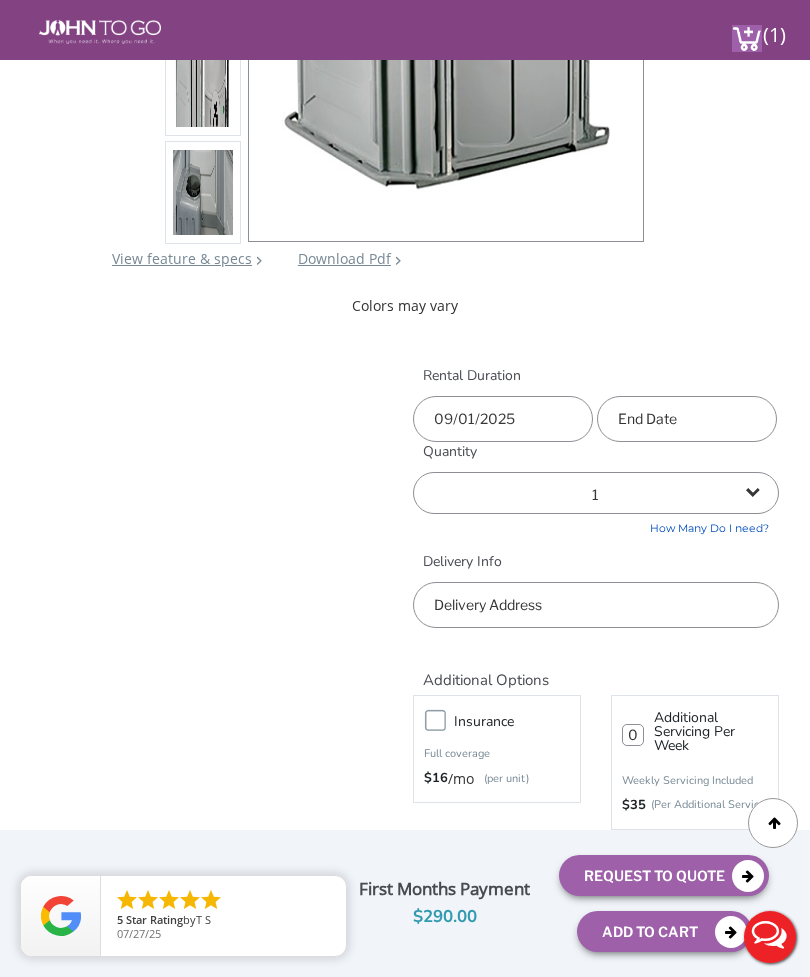 click at bounding box center (687, 419) 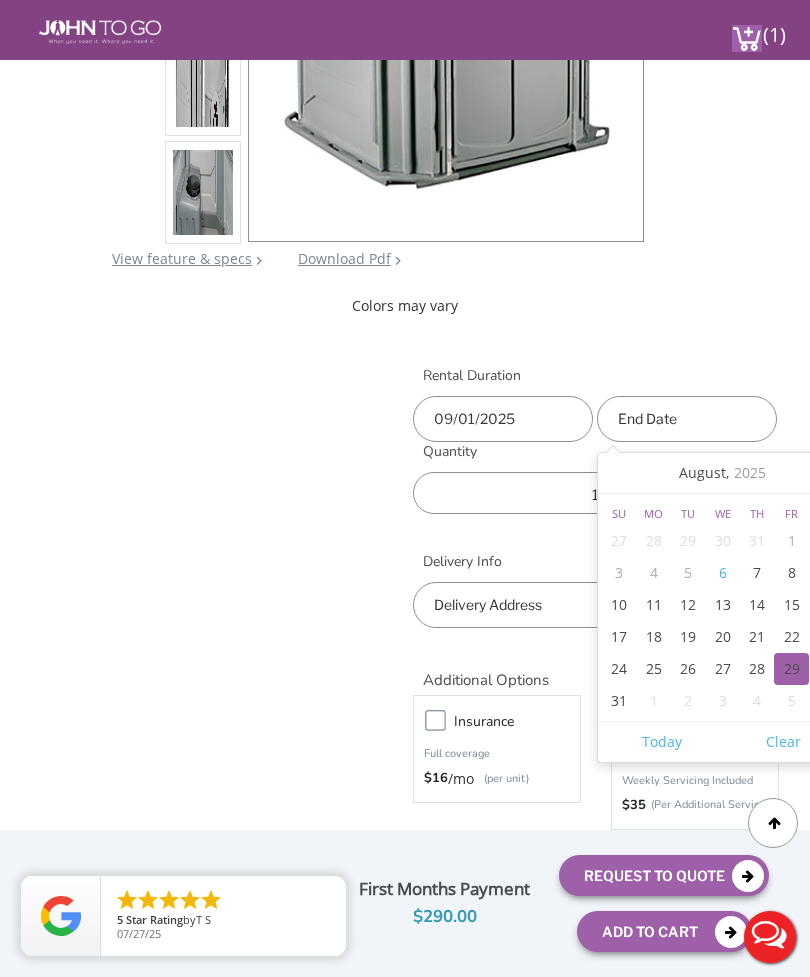 click on "29" at bounding box center [791, 669] 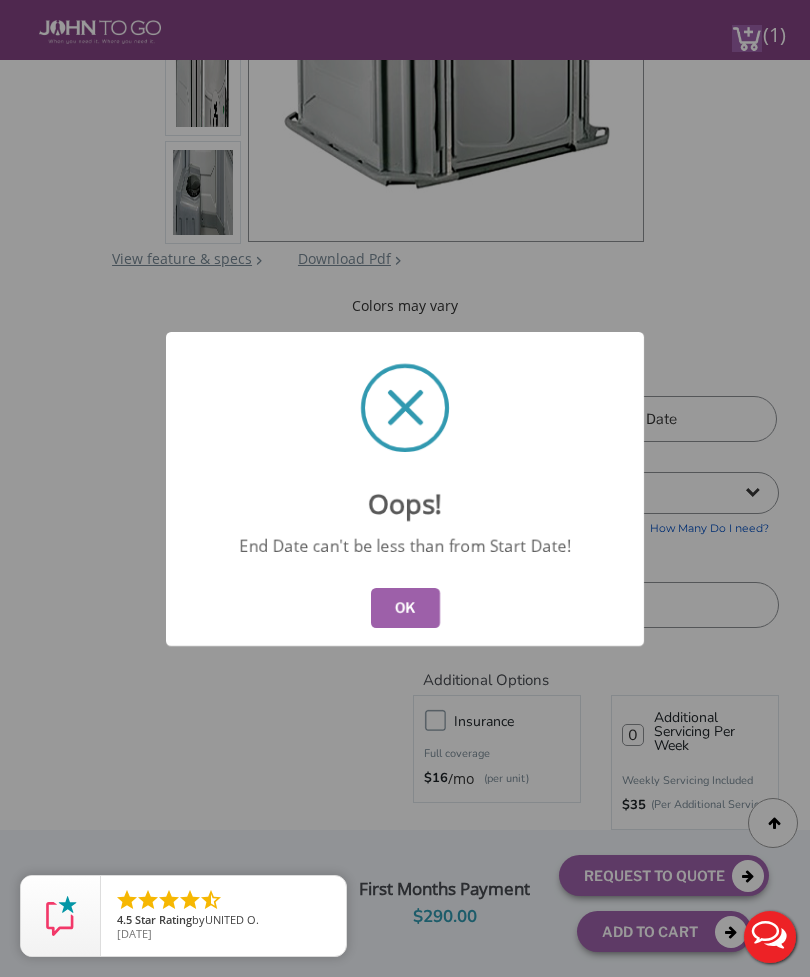 click on "OK" at bounding box center [405, 608] 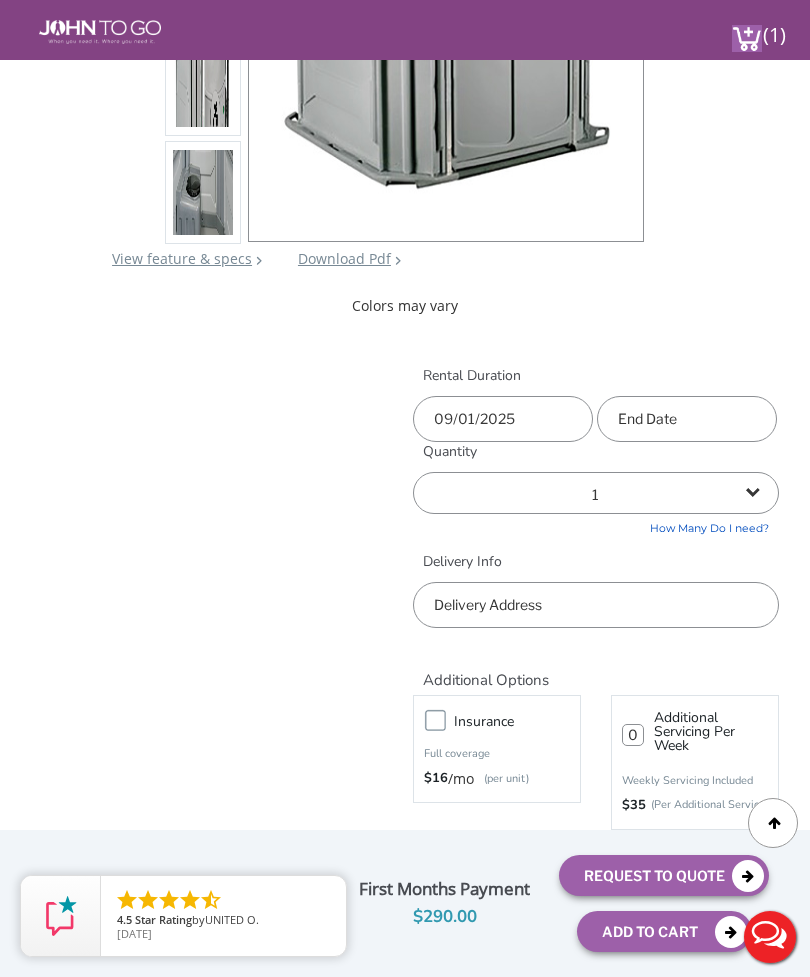click at bounding box center (687, 419) 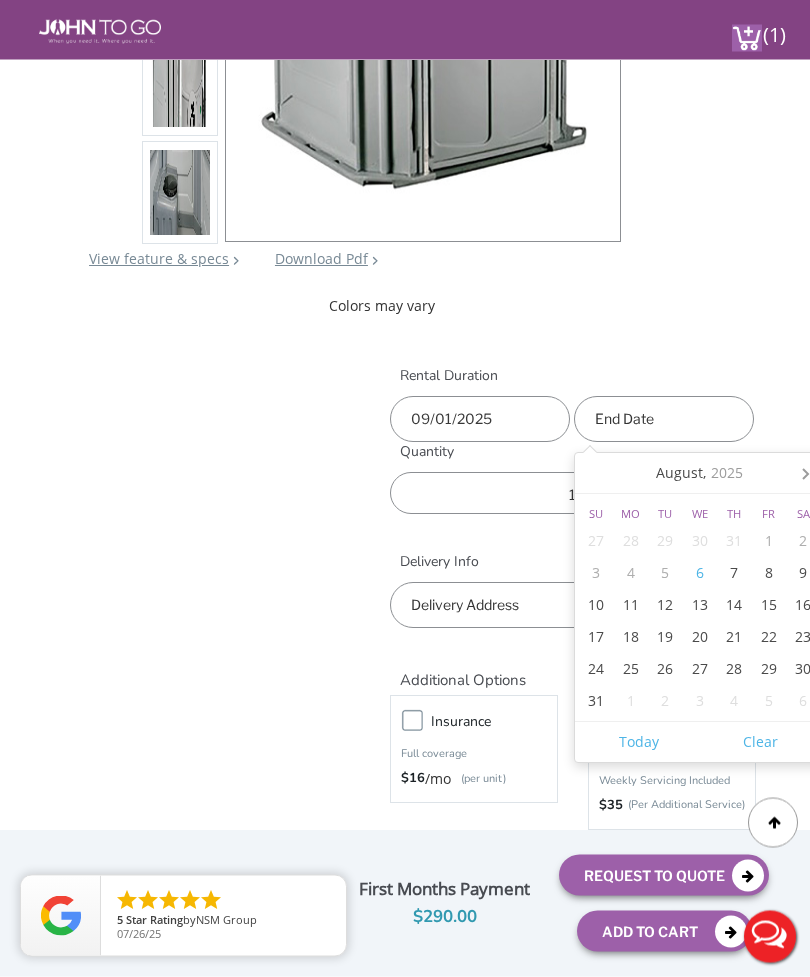 scroll, scrollTop: 542, scrollLeft: 39, axis: both 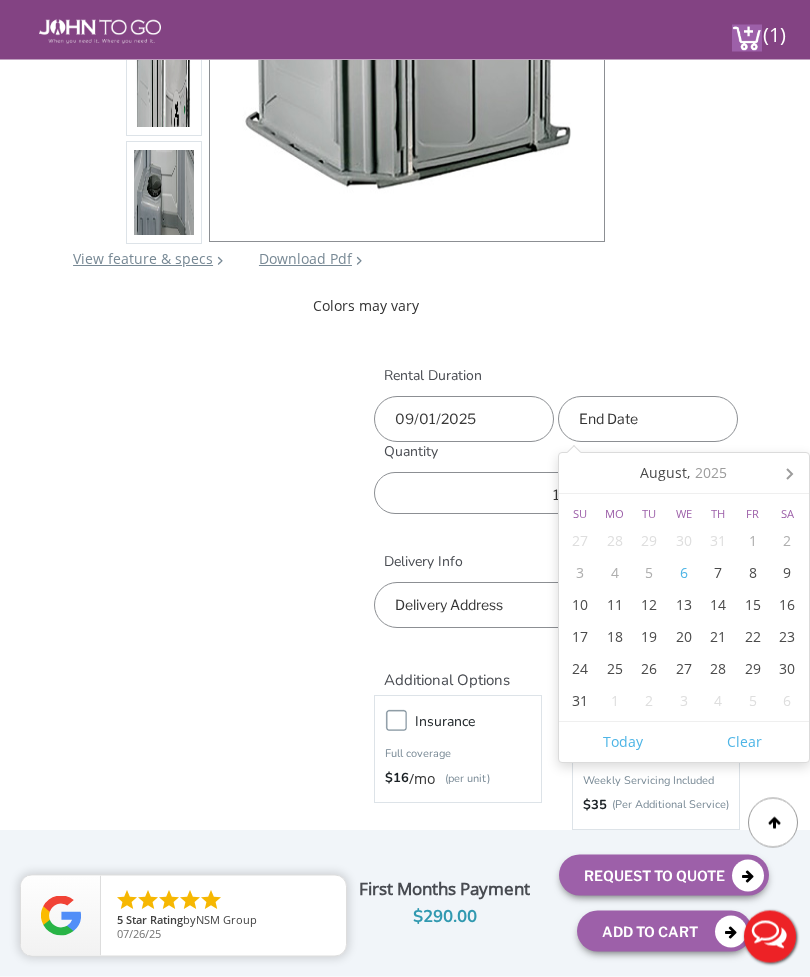 click 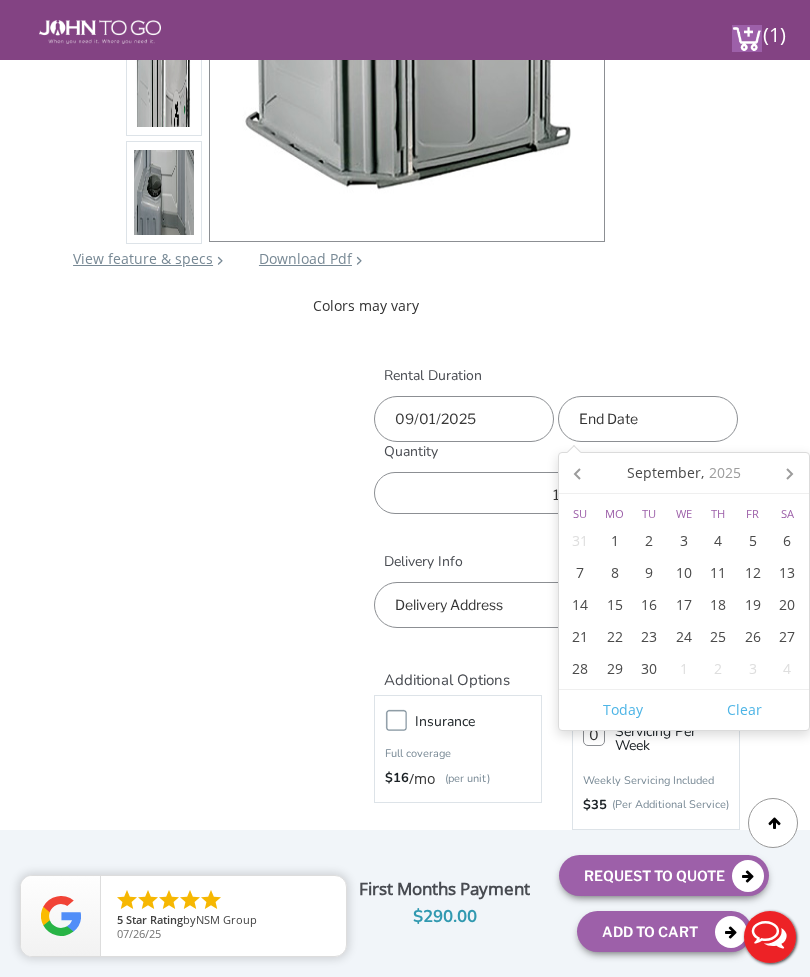 click on "29" at bounding box center (614, 669) 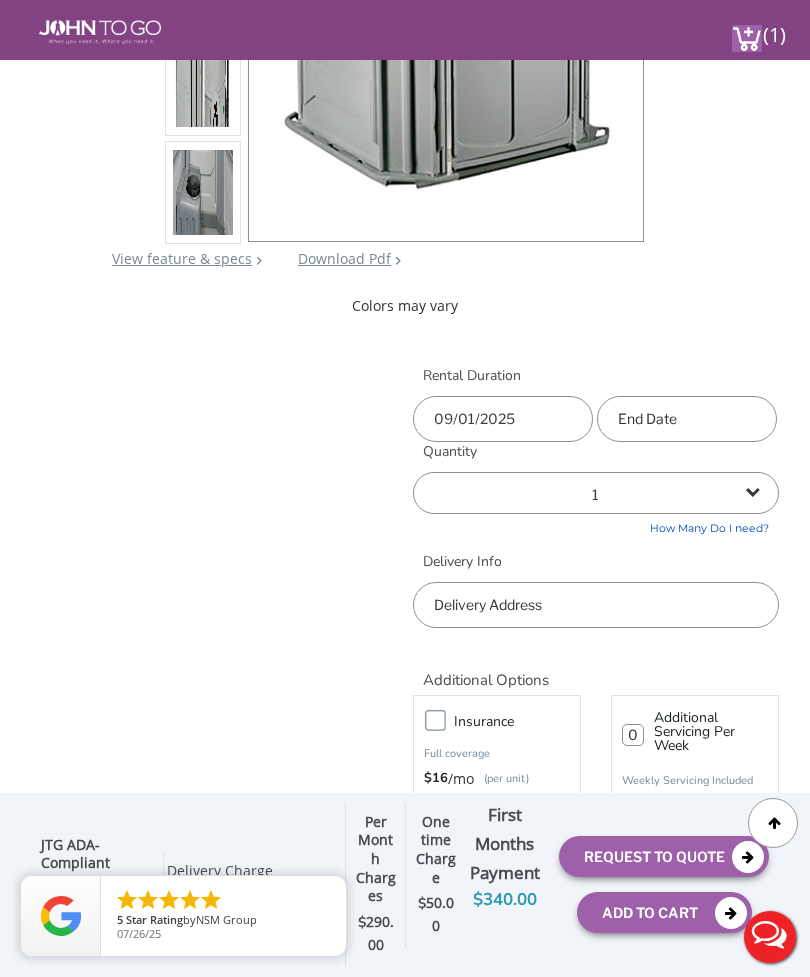 type on "09/29/2025" 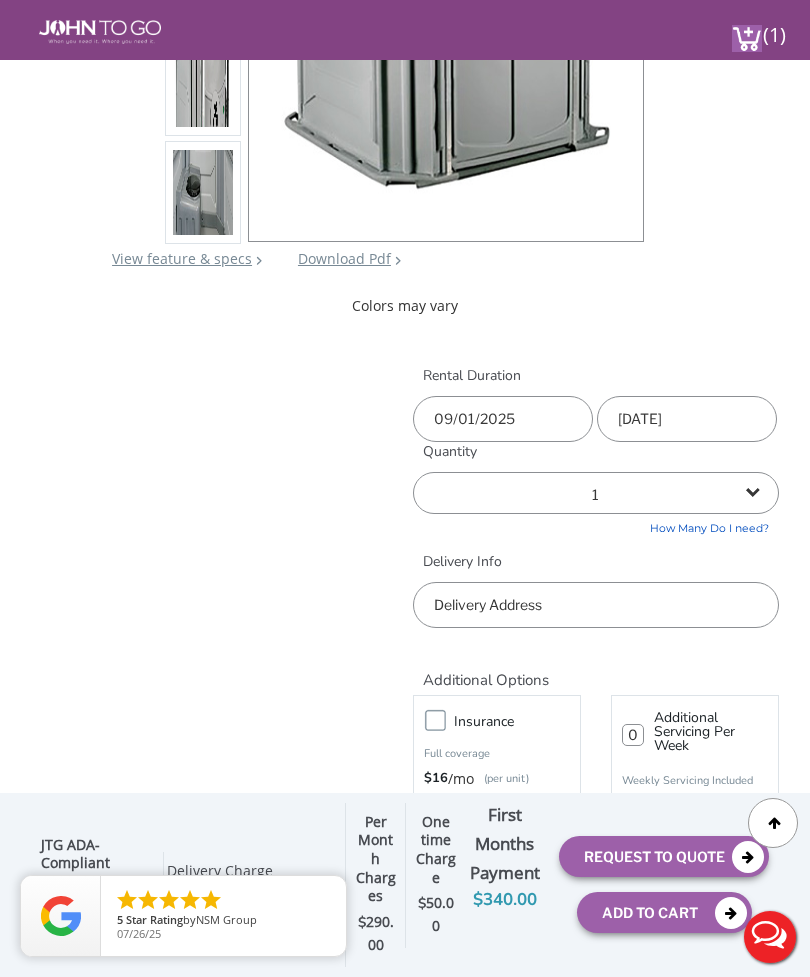 scroll, scrollTop: 543, scrollLeft: 0, axis: vertical 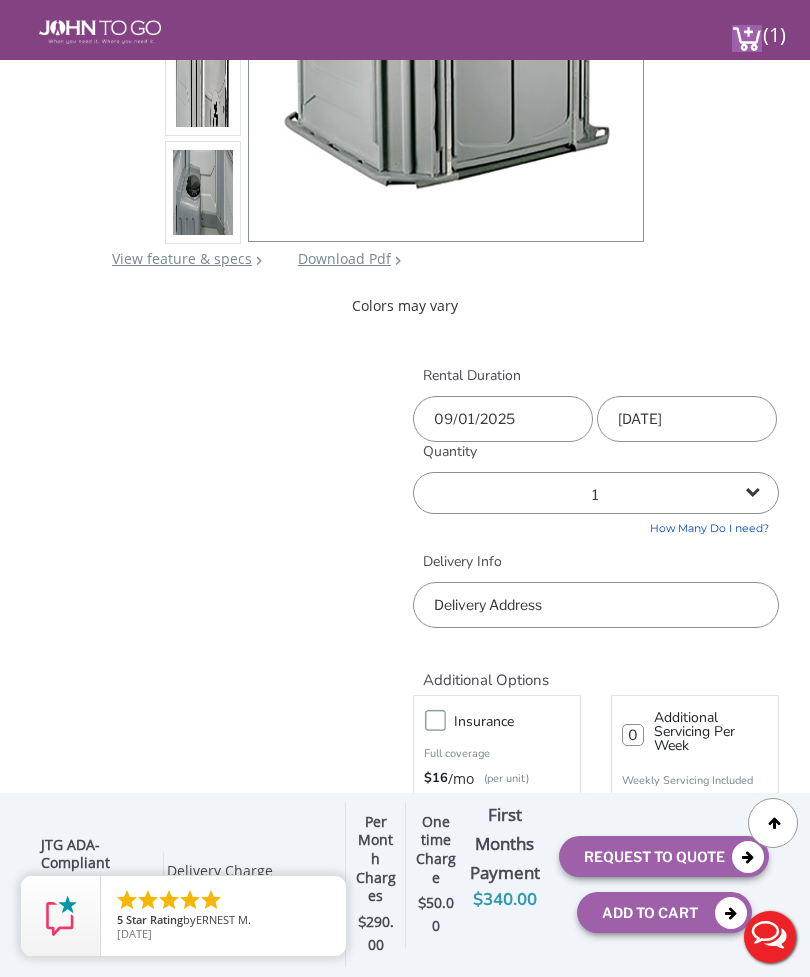 click on "1
2 (5% discount)
3 (8% discount)
4 (10% discount)
5 (12% discount)
6 (12% discount)
7 (12% discount)
8 (12% discount)
9 (12% discount)
10 (12% discount)
11 (12% discount)
12 (12% discount)
13 (12% discount)
14 (12% discount)
15 (12% discount)
16 (12% discount)
17 (12% discount)
18 (12% discount)
19 (12% discount)
20 (12% discount)
21 (12% discount)
22 (12% discount)
23 (12% discount)
24 (12% discount)
25 (12% discount)" at bounding box center (596, 493) 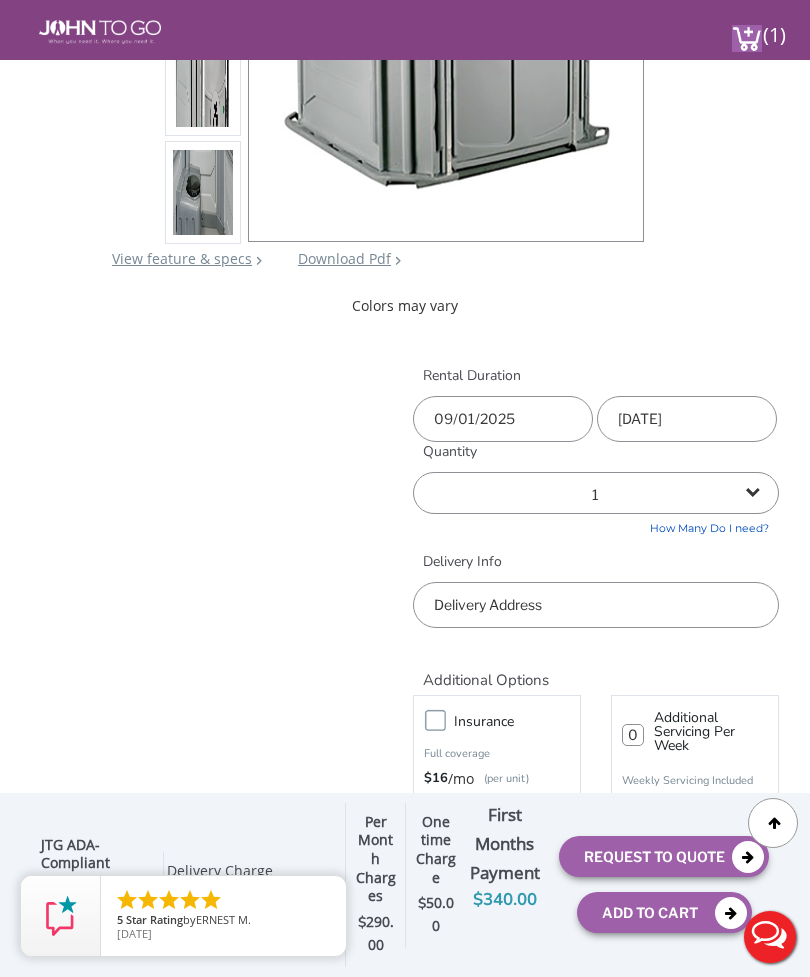 select on "2" 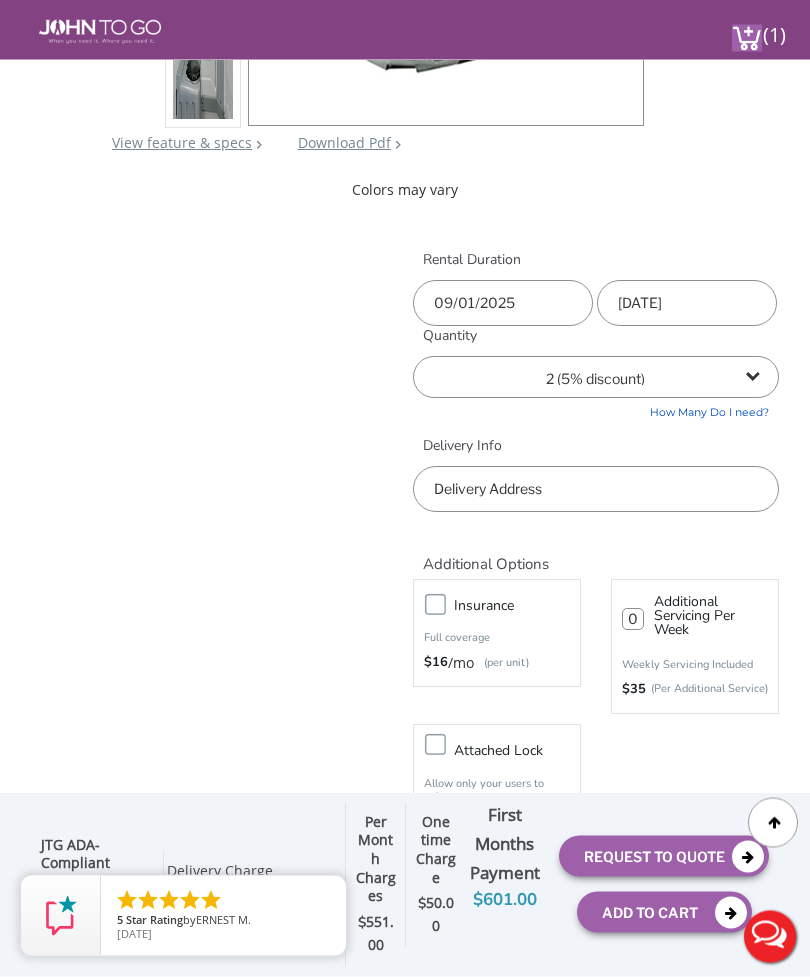 click at bounding box center [596, 490] 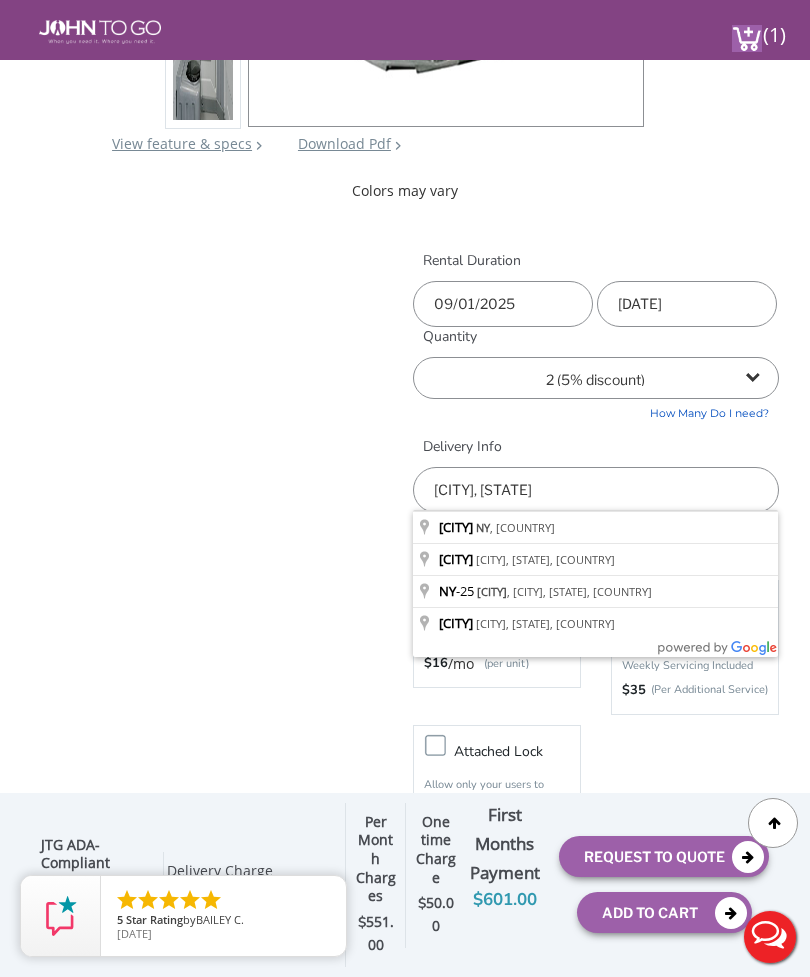 type on "Queens, NY, USA" 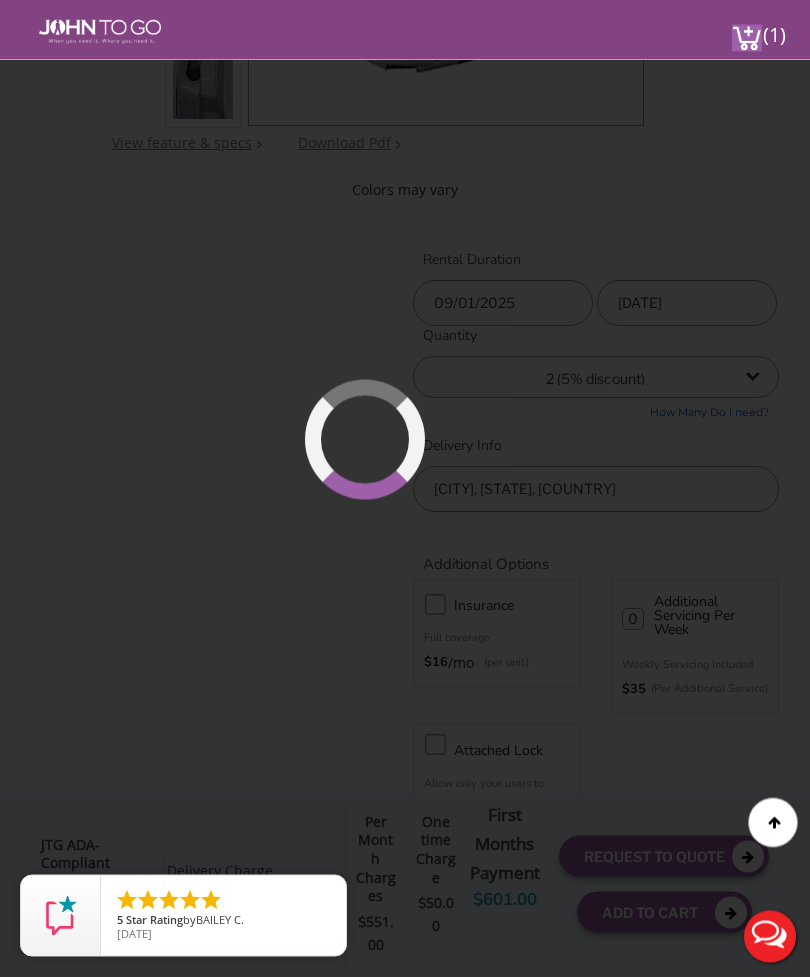 scroll, scrollTop: 659, scrollLeft: 0, axis: vertical 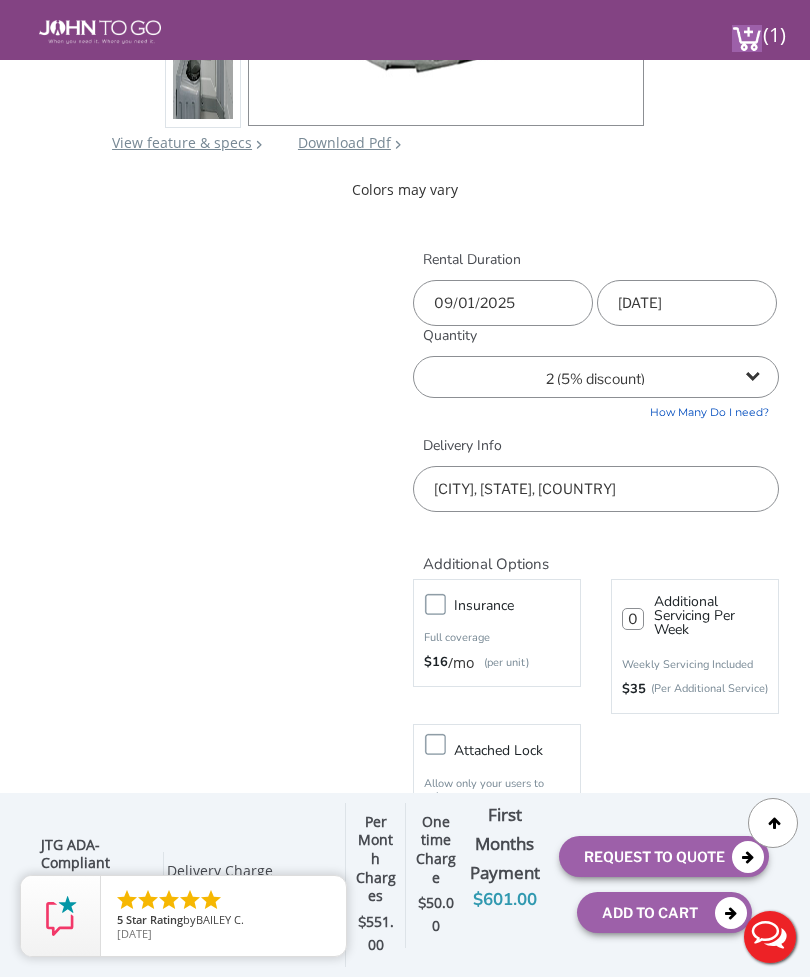 click on "Insurance" at bounding box center [517, 605] 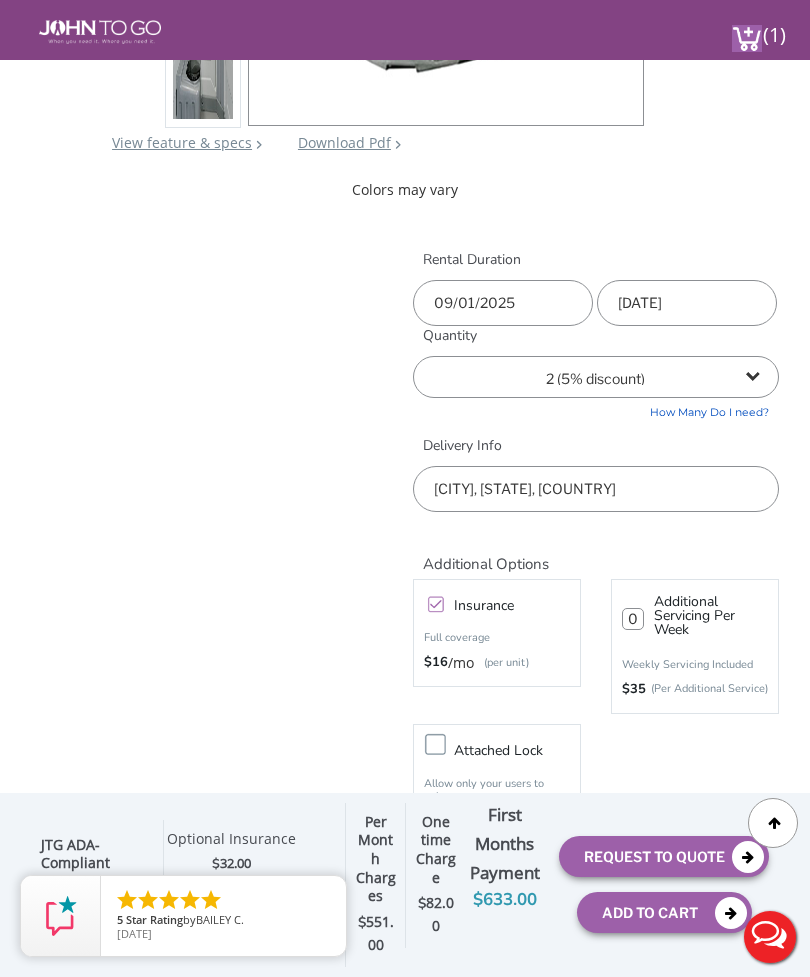click at bounding box center [633, 619] 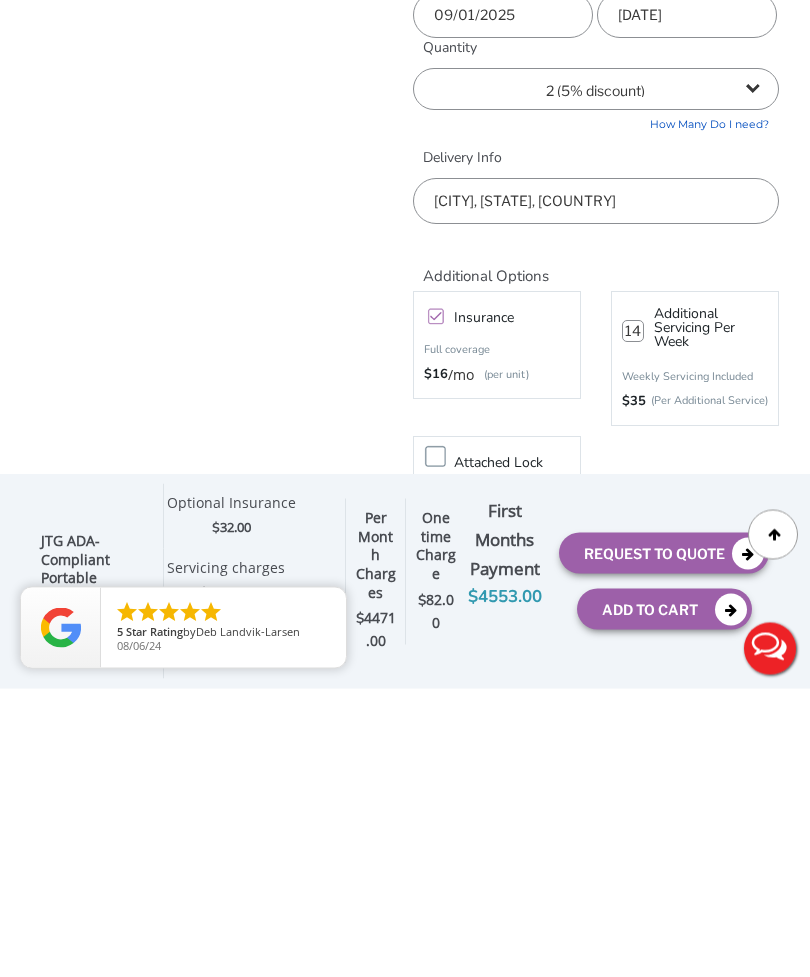 type on "14" 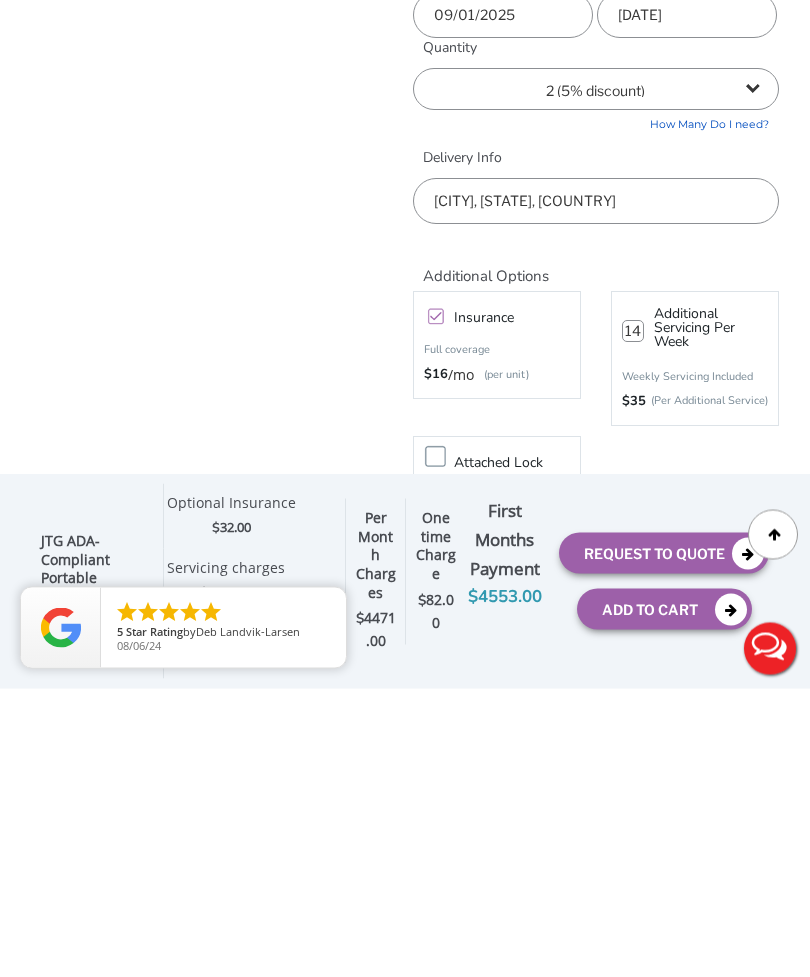 click on "Request To Quote" at bounding box center [664, 841] 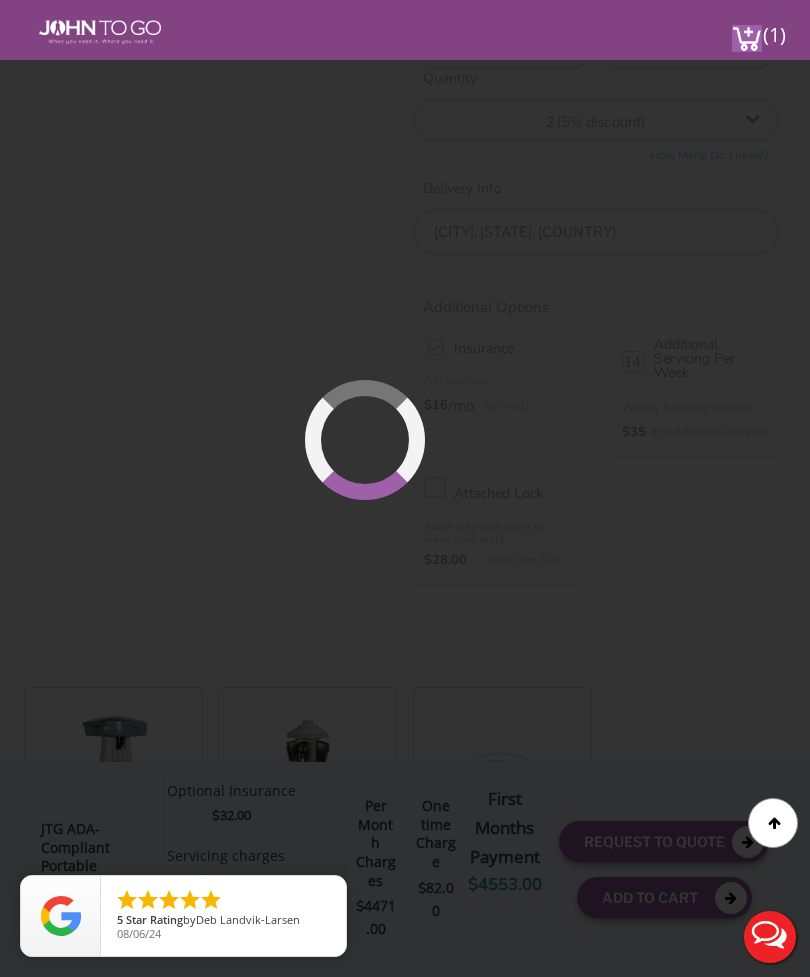 scroll, scrollTop: 908, scrollLeft: 0, axis: vertical 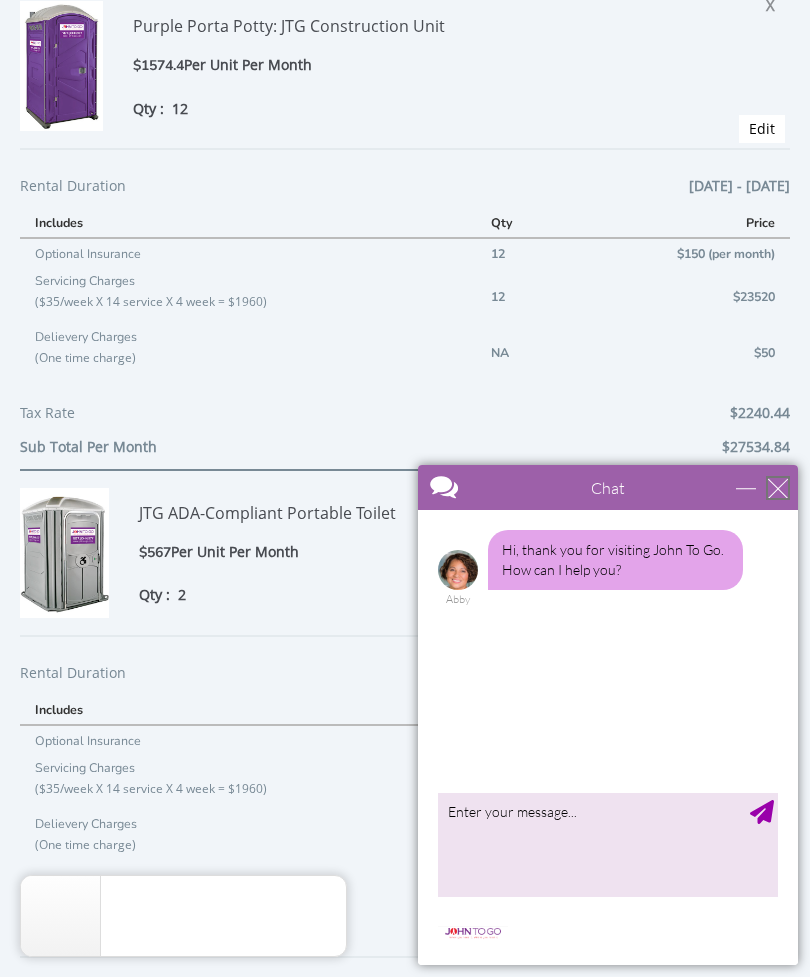 click at bounding box center [778, 488] 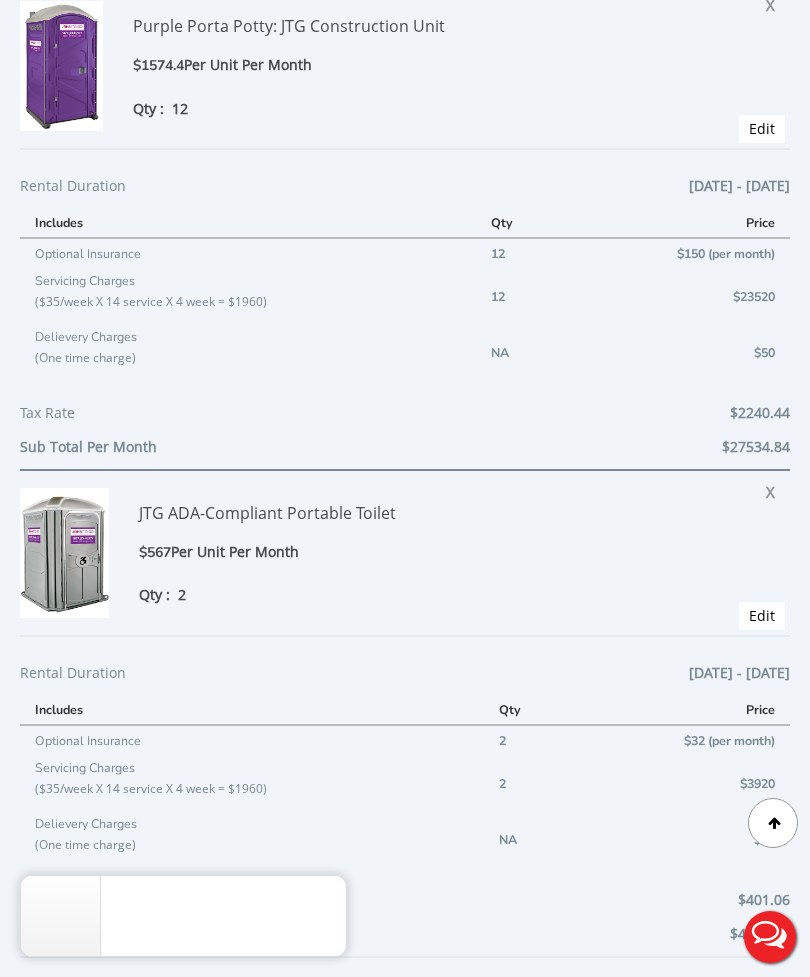 scroll, scrollTop: 0, scrollLeft: 0, axis: both 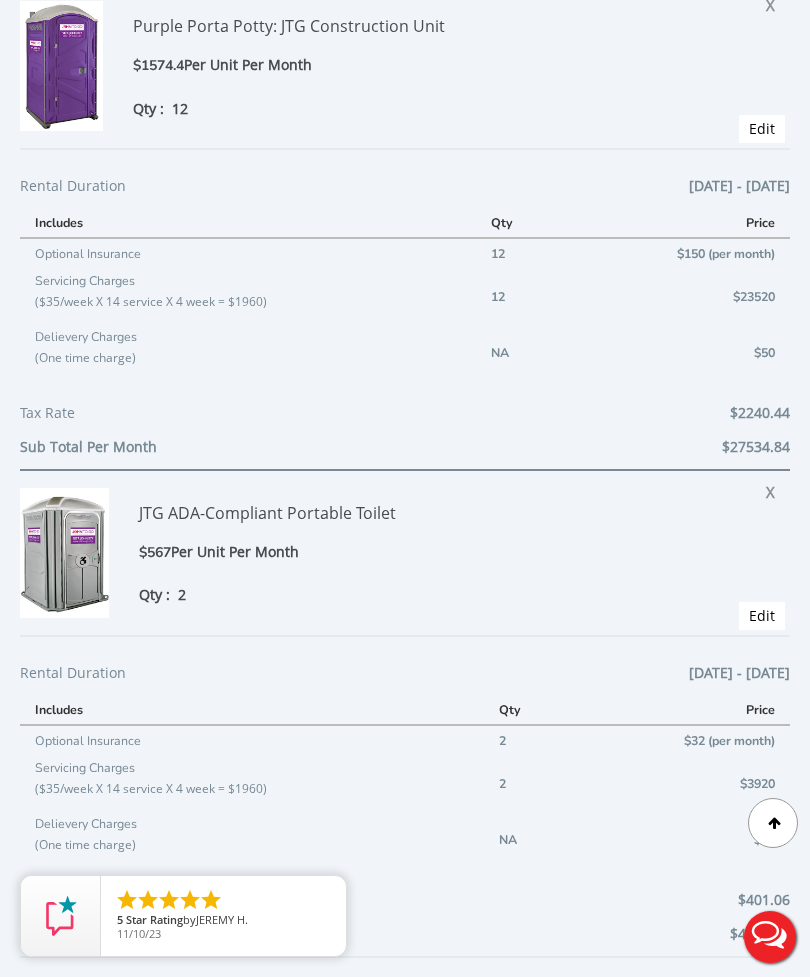 click on "$50" at bounding box center (678, 352) 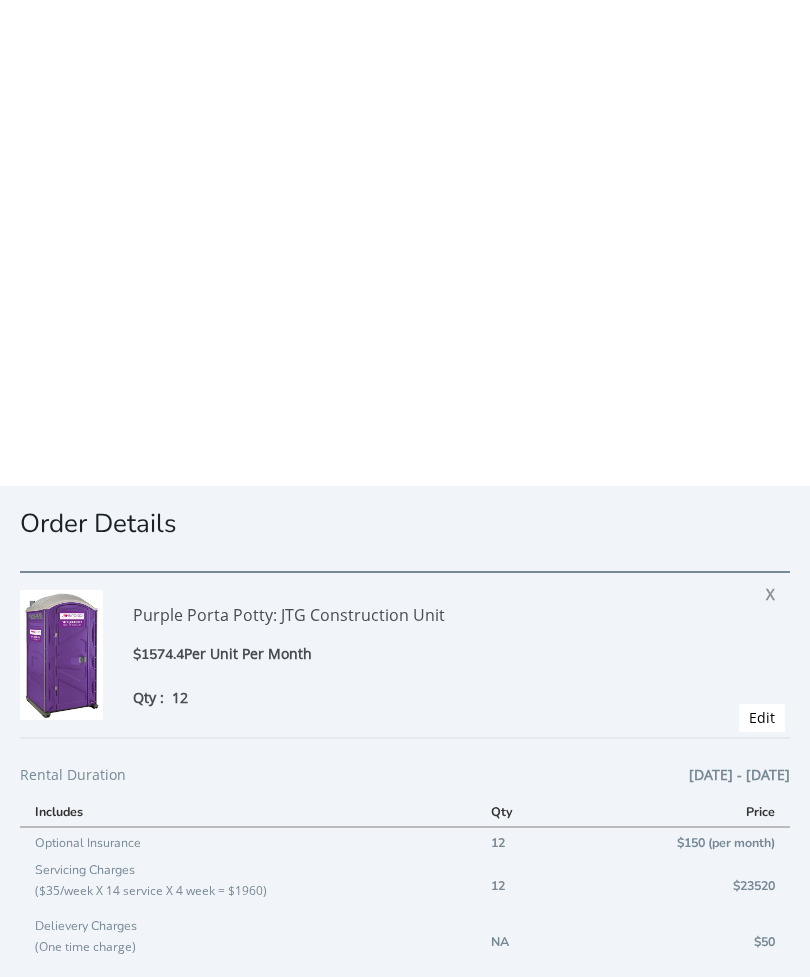scroll, scrollTop: 0, scrollLeft: 0, axis: both 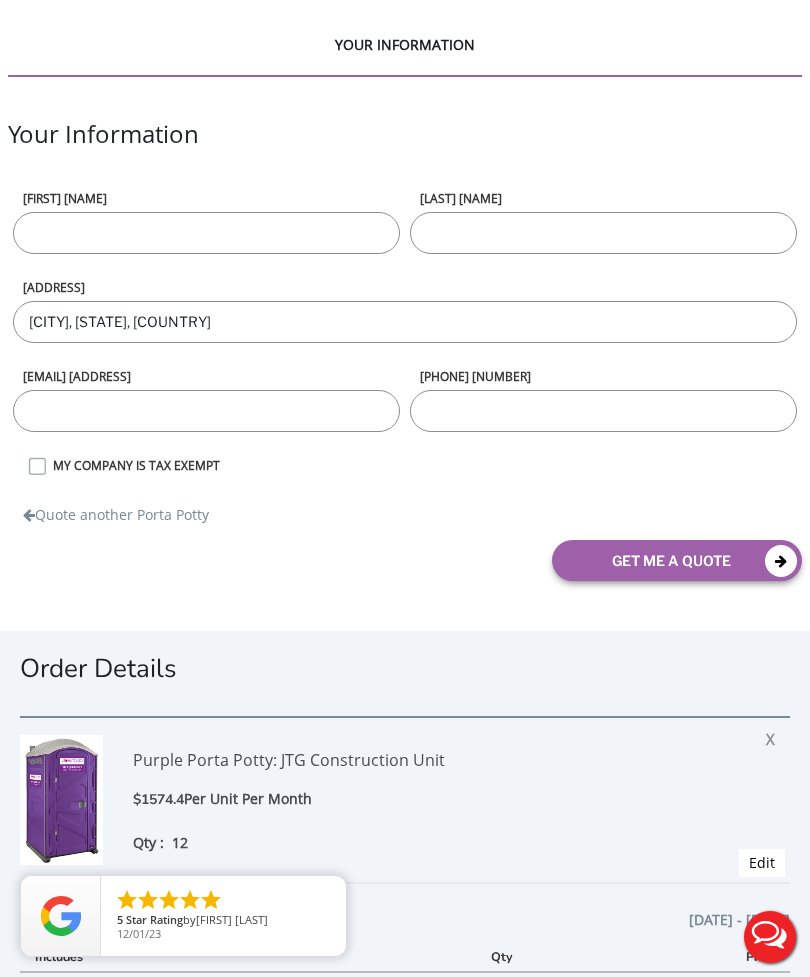 click on "Quote another Porta Potty" at bounding box center [116, 510] 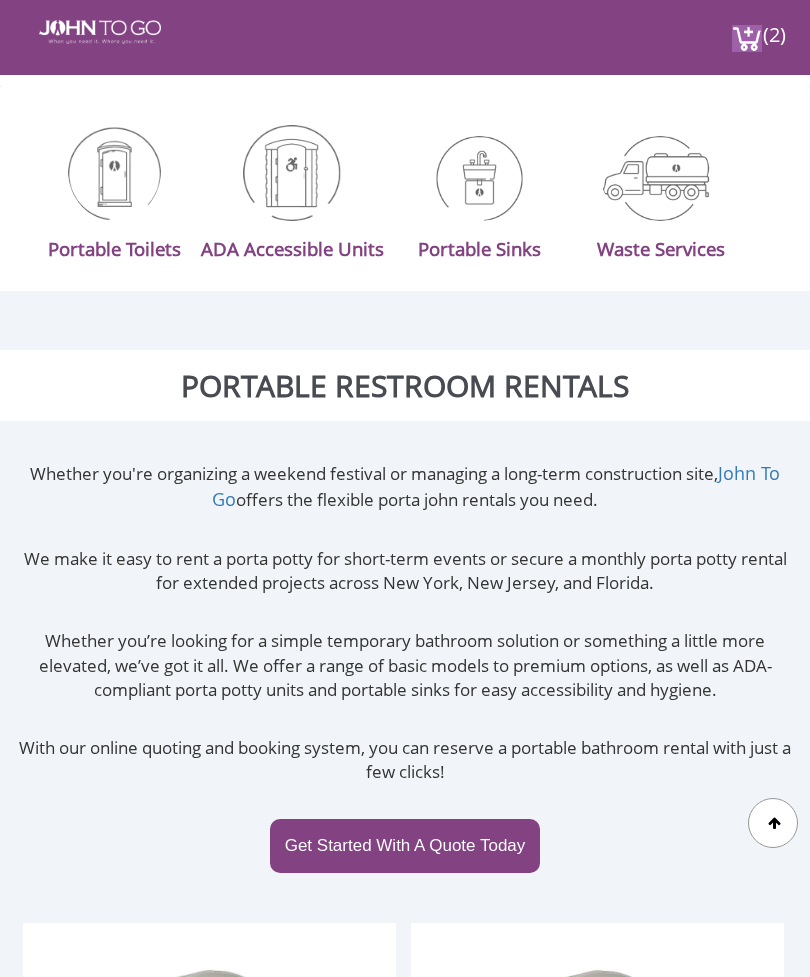 scroll, scrollTop: 938, scrollLeft: 0, axis: vertical 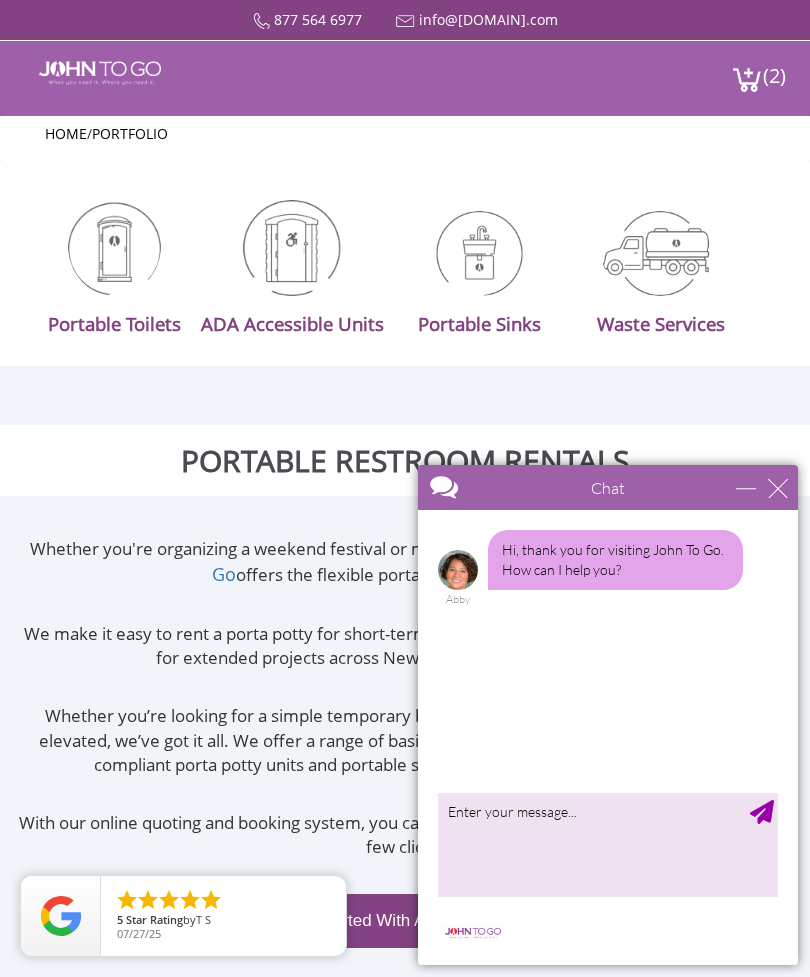 click on "Chat" at bounding box center (608, 487) 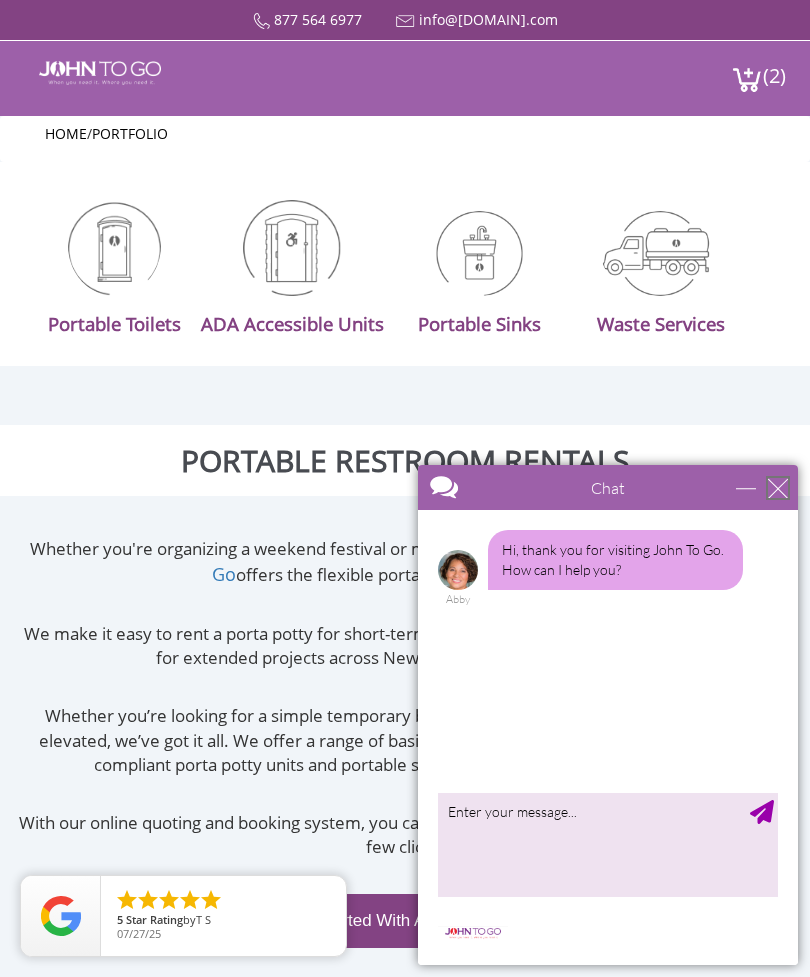 click at bounding box center [778, 488] 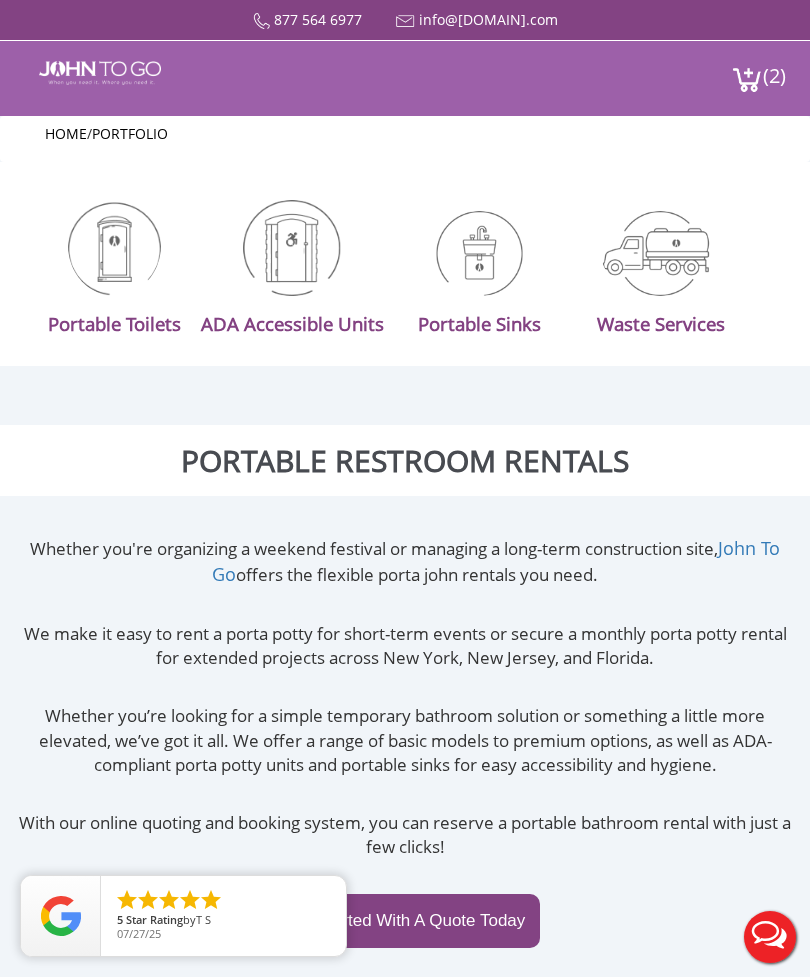scroll, scrollTop: 0, scrollLeft: 0, axis: both 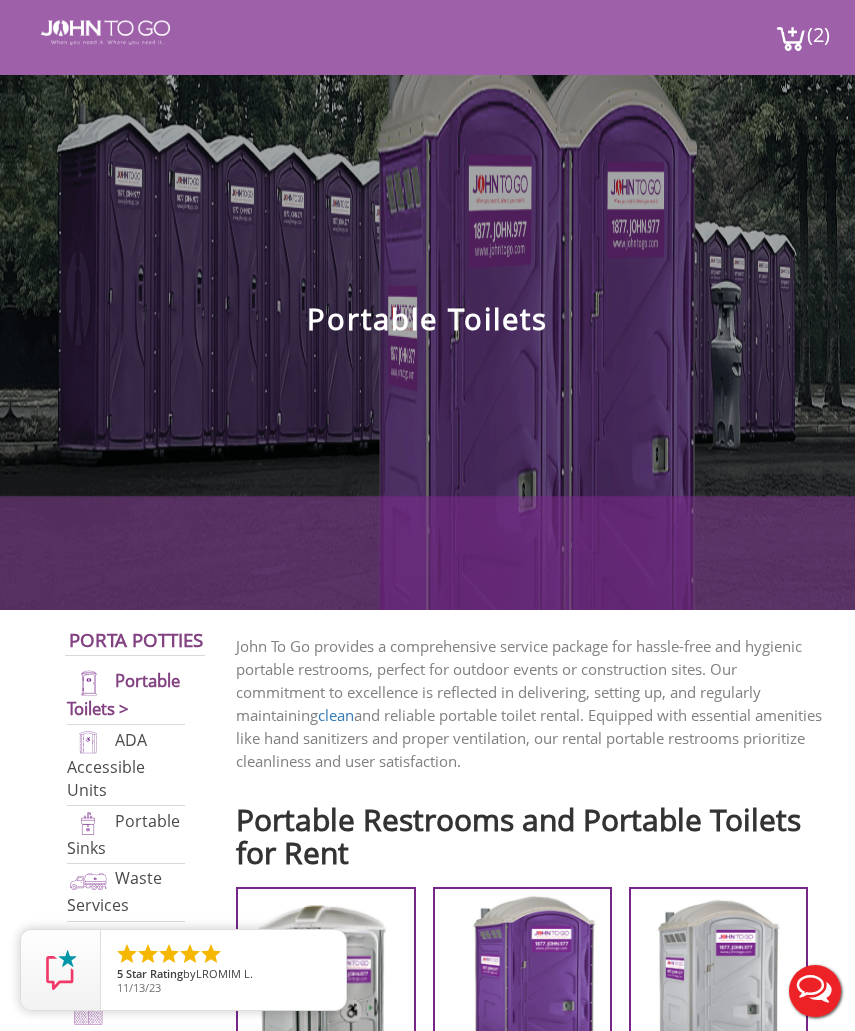 click at bounding box center (105, 32) 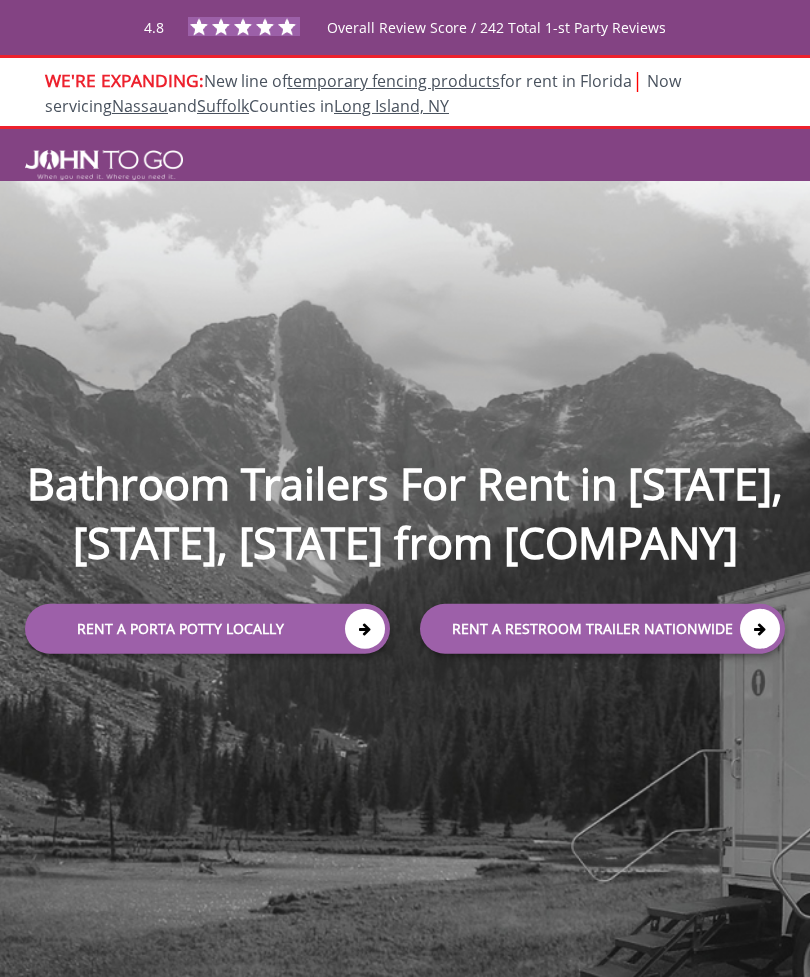 scroll, scrollTop: 0, scrollLeft: 0, axis: both 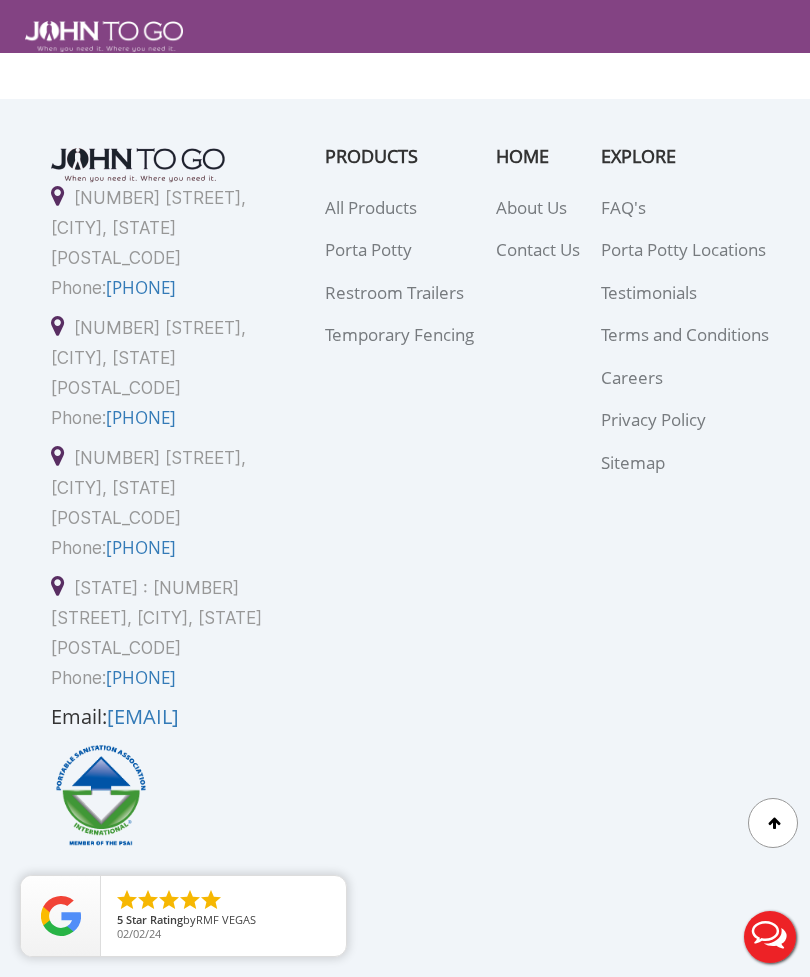 click on "About Us" at bounding box center [531, 207] 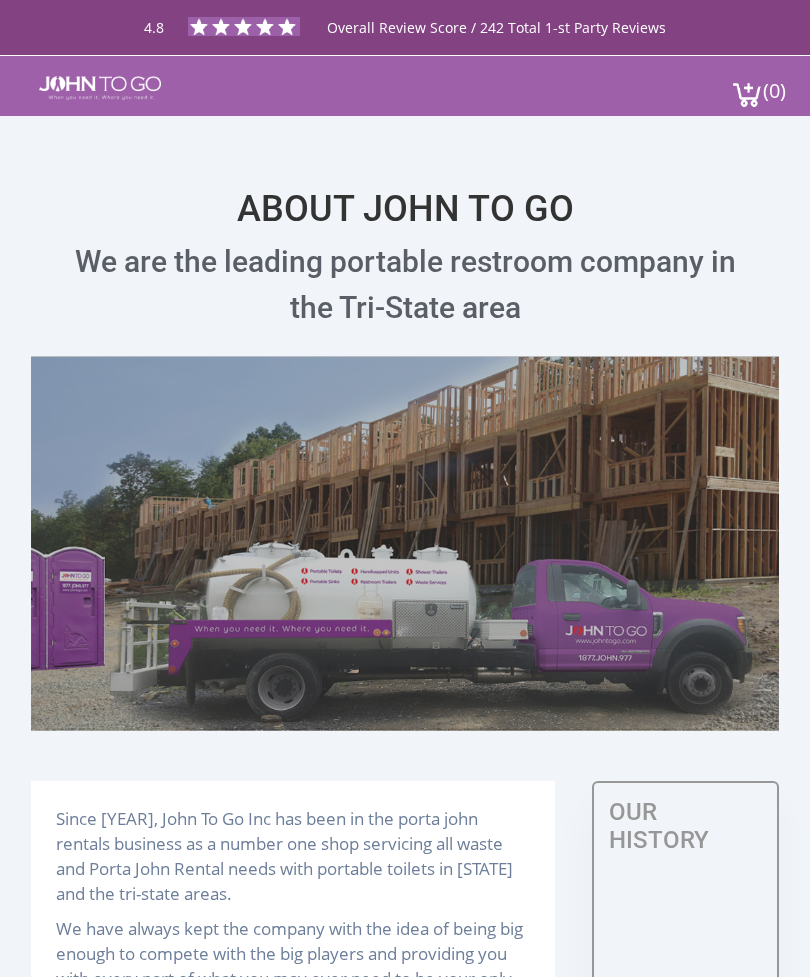 scroll, scrollTop: 0, scrollLeft: 0, axis: both 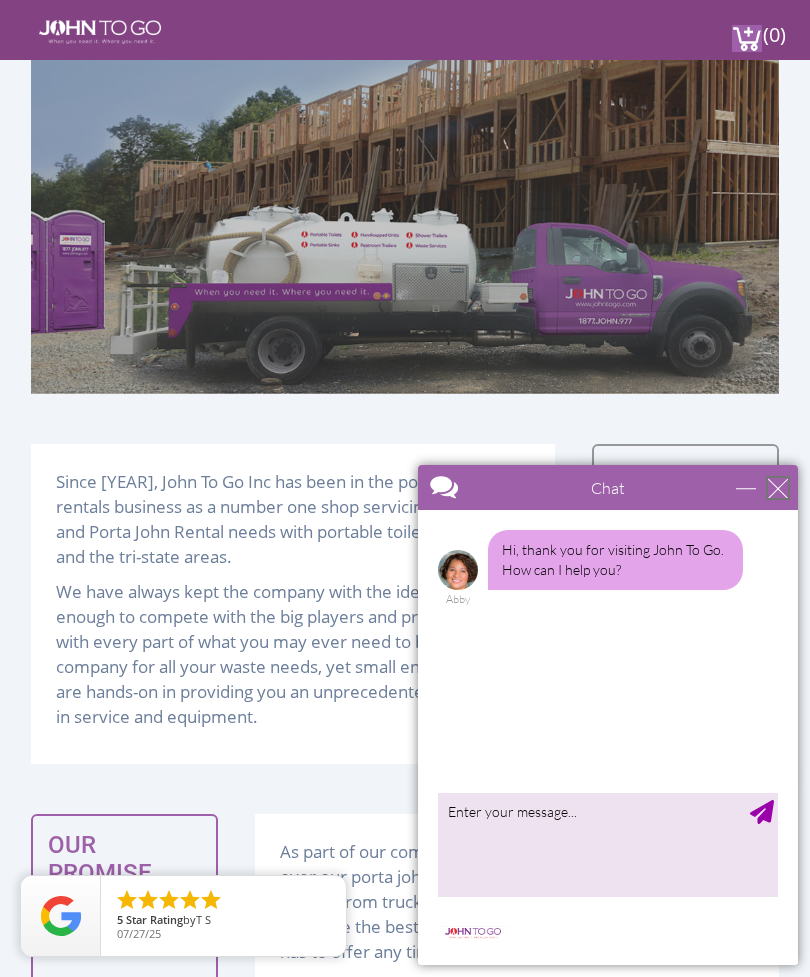 click at bounding box center [778, 488] 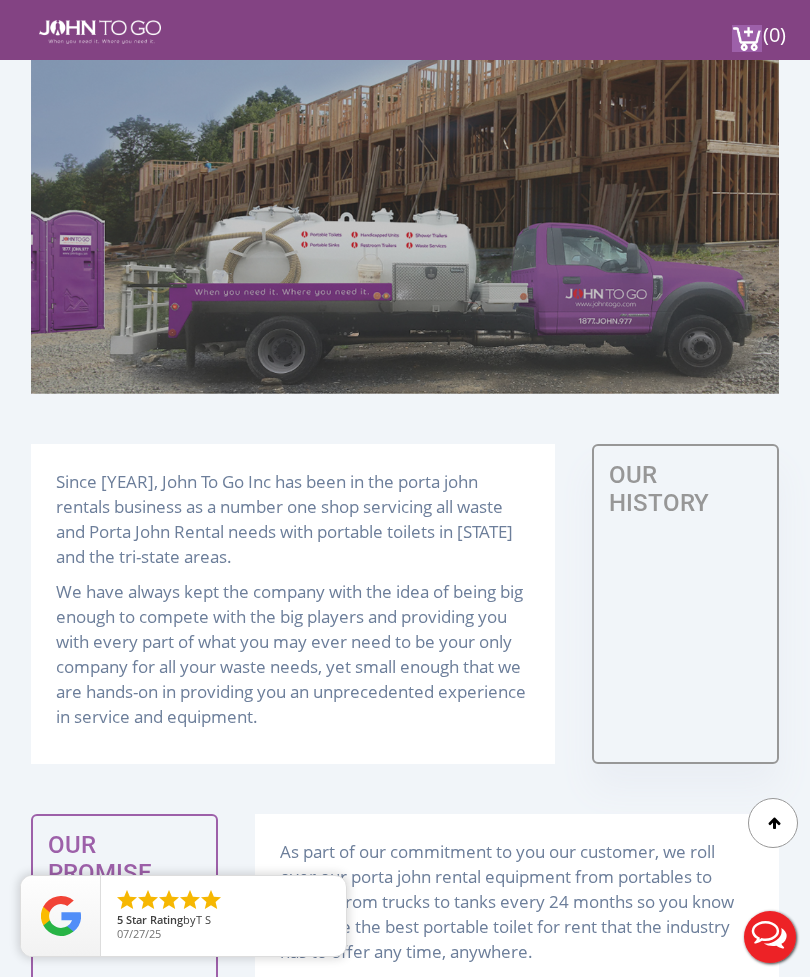 scroll, scrollTop: 0, scrollLeft: 0, axis: both 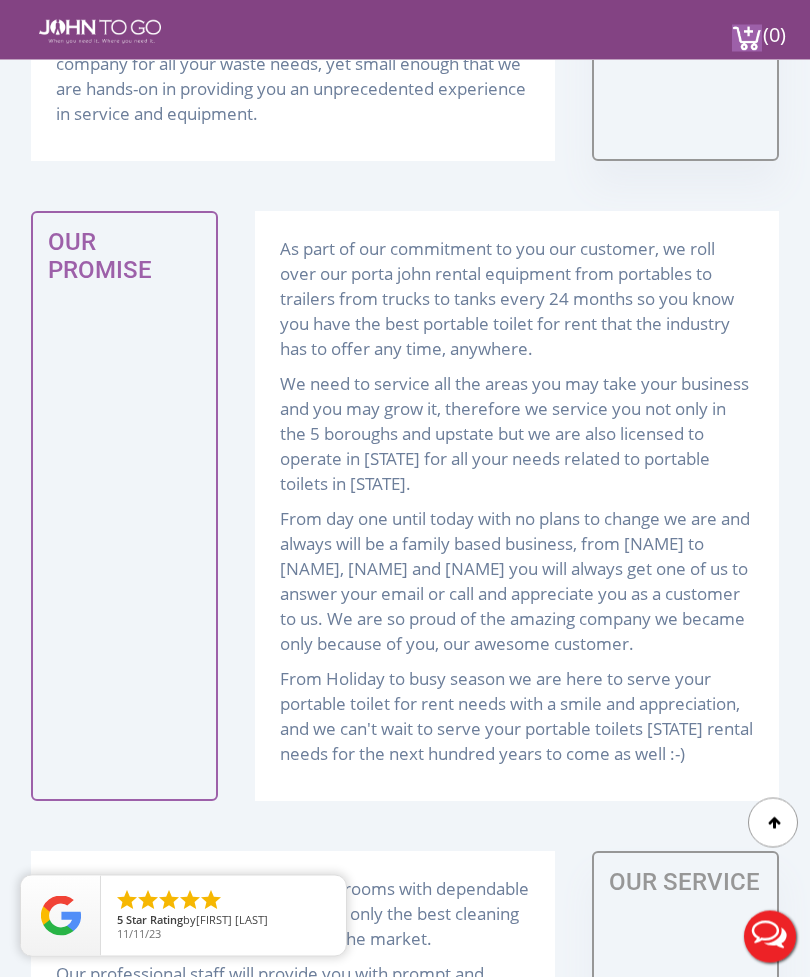 click on "OUR PROMISE" at bounding box center (124, 257) 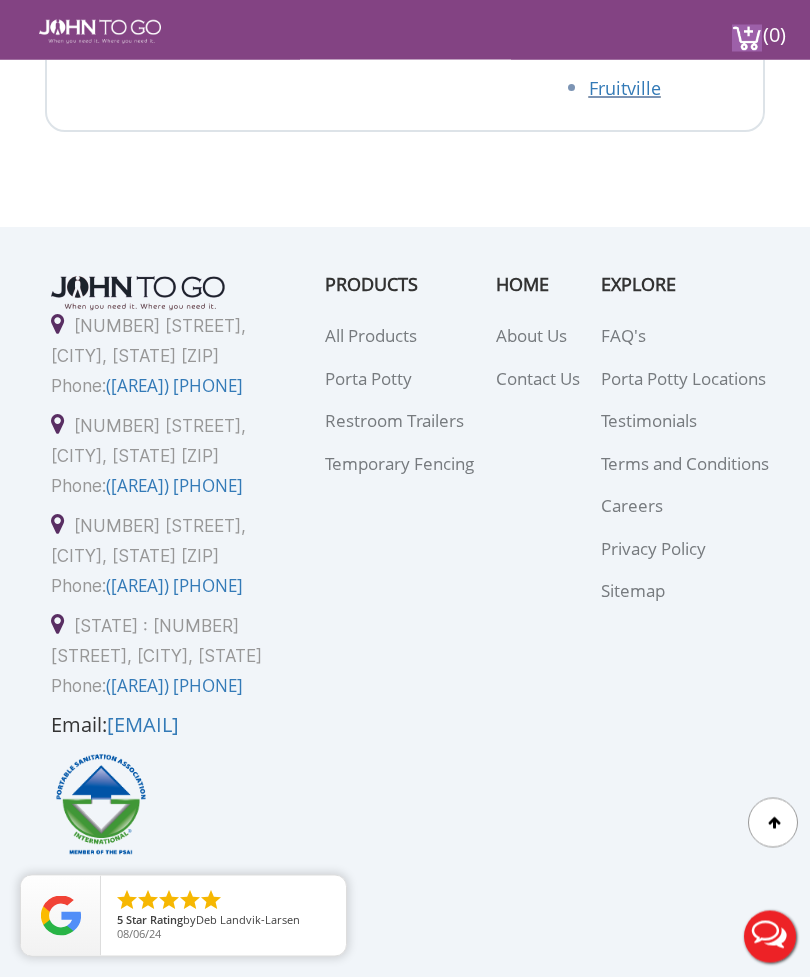 scroll, scrollTop: 4820, scrollLeft: 0, axis: vertical 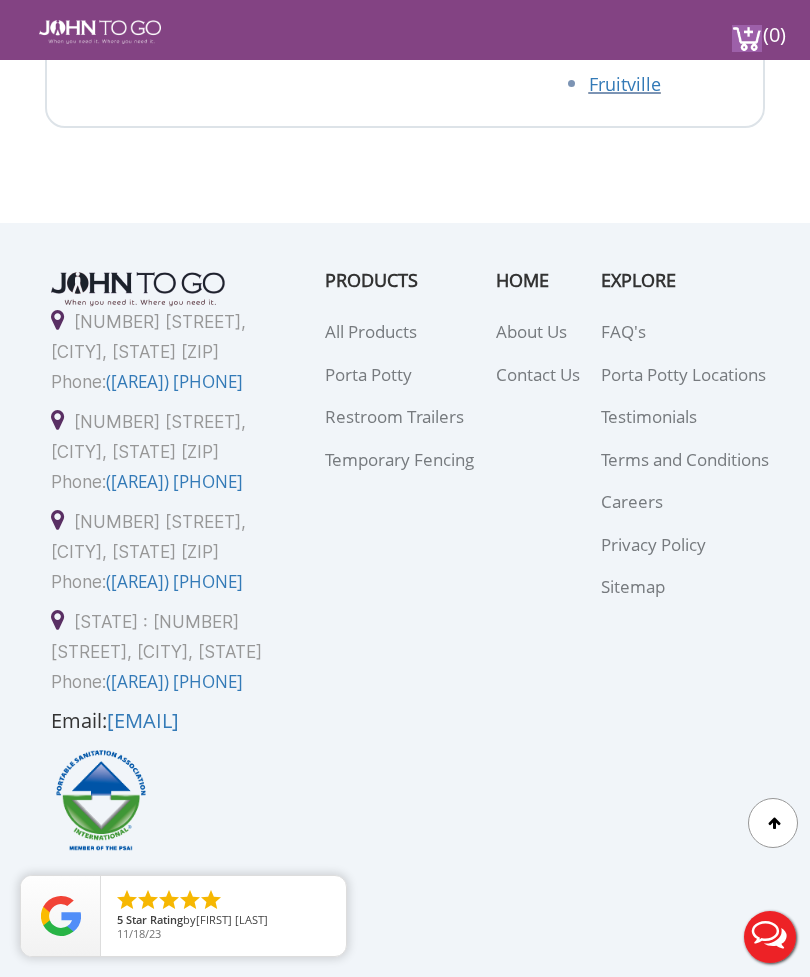 click on "21 Van Natta Dr, Ringwood, NJ 07456   Phone:  (845) 390-2301
29055 SW 107th Ave, Homestead, FL 33033  Phone:  (305) 290-4851
18931 State Road 31, North Fort Myers, FL 33917  Phone:  (305) 290-4851
New Jersey : 82 Milbar Blvd, Farmingdale, NY 11735  Phone:  (845) 712-4038
Email:  info@johntogo.com
products
All Products
Porta Potty
Restroom Trailers
Temporary Fencing
home
About Us
Contact Us
explore
FAQ's
Careers" at bounding box center (405, 622) 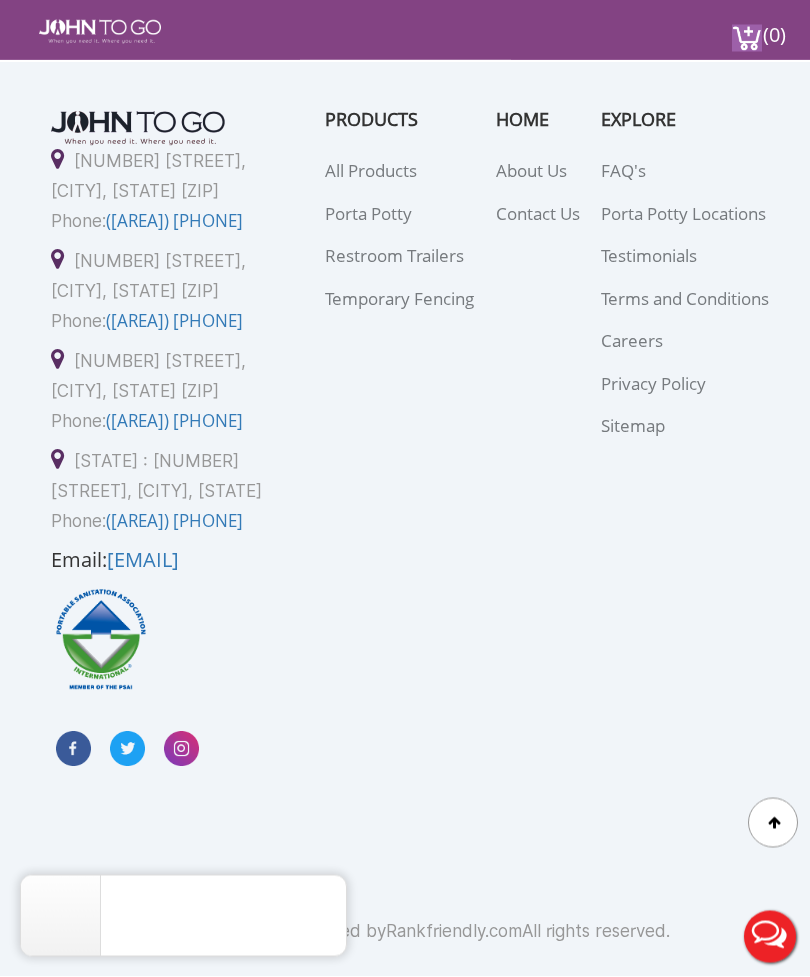 scroll, scrollTop: 4993, scrollLeft: 0, axis: vertical 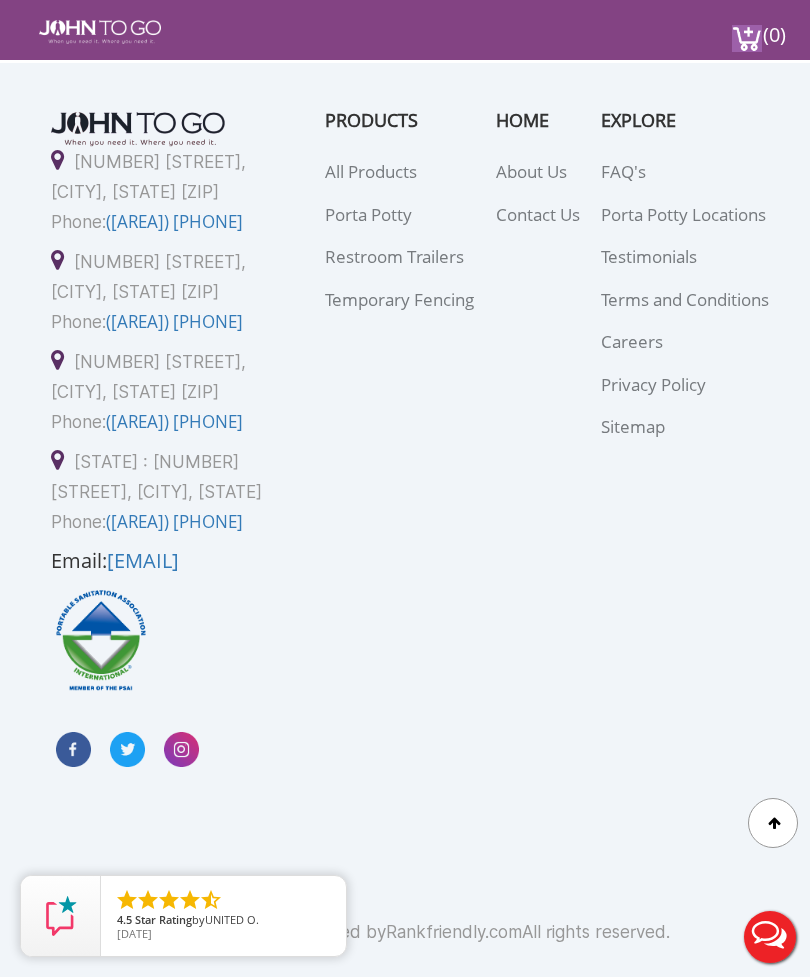 click on "Careers" at bounding box center (632, 341) 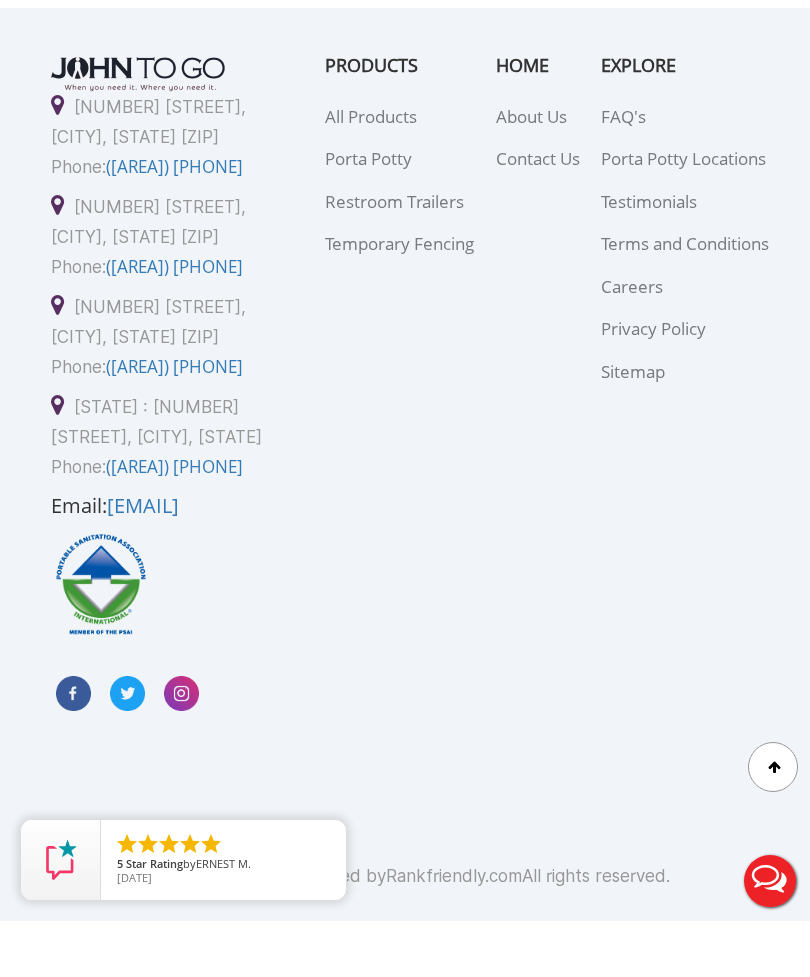 scroll, scrollTop: 5104, scrollLeft: 0, axis: vertical 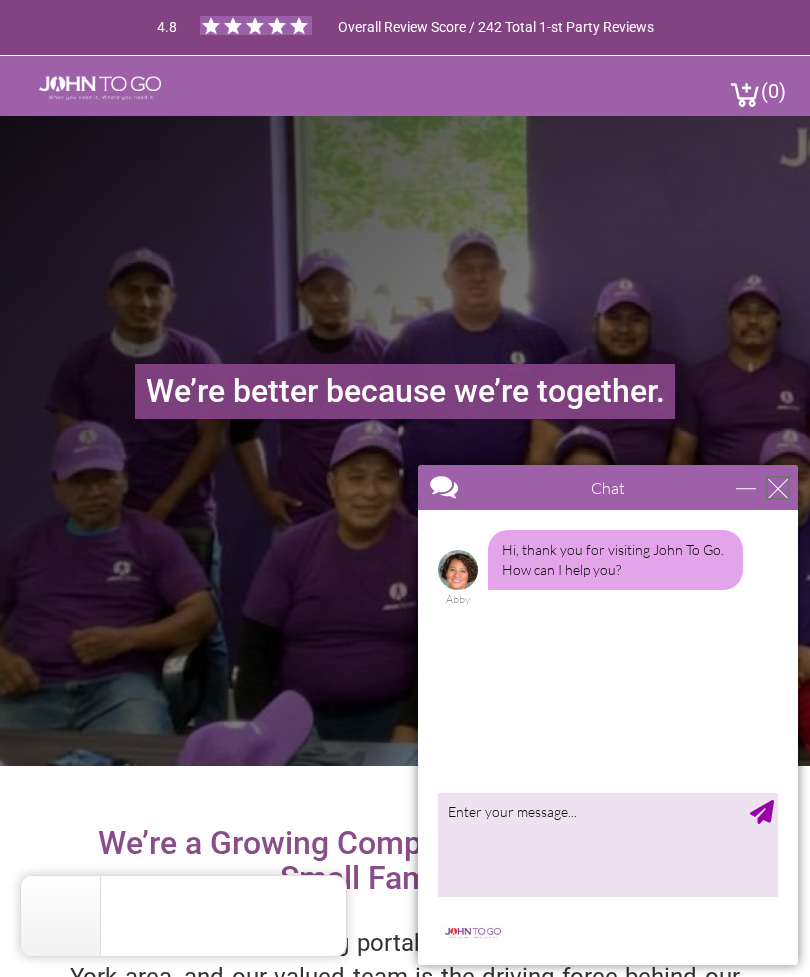 click at bounding box center (778, 488) 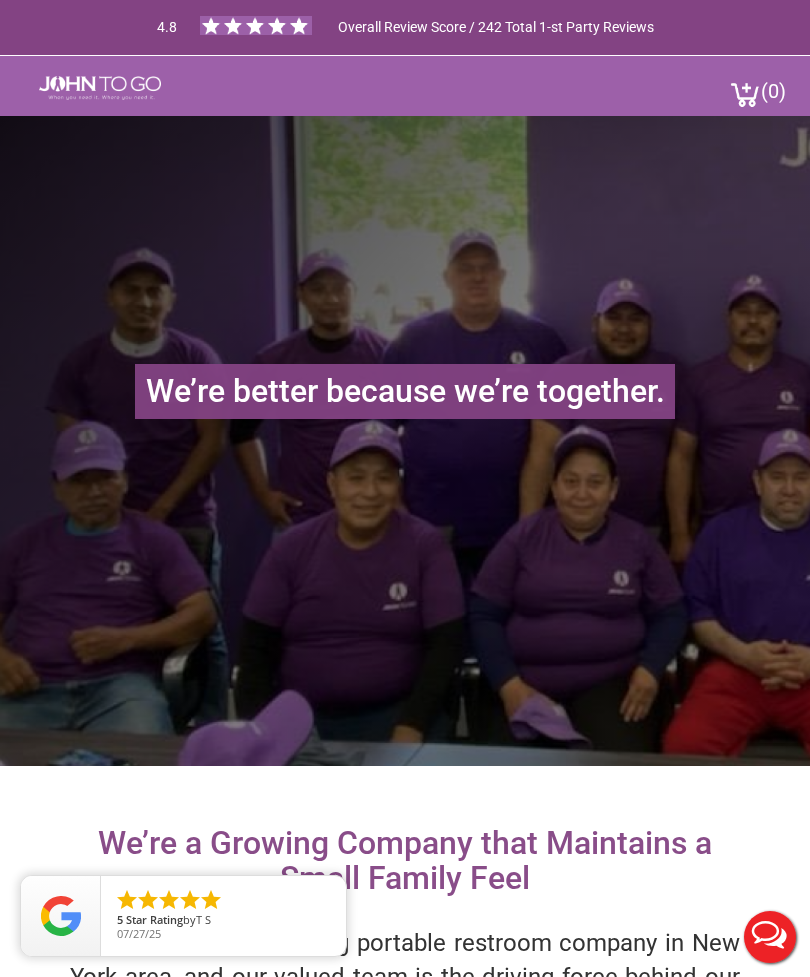 scroll, scrollTop: 0, scrollLeft: 0, axis: both 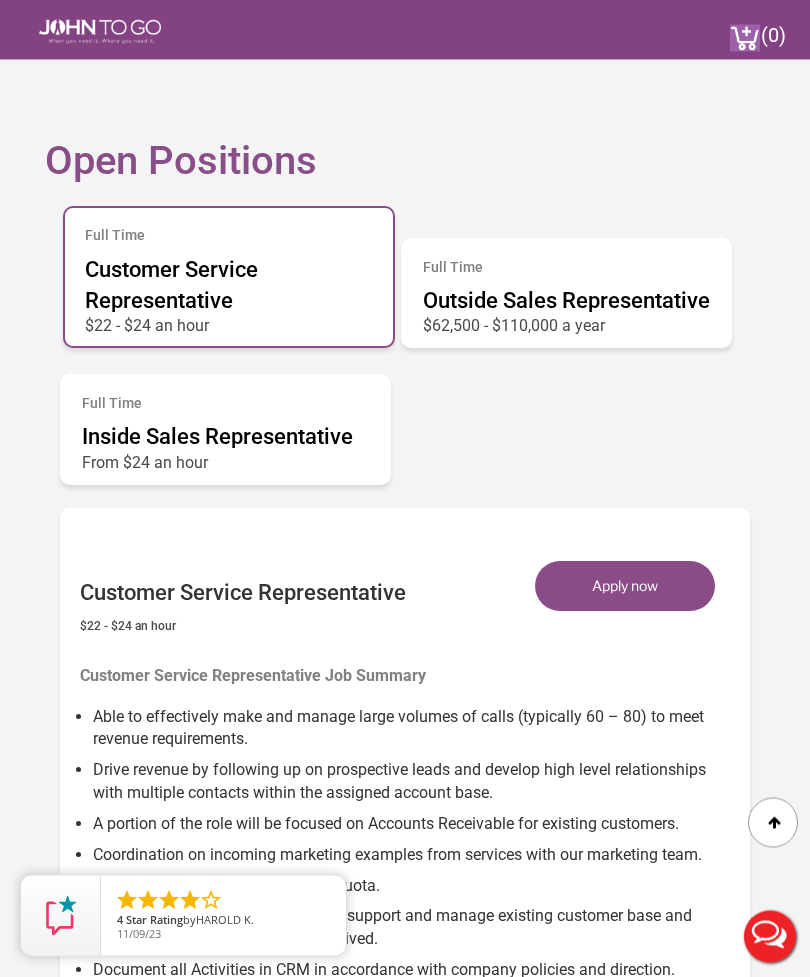 click on "Outside Sales Representative" at bounding box center (566, 301) 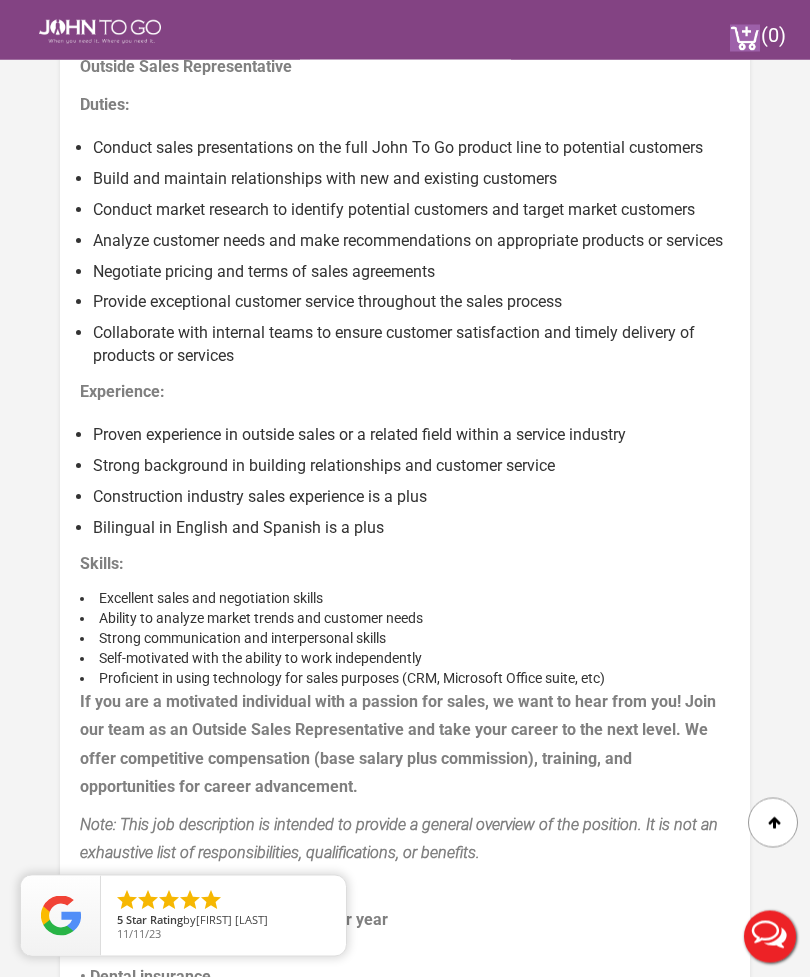 scroll, scrollTop: 1736, scrollLeft: 0, axis: vertical 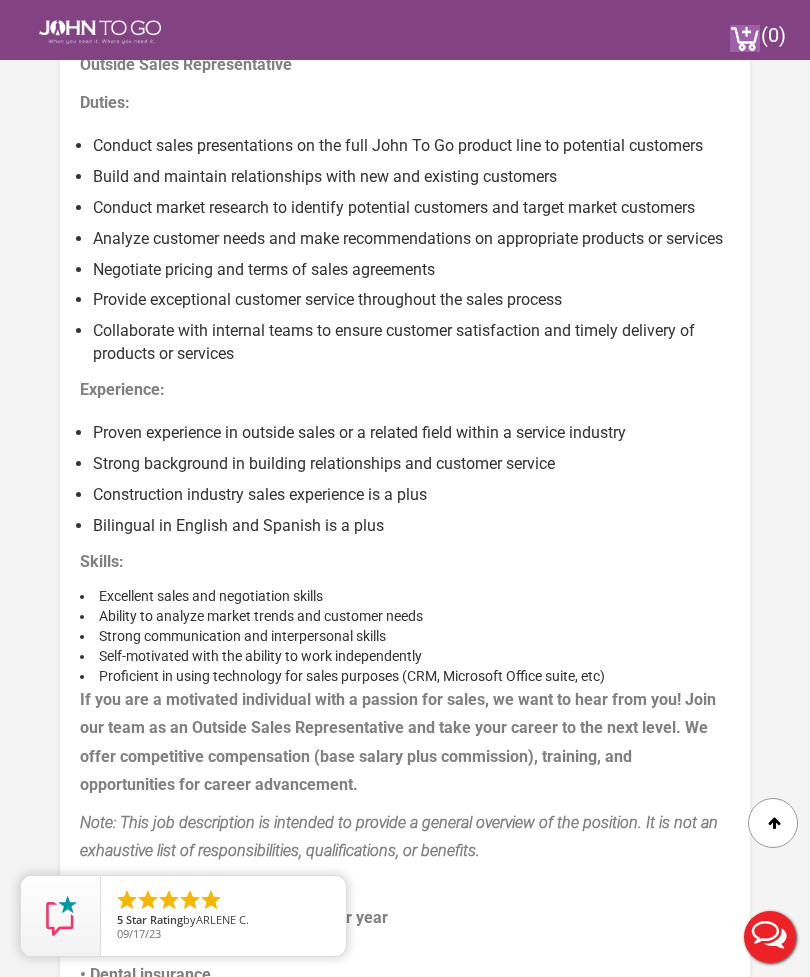 click on "Customer Service Representative
$22 - $24 an hour
Apply now
Customer Service Representative Job Summary
Able to effectively make and manage large volumes of calls (typically 60 – 80) to meet revenue requirements.
Drive revenue by following up on prospective leads and develop high level relationships with multiple contacts within the assigned account base.
A portion of the role will be focused on Accounts Receivable for existing customers.
Coordination on incoming marketing examples from services with our marketing team.
Meet / Exceed assigned follow up quota.
Document all Activities in CRM in accordance with company policies and direction.
• Customer Service" at bounding box center (405, 567) 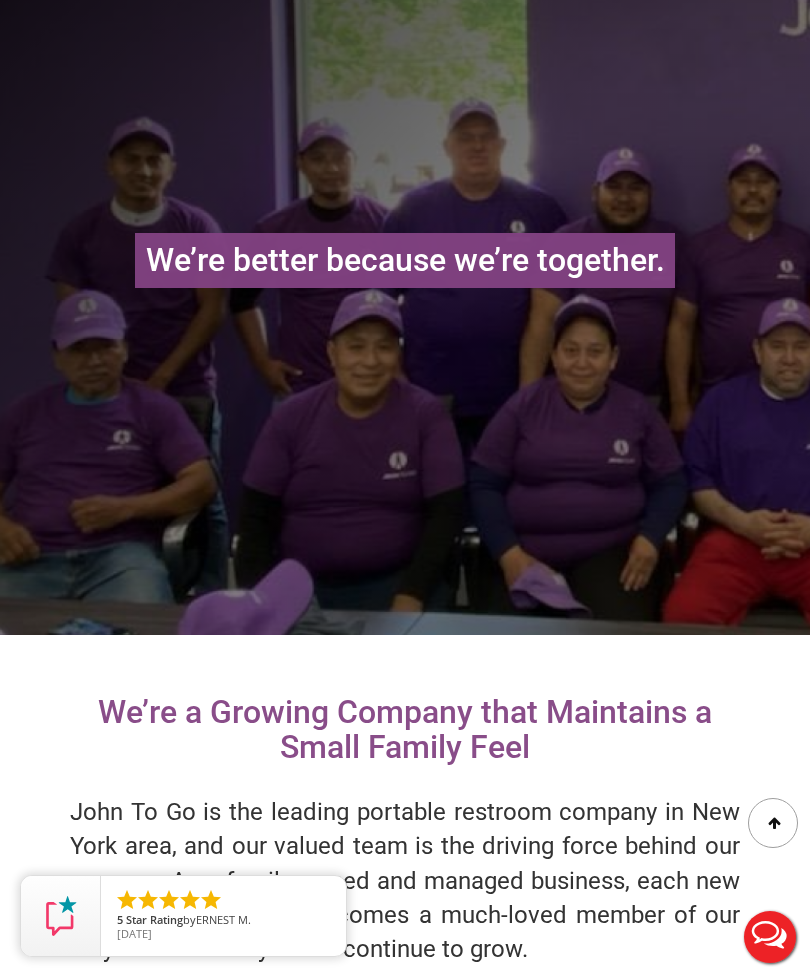 scroll, scrollTop: 0, scrollLeft: 0, axis: both 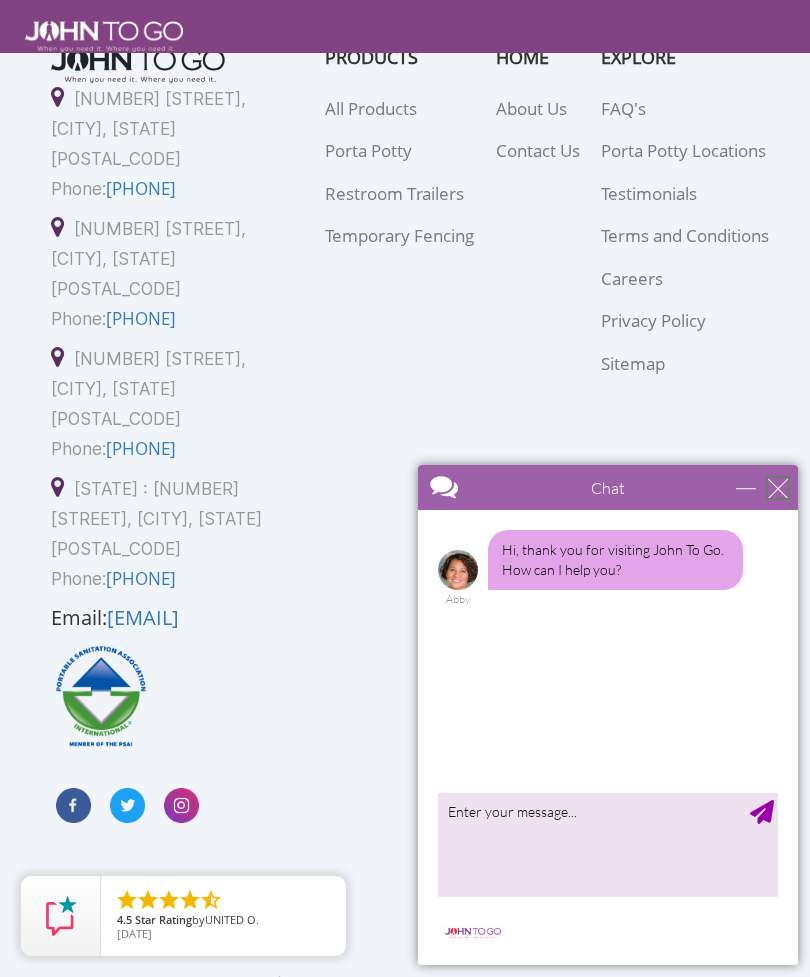 click at bounding box center (778, 488) 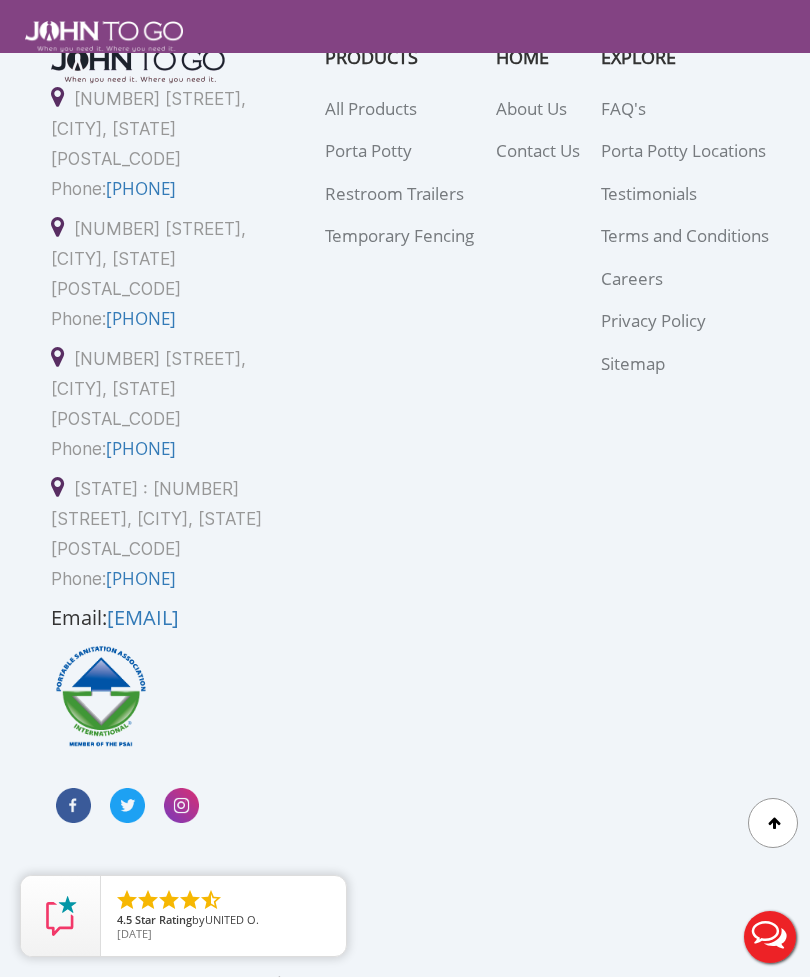scroll, scrollTop: 0, scrollLeft: 0, axis: both 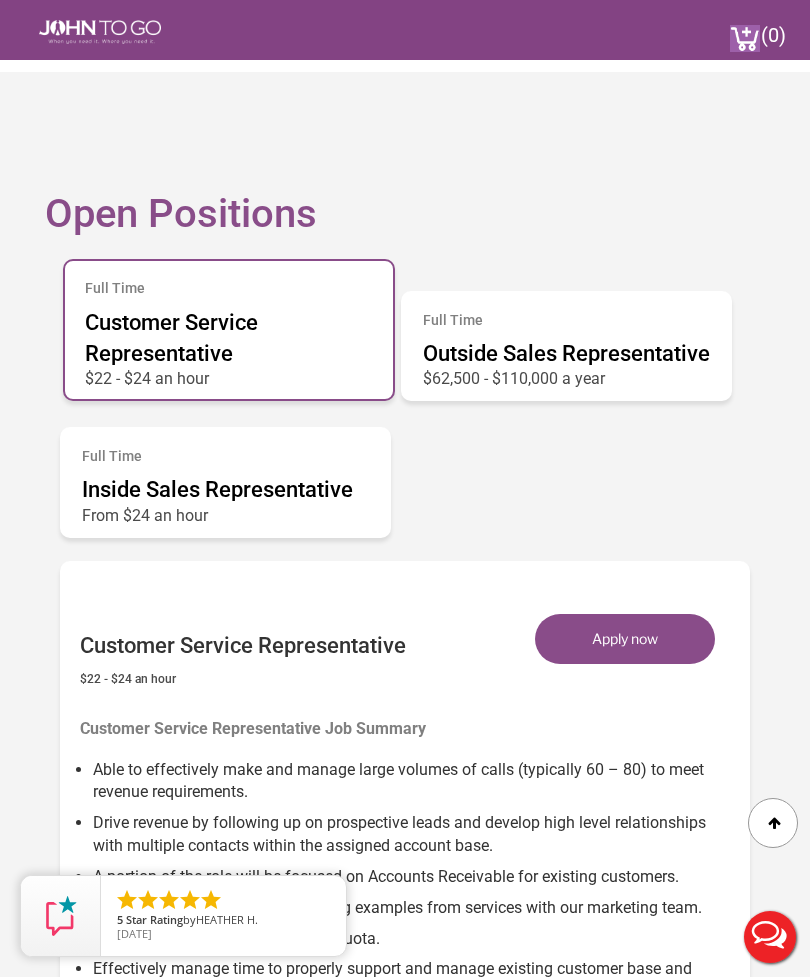 click on "Full Time
Outside Sales Representative
$62,500 - $110,000 a year" at bounding box center (566, 346) 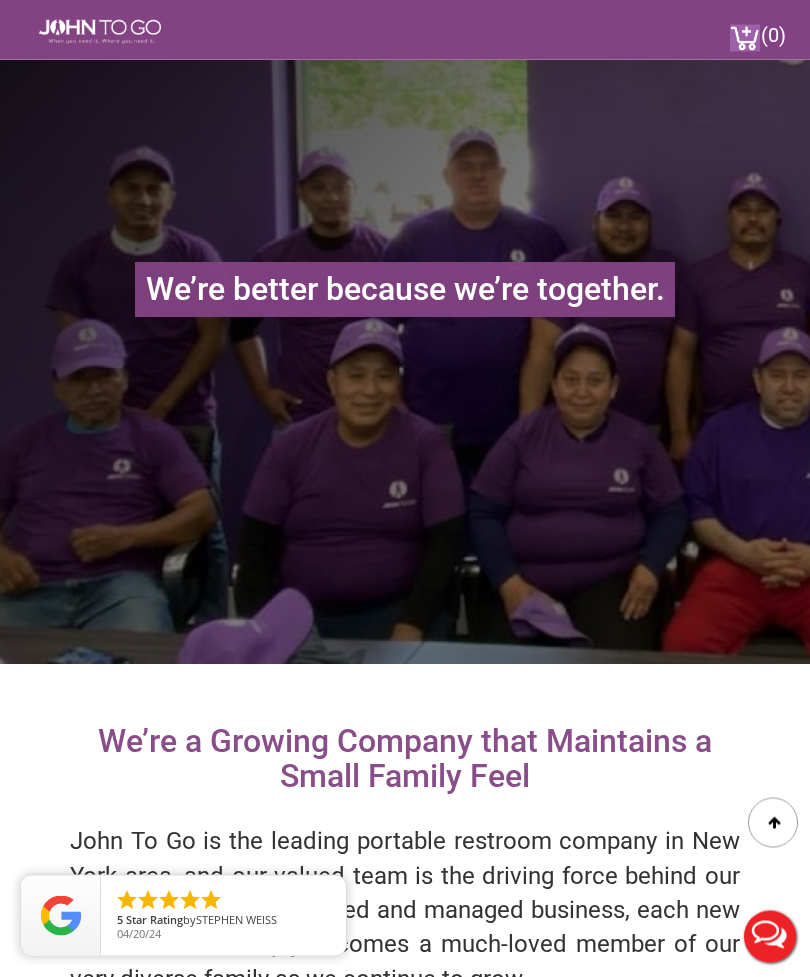 scroll, scrollTop: 0, scrollLeft: 0, axis: both 